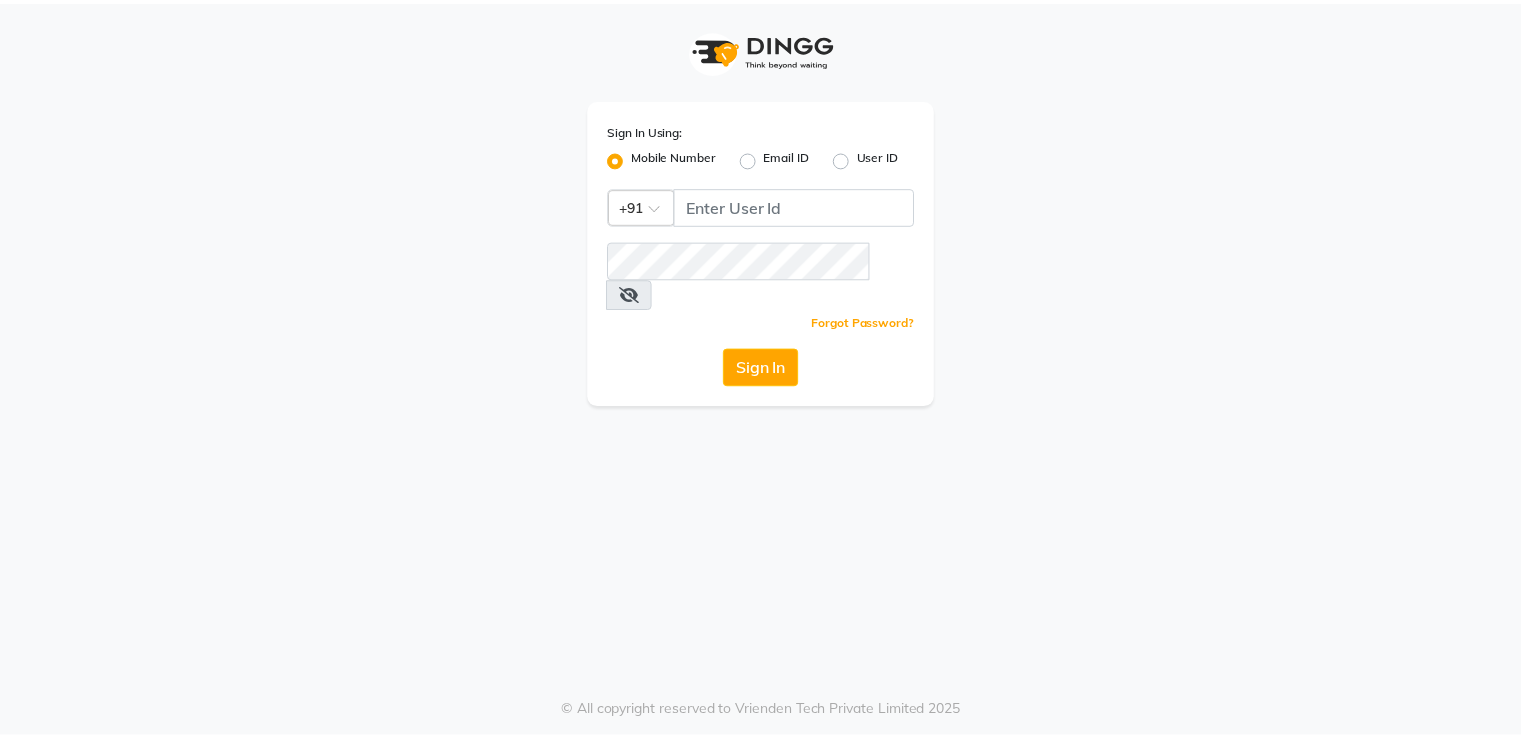 scroll, scrollTop: 0, scrollLeft: 0, axis: both 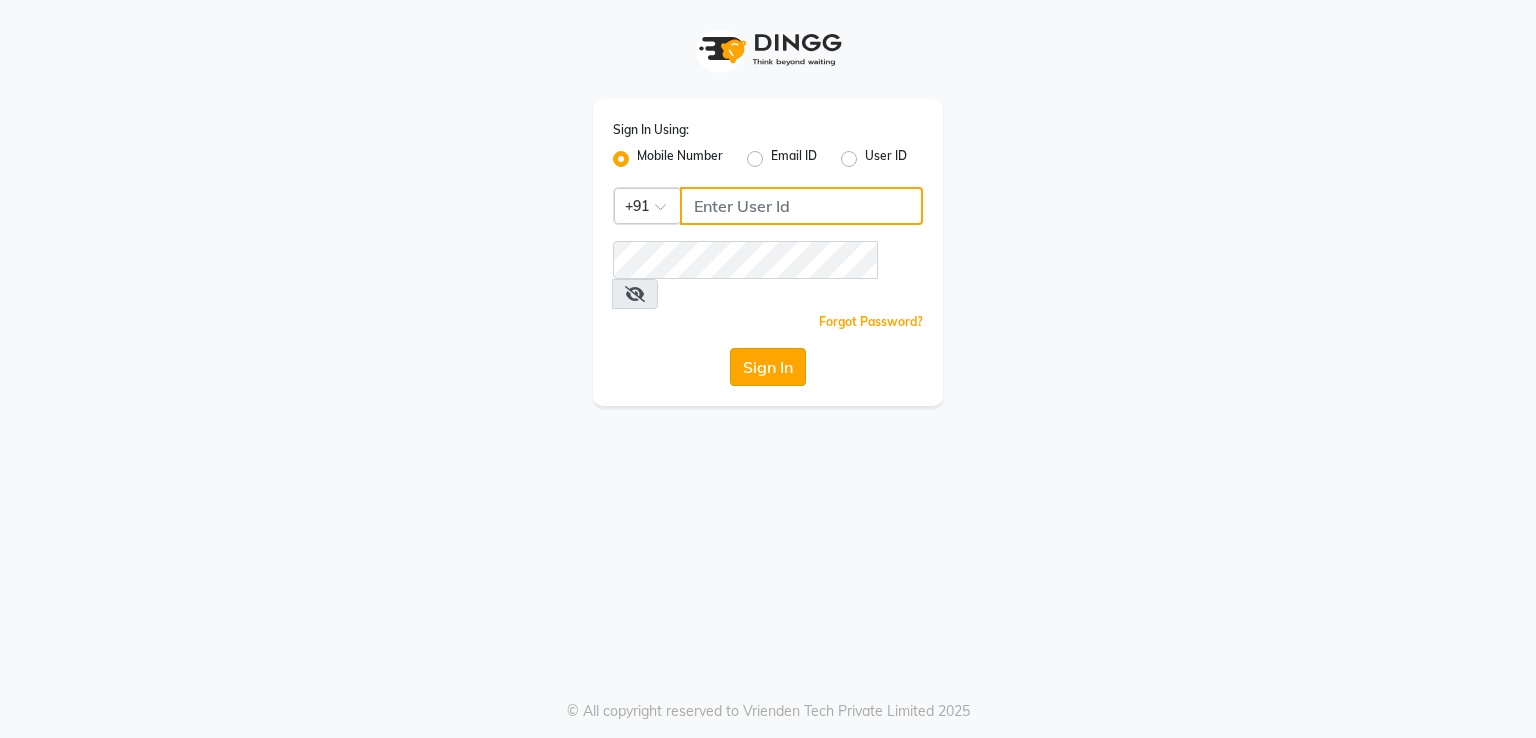 type on "[PHONE]" 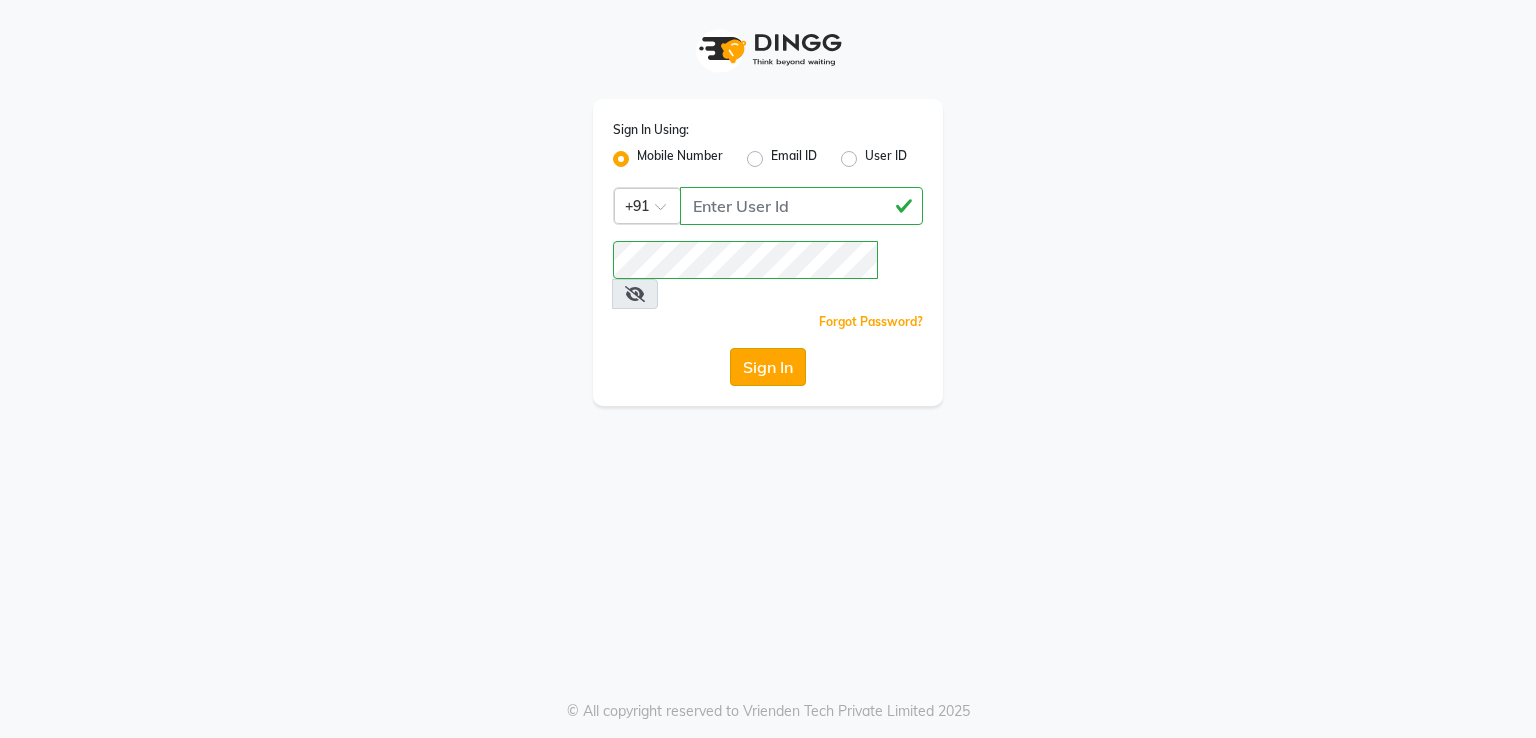 click on "Sign In" 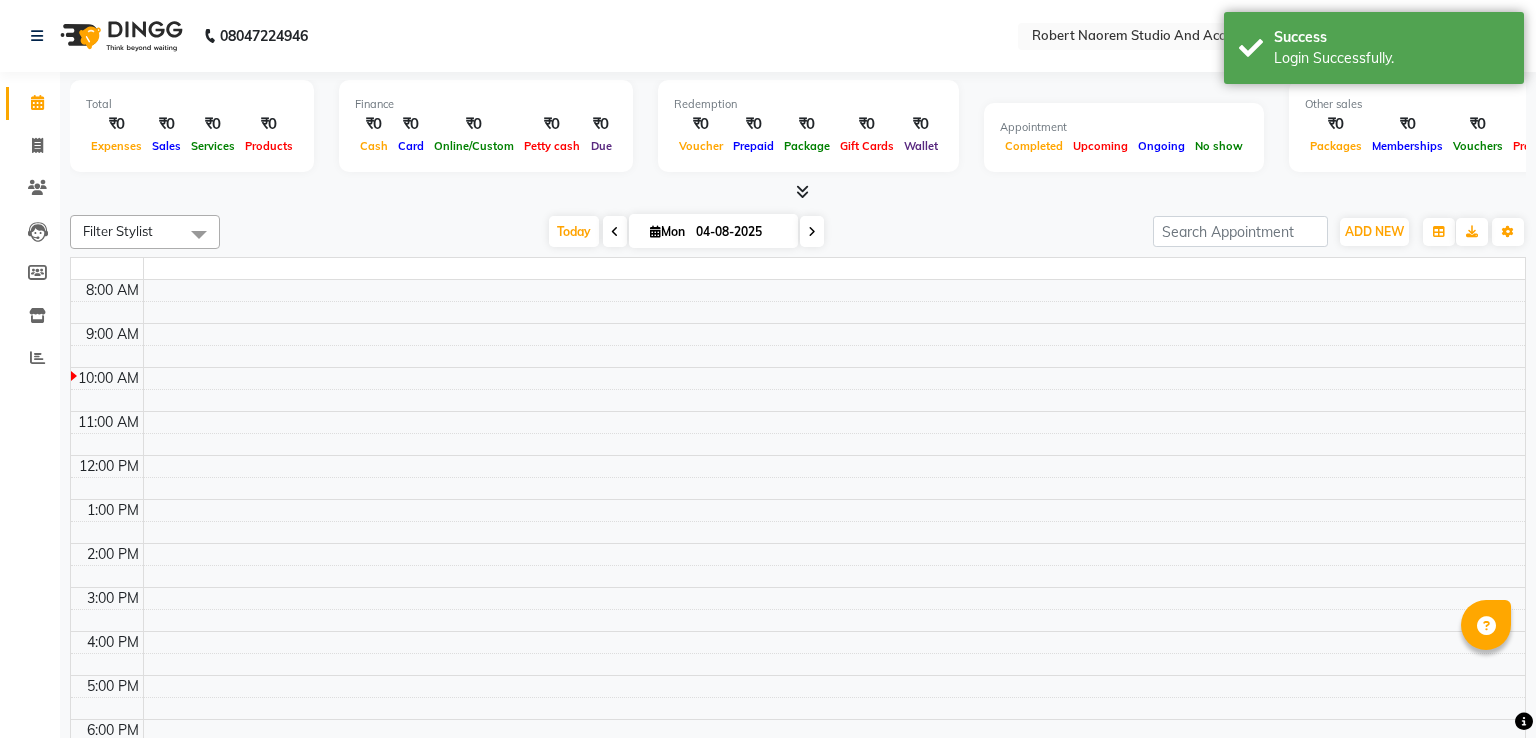 select on "en" 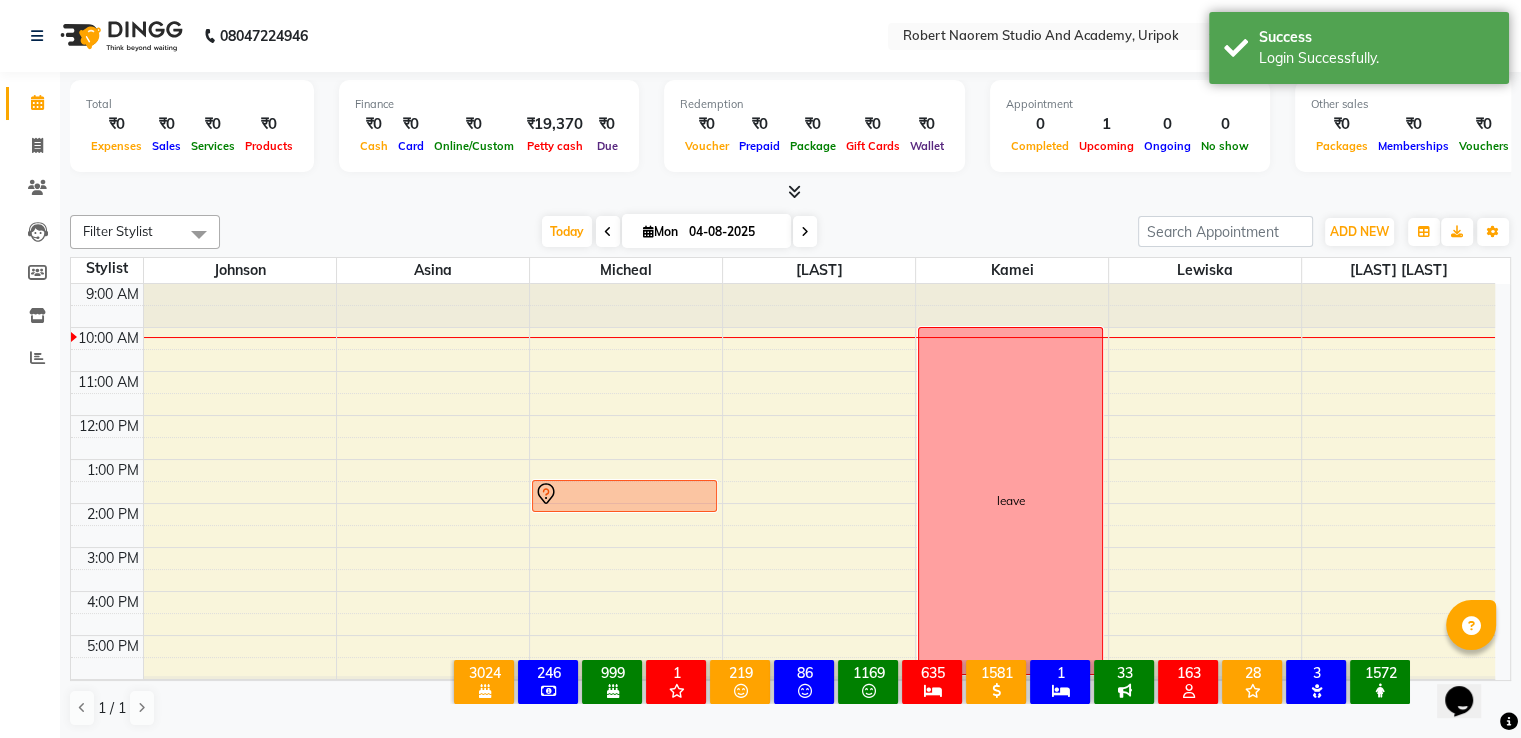 scroll, scrollTop: 0, scrollLeft: 0, axis: both 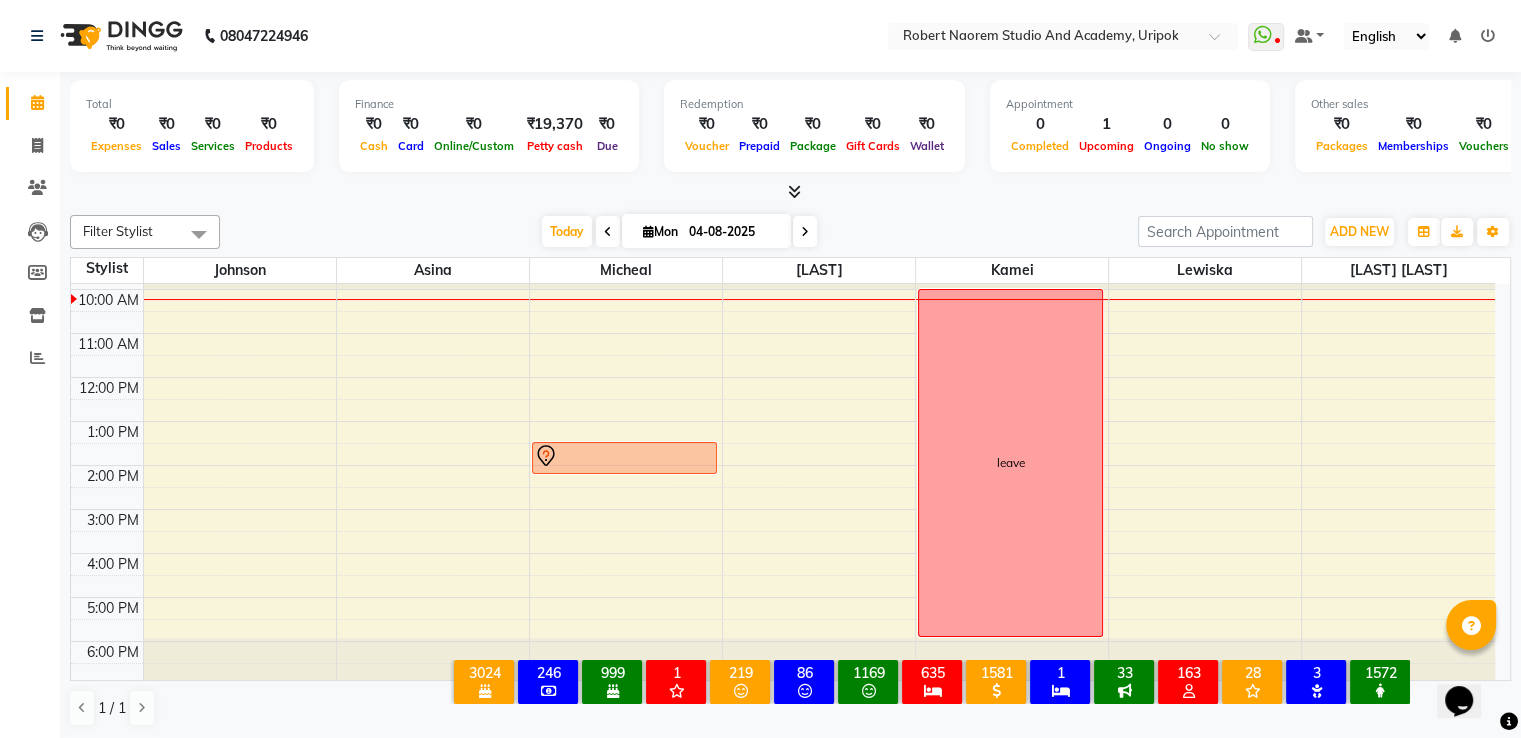 click at bounding box center (608, 232) 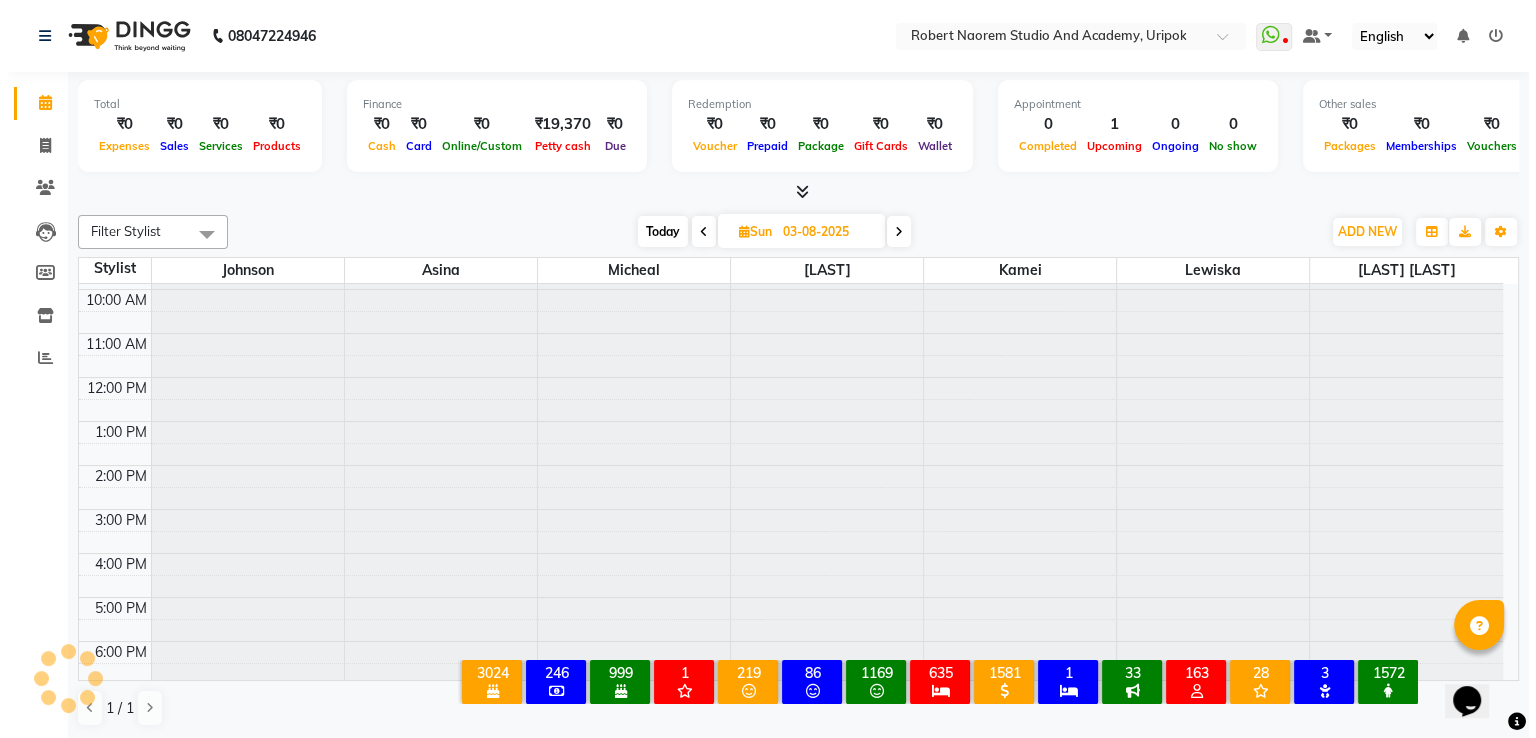 scroll, scrollTop: 38, scrollLeft: 0, axis: vertical 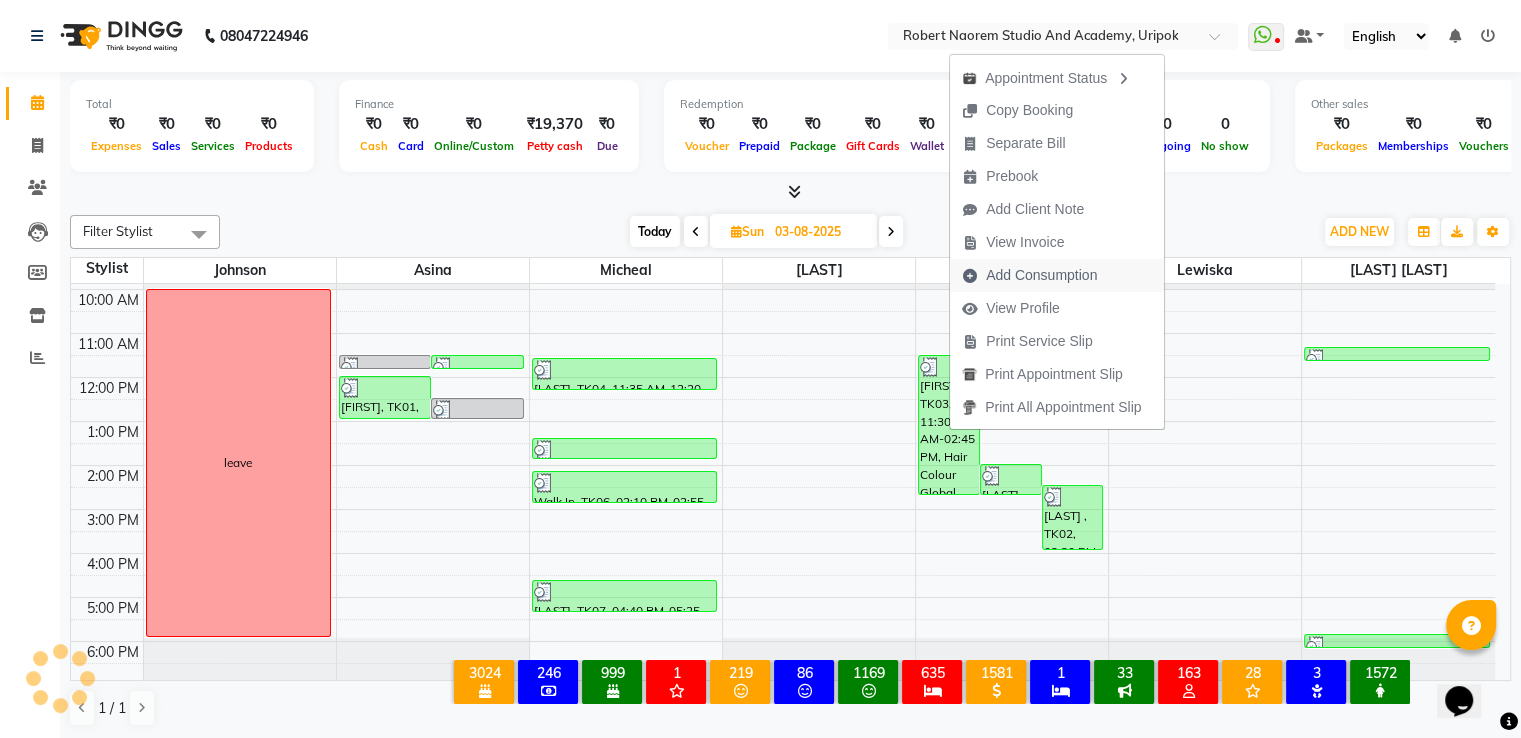 click on "Add Consumption" at bounding box center [1041, 275] 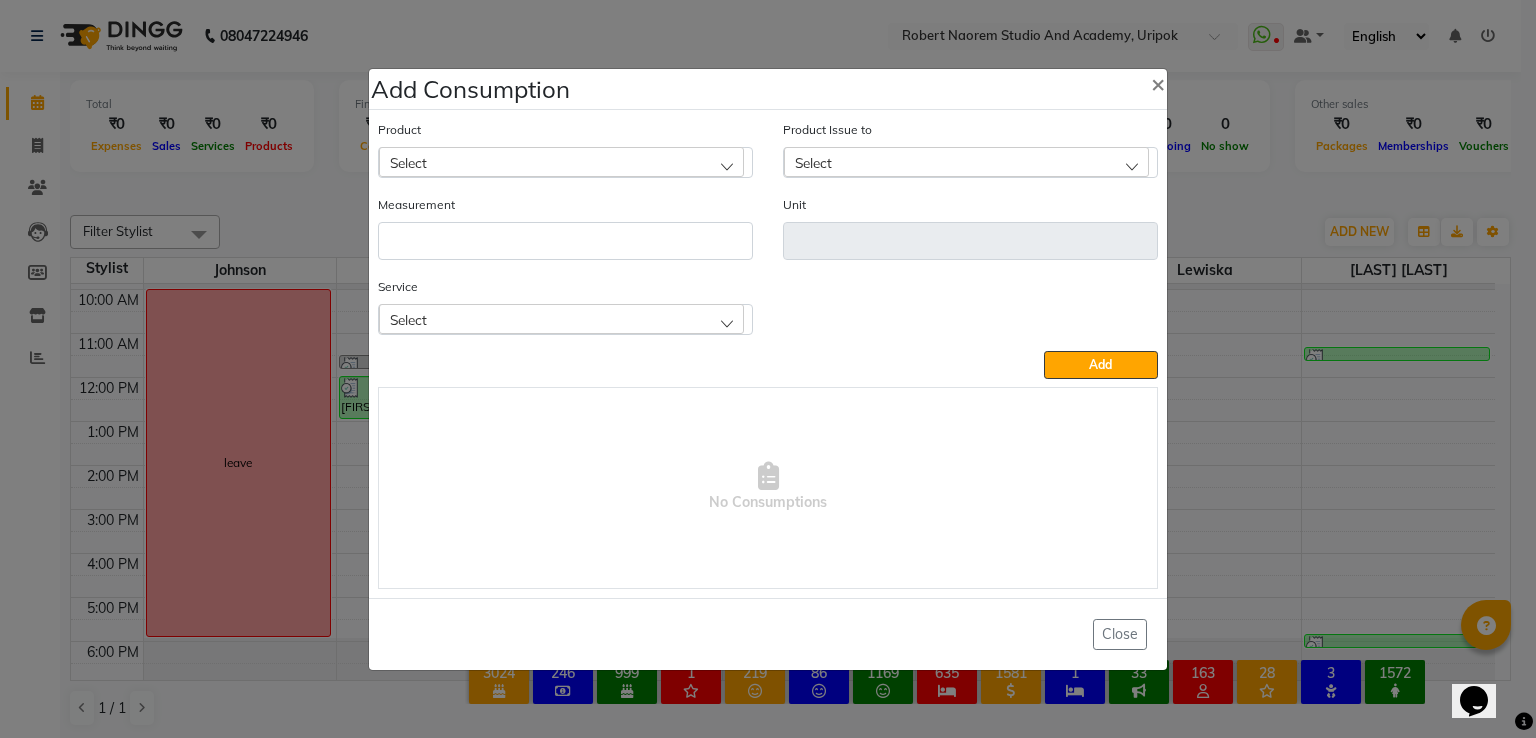 click on "Select" 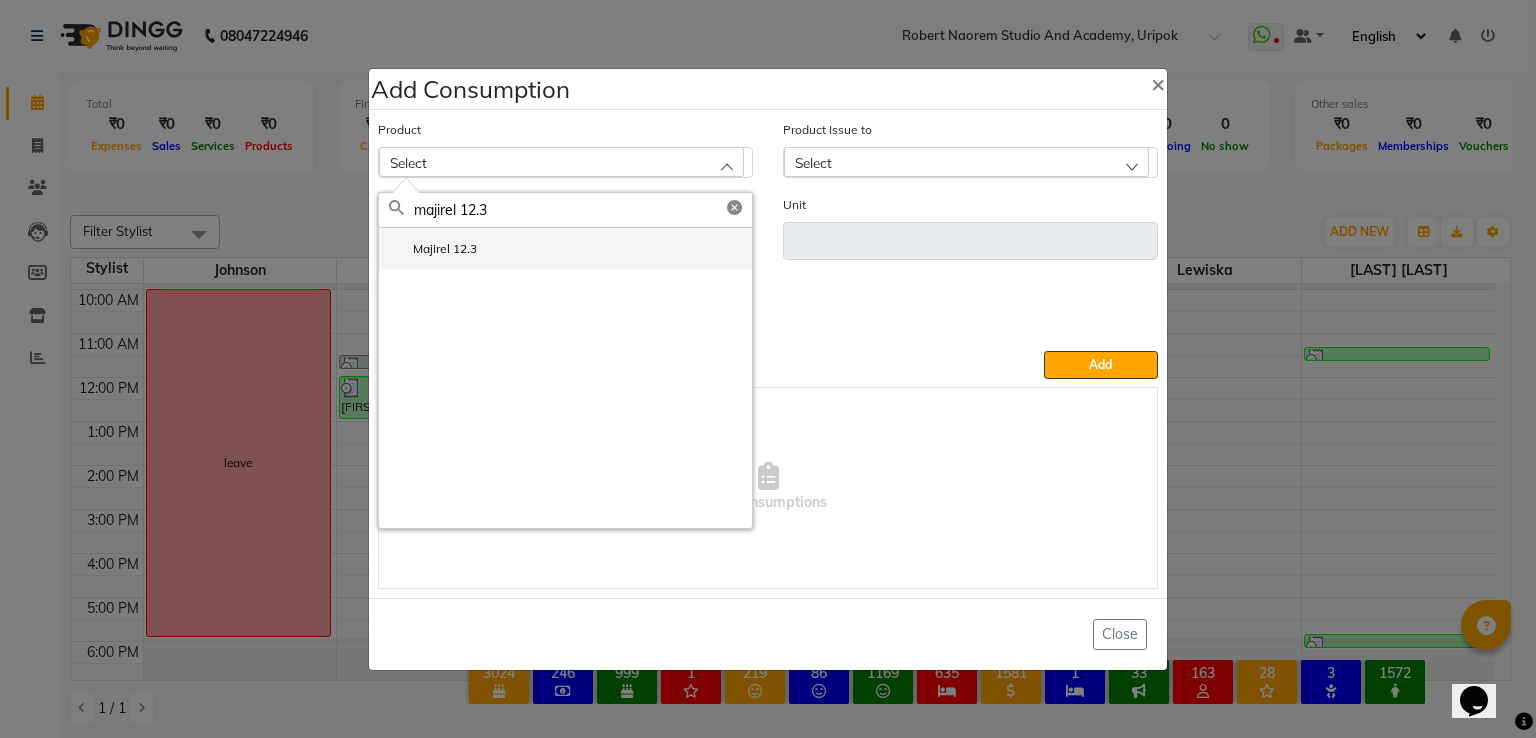 type on "majirel 12.3" 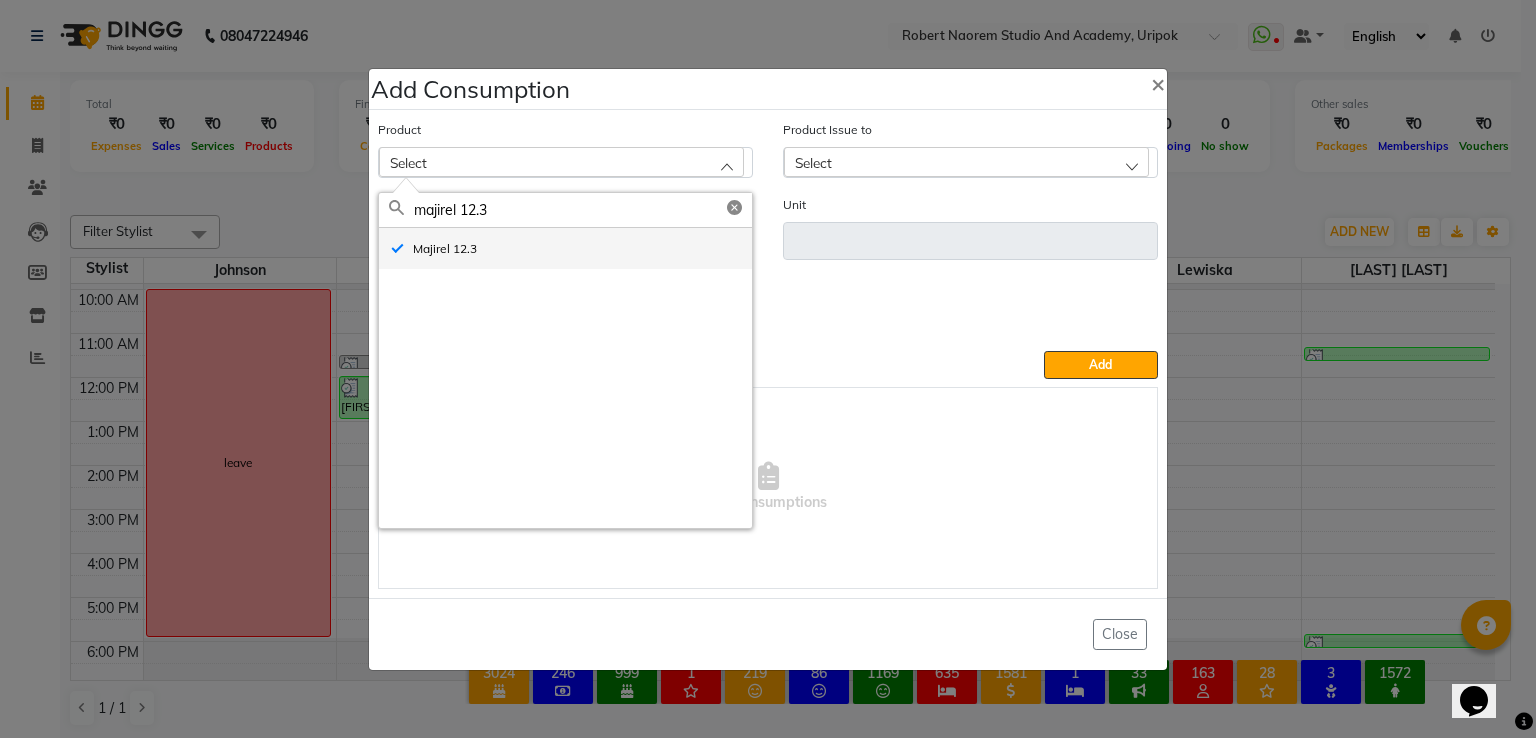 type on "ml" 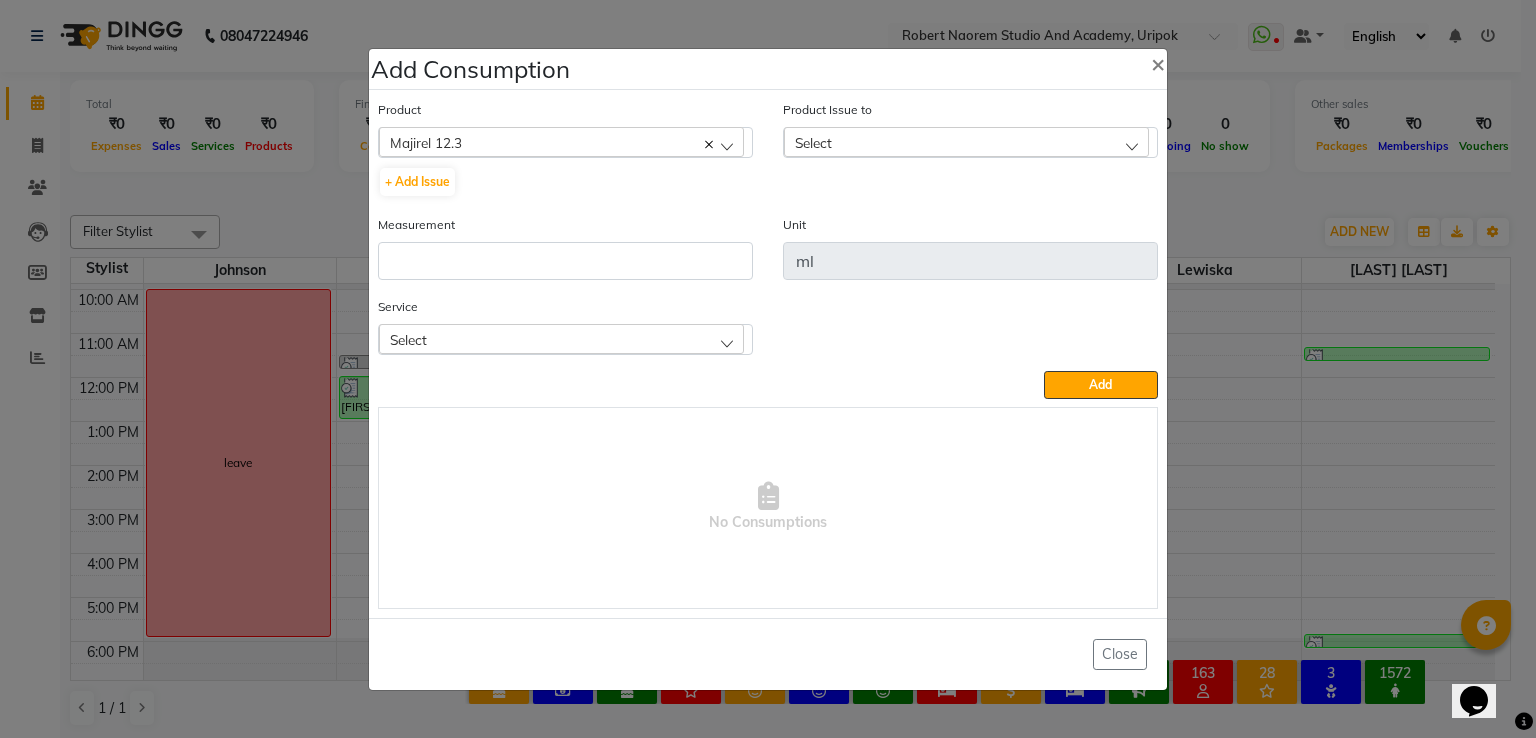 click on "Select" 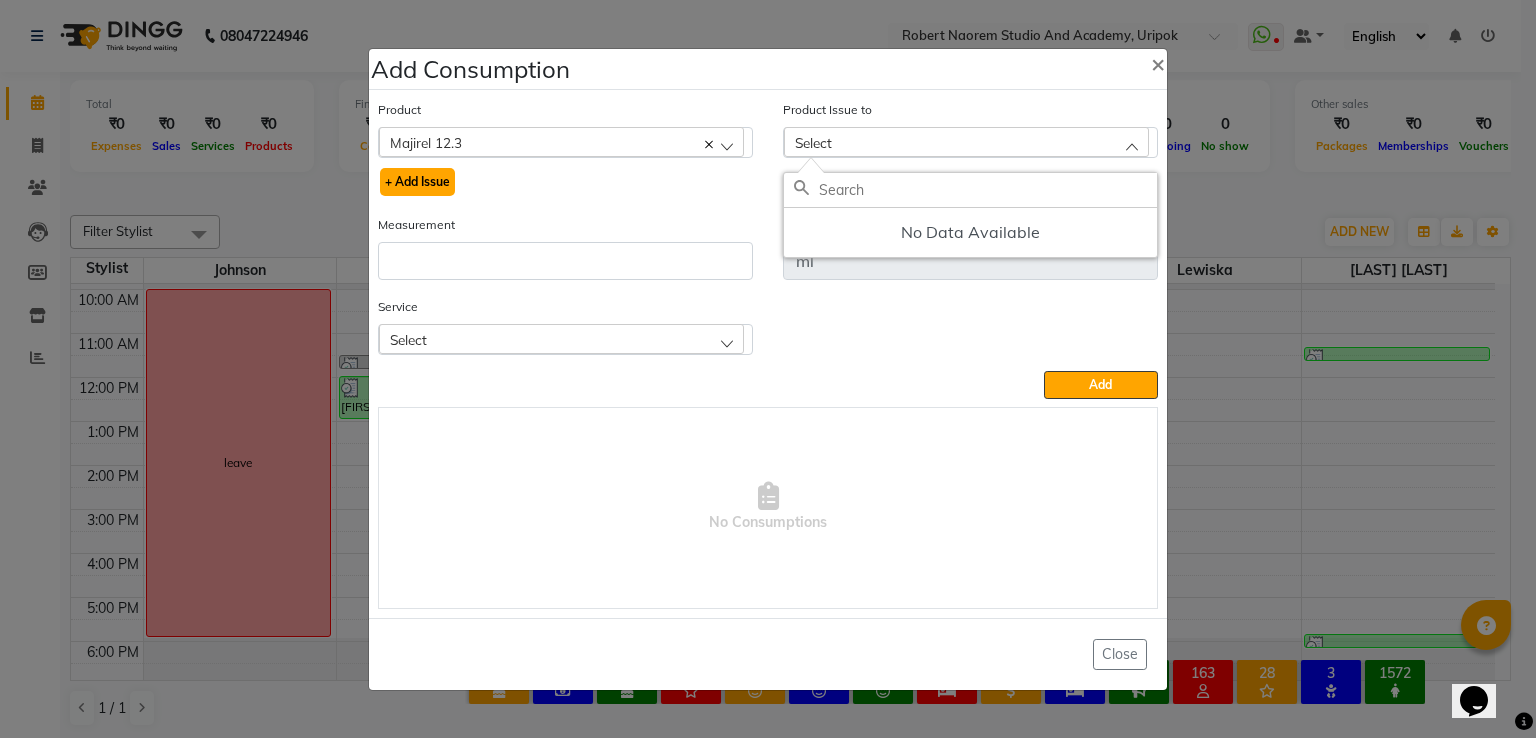 click on "+ Add Issue" 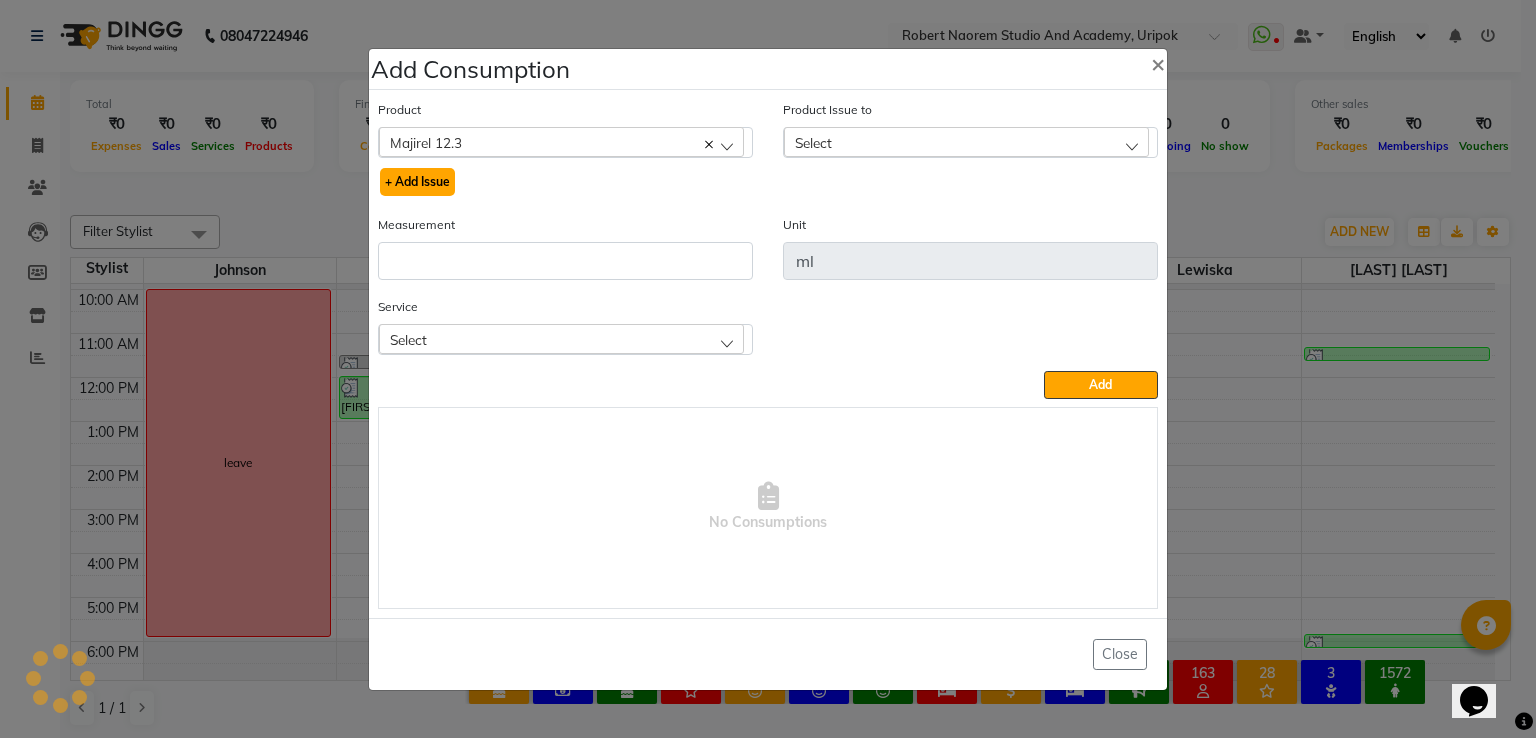 select 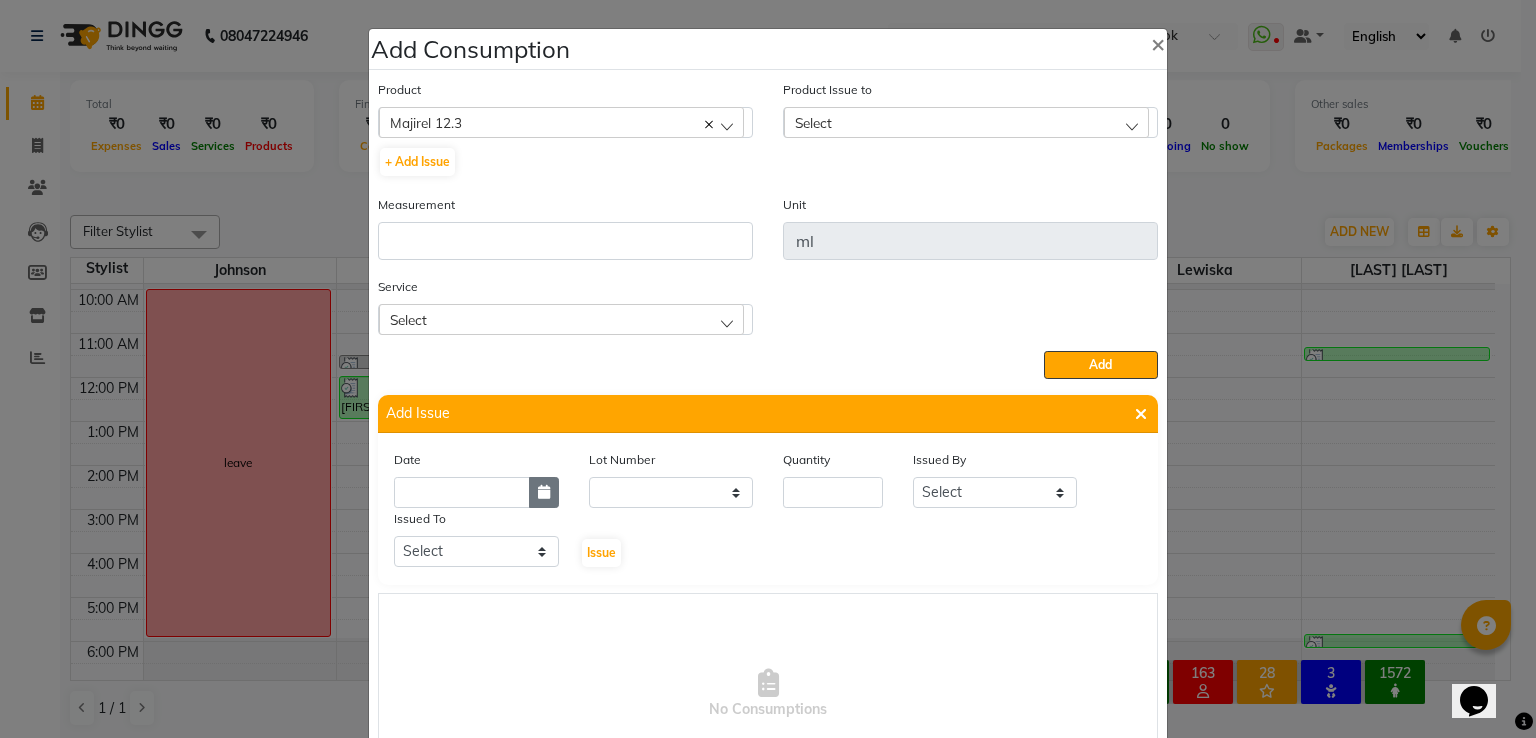 click 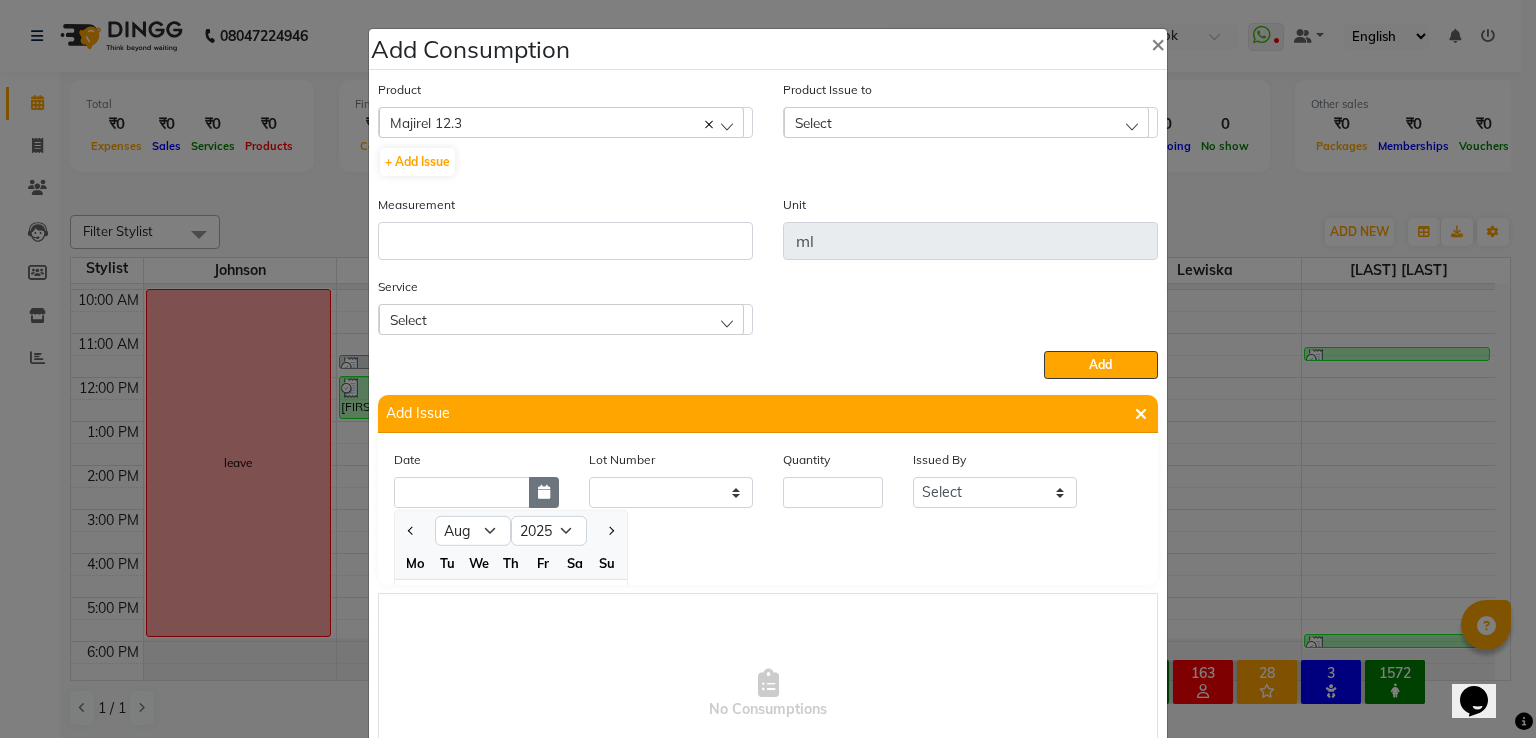 scroll, scrollTop: 137, scrollLeft: 0, axis: vertical 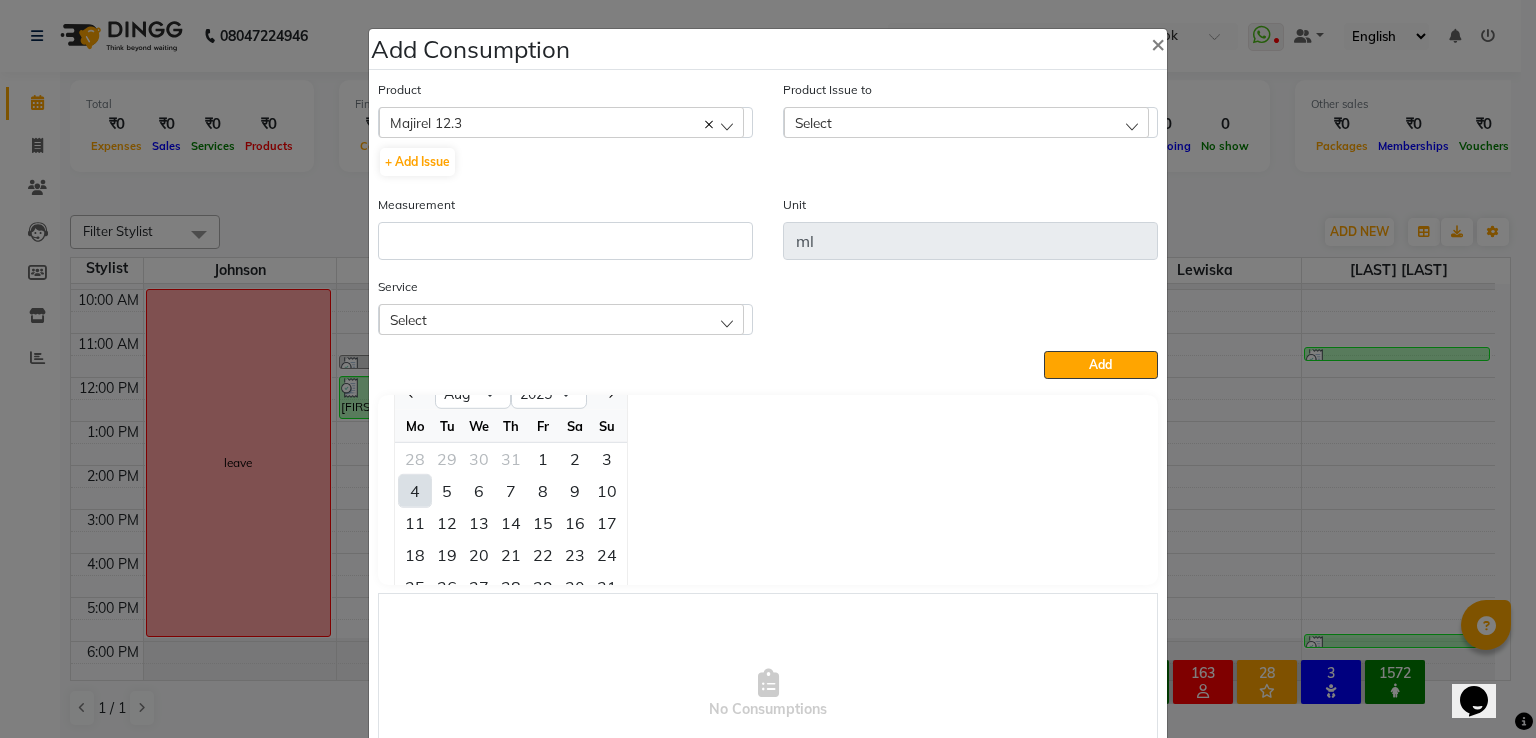 click on "4" 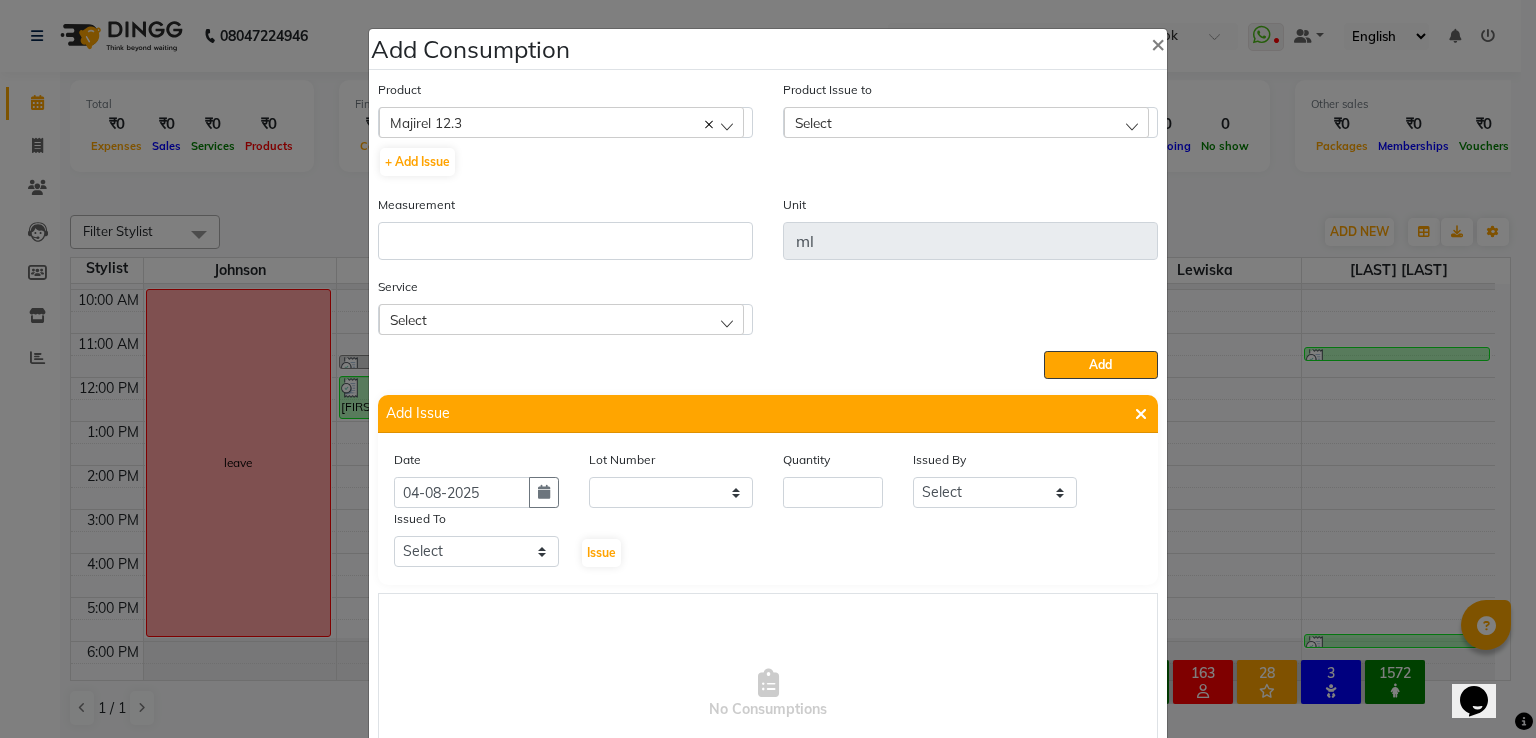 scroll, scrollTop: 0, scrollLeft: 0, axis: both 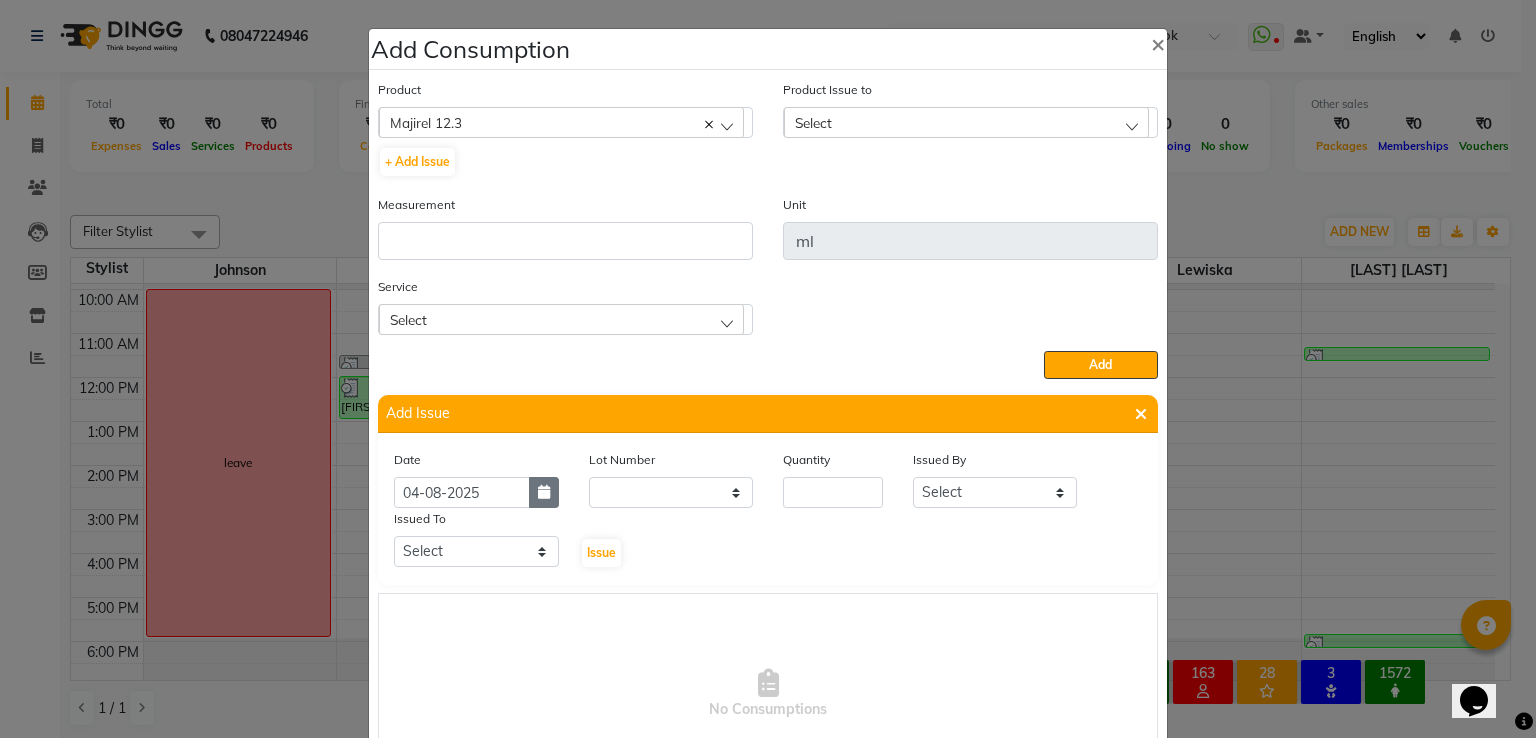 click 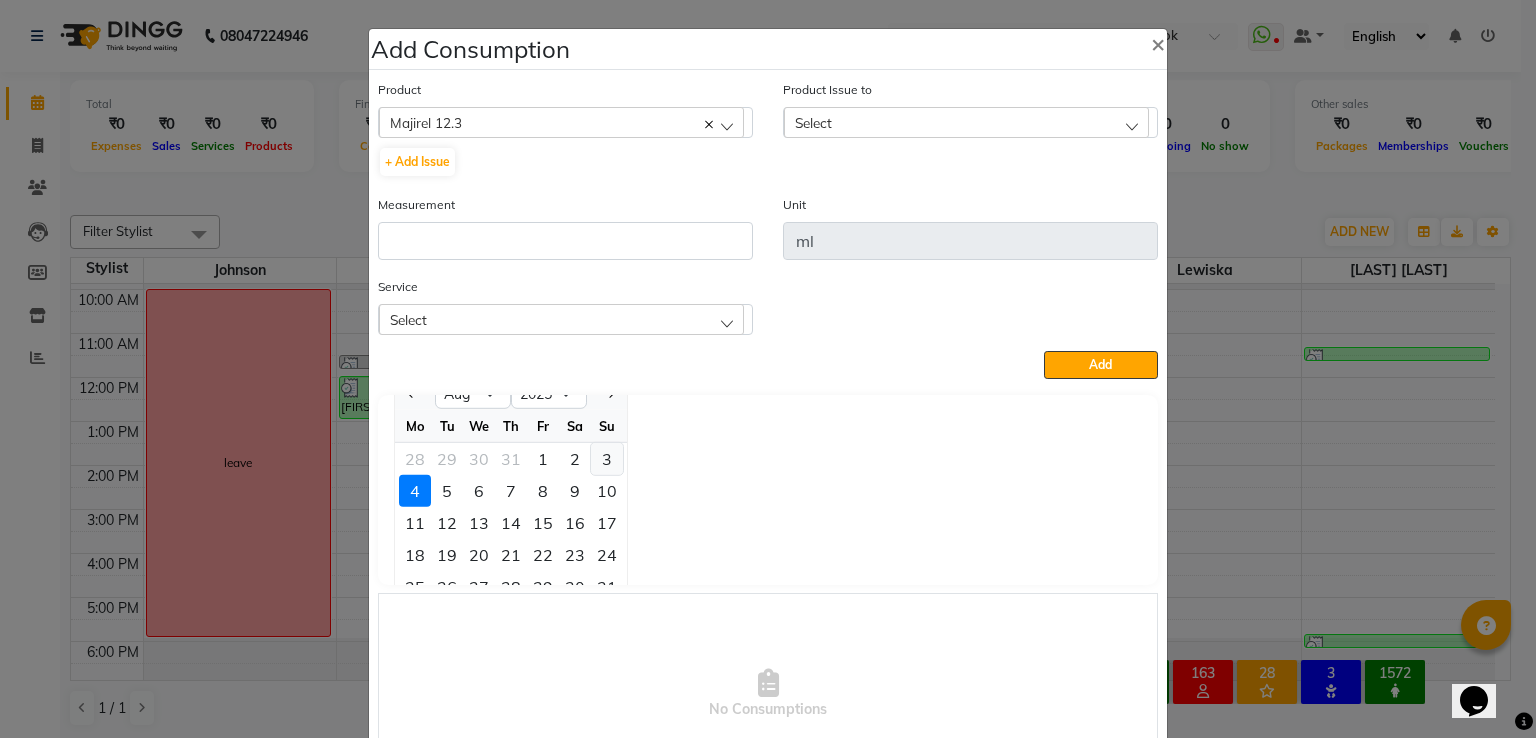 click on "3" 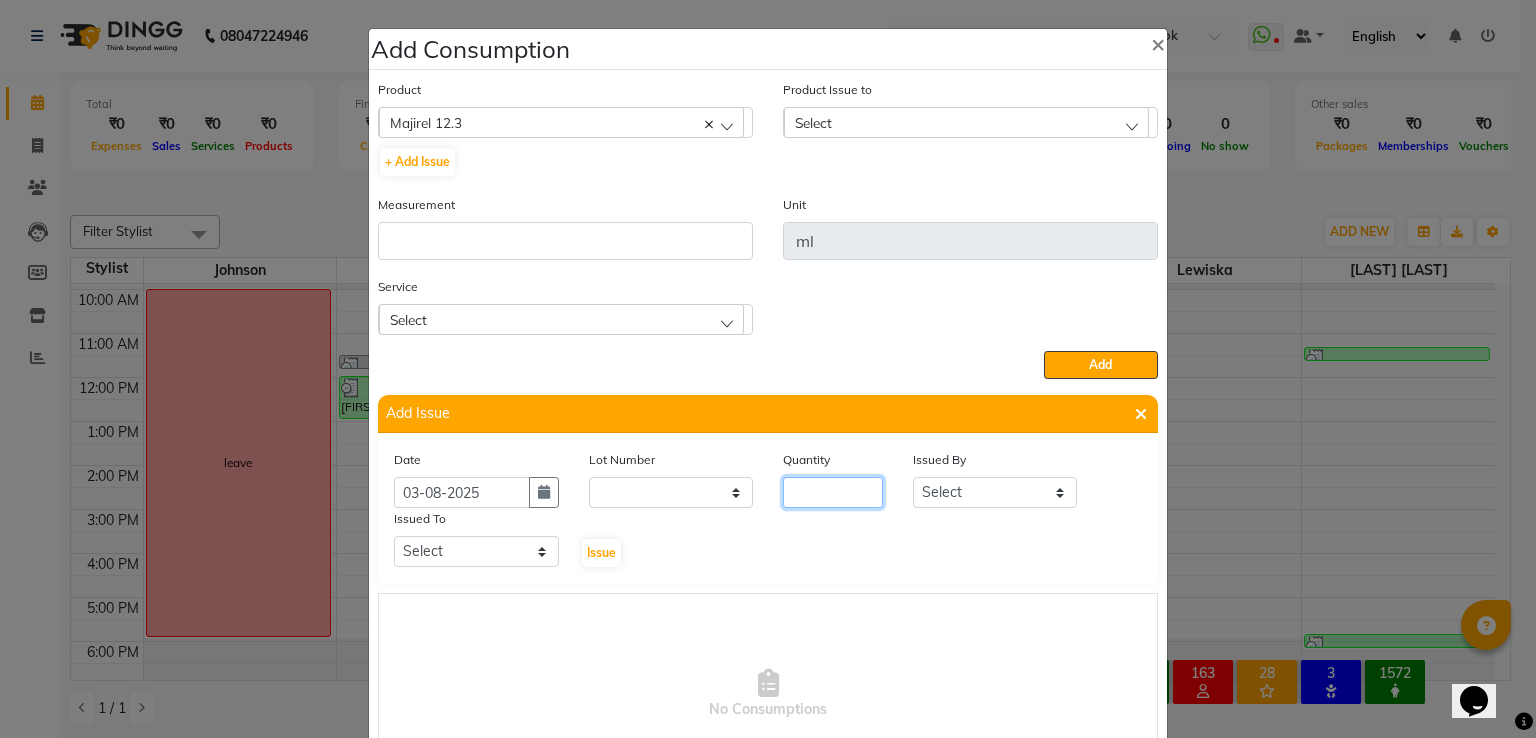 click 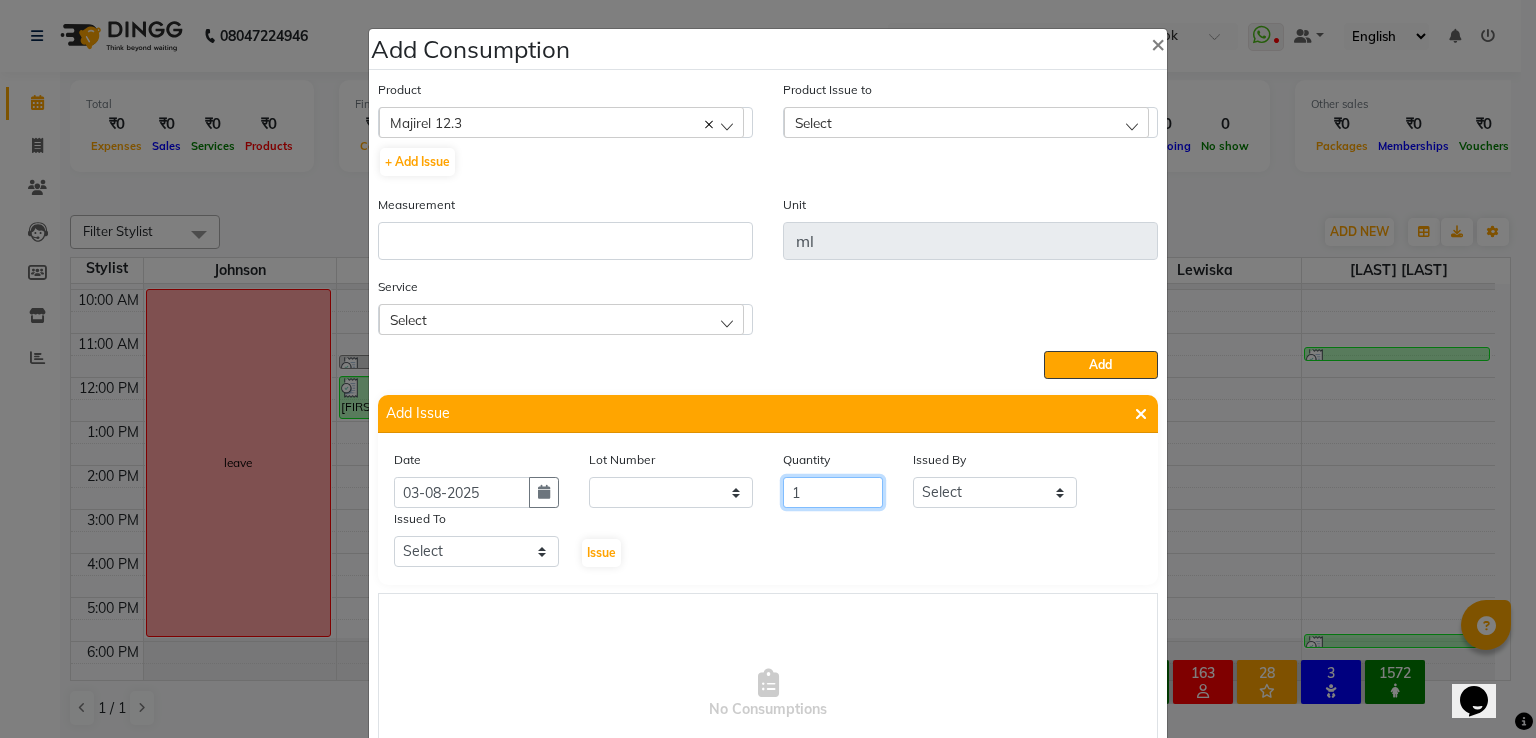 type on "1" 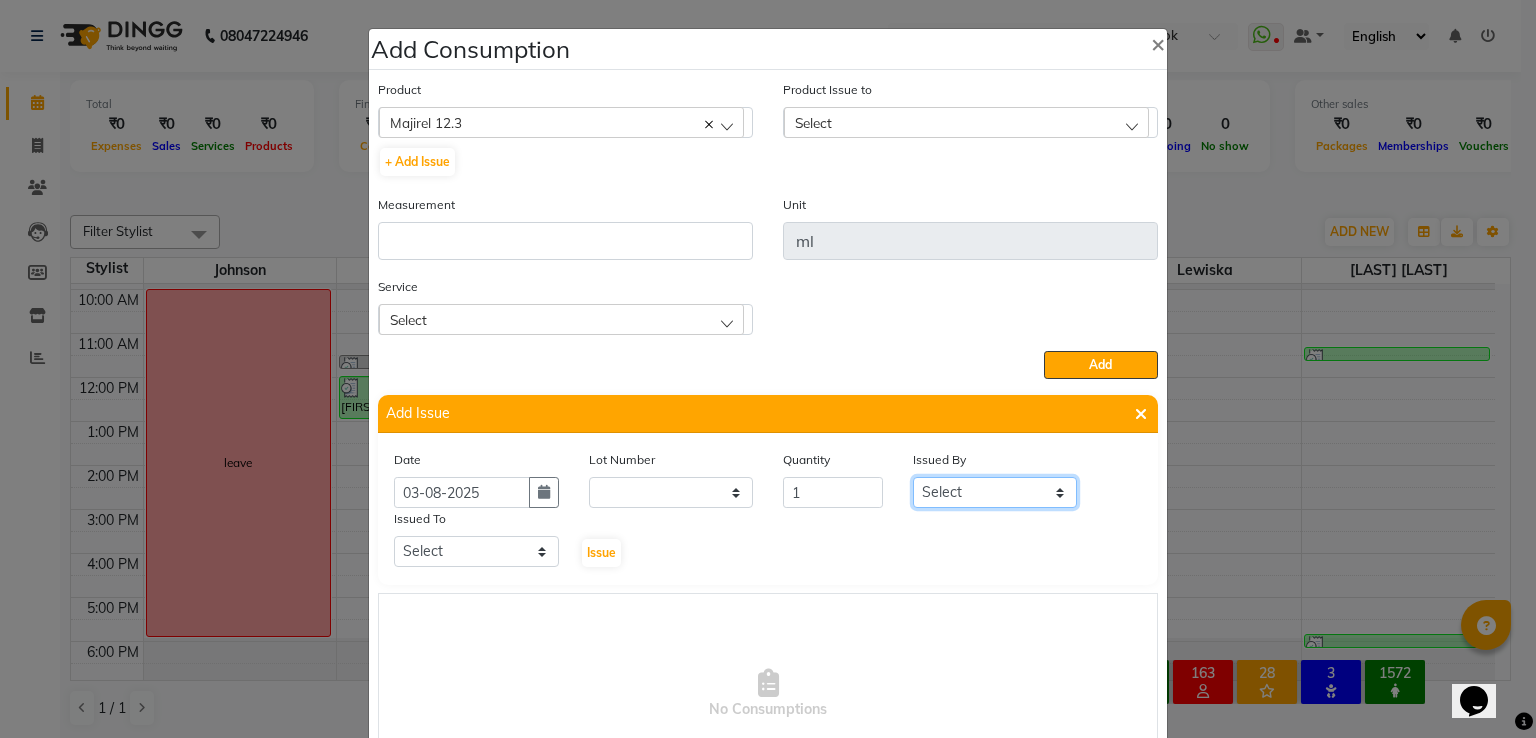 click on "Select [FIRST] [LAST] [LAST] [LAST] [LAST] [LAST] [LAST] [LAST]" 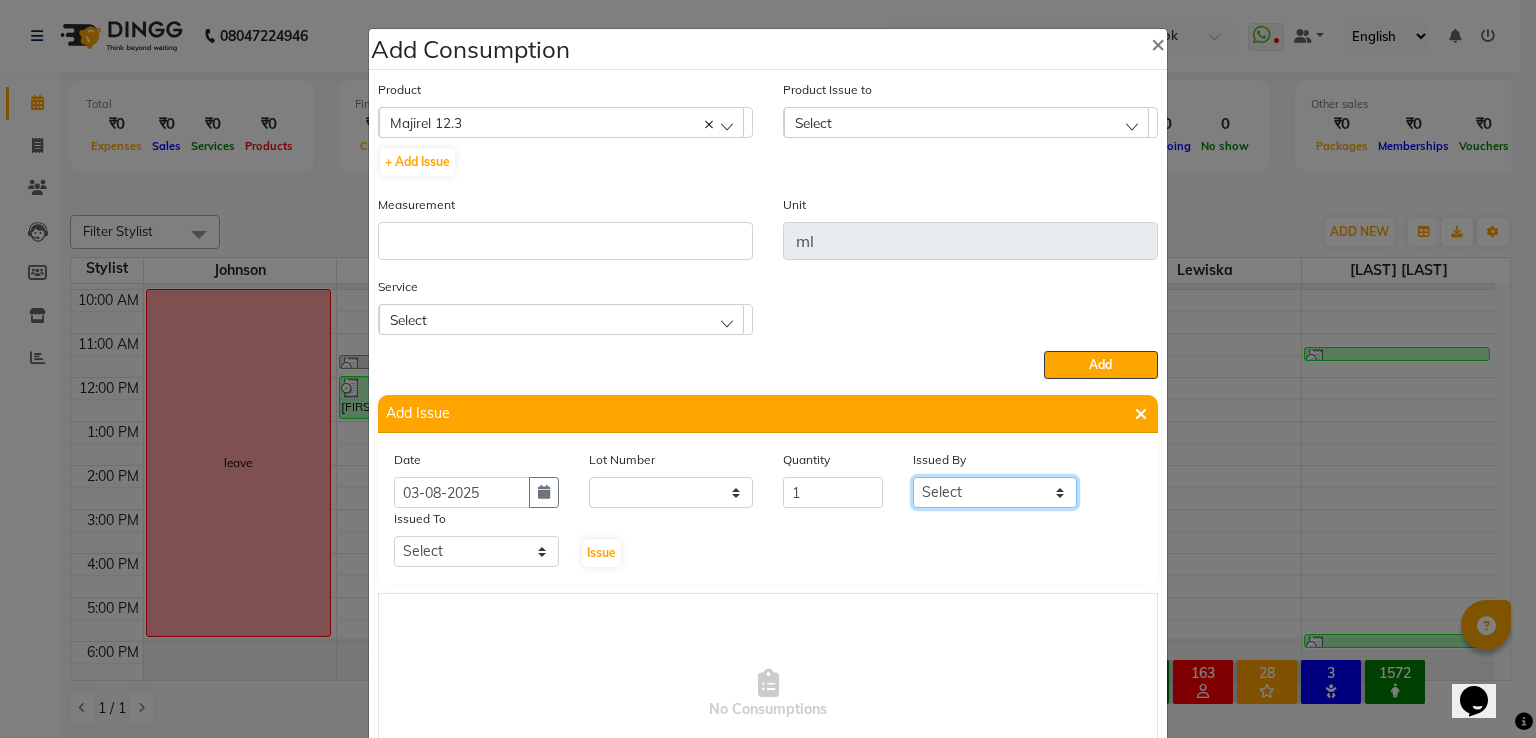select on "29615" 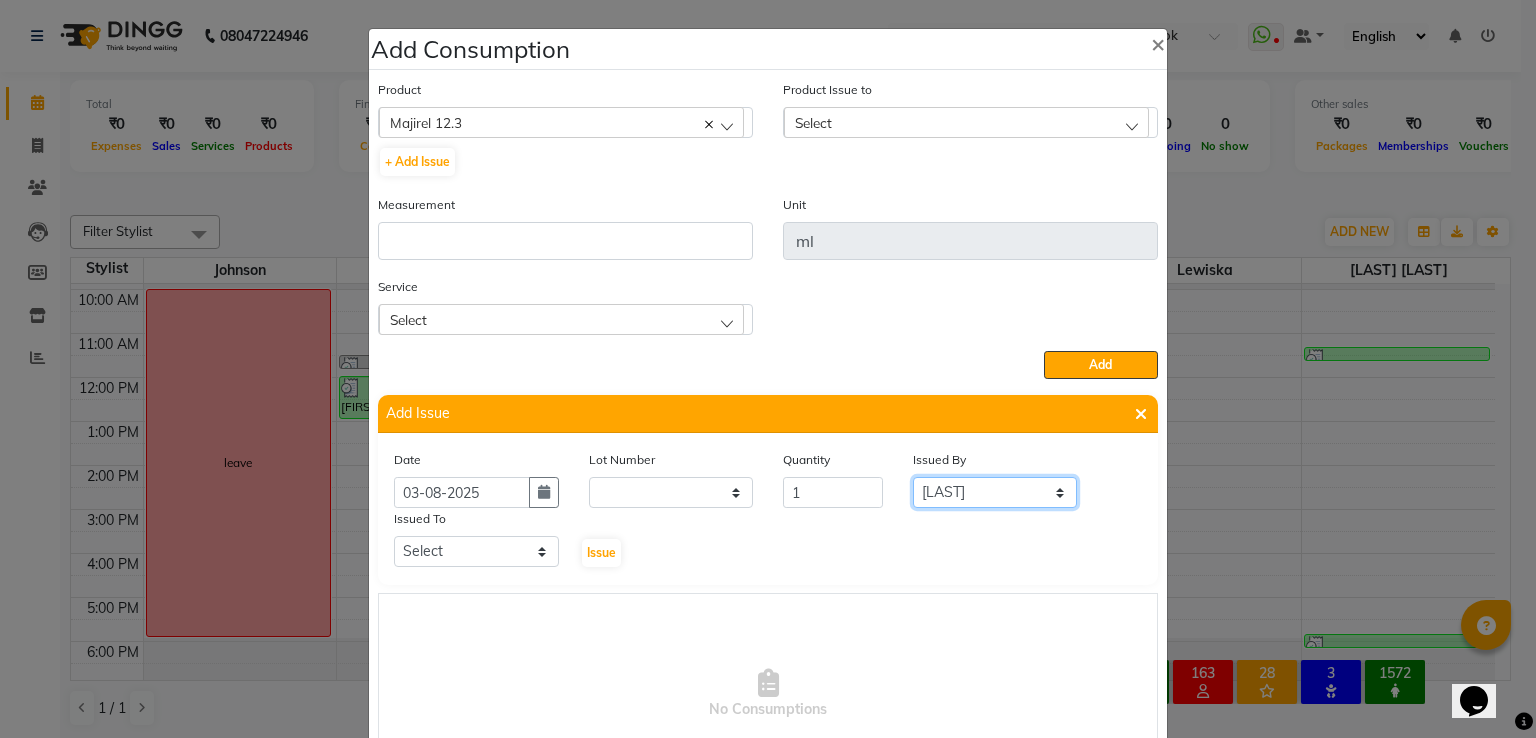click on "Select [FIRST] [LAST] [LAST] [LAST] [LAST] [LAST] [LAST] [LAST]" 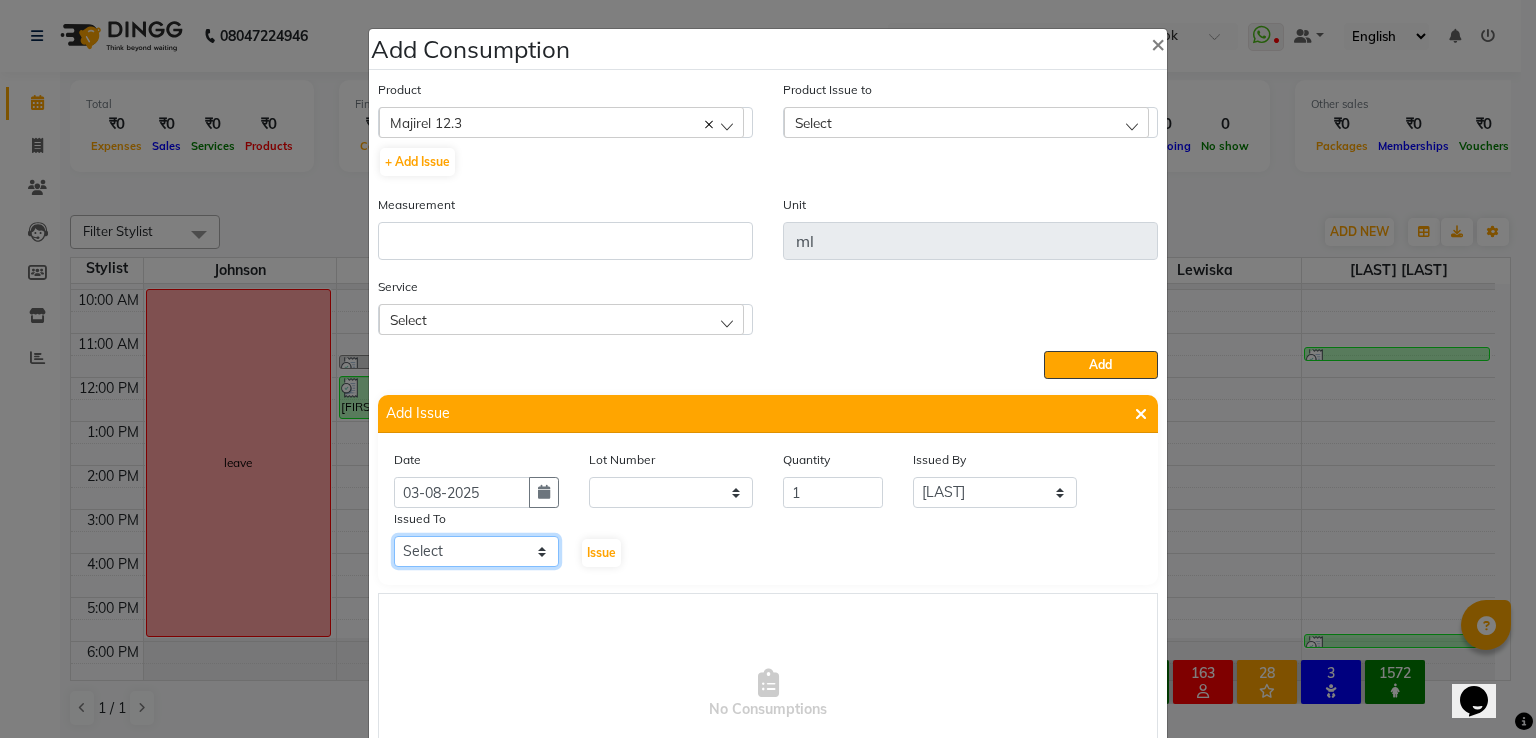 click on "Select [FIRST] [LAST] [LAST] [LAST] [LAST] [LAST] [LAST] [LAST]" 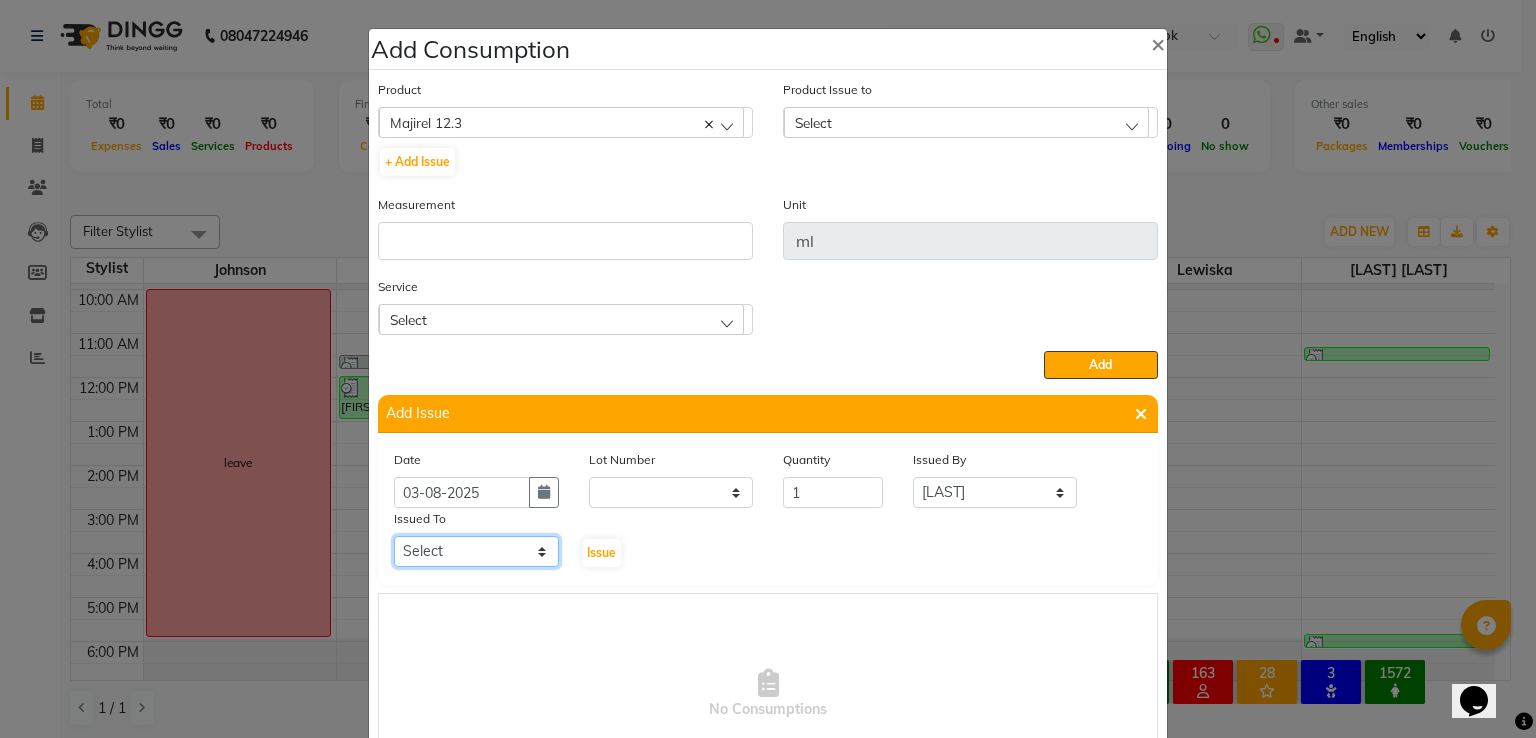 select on "29614" 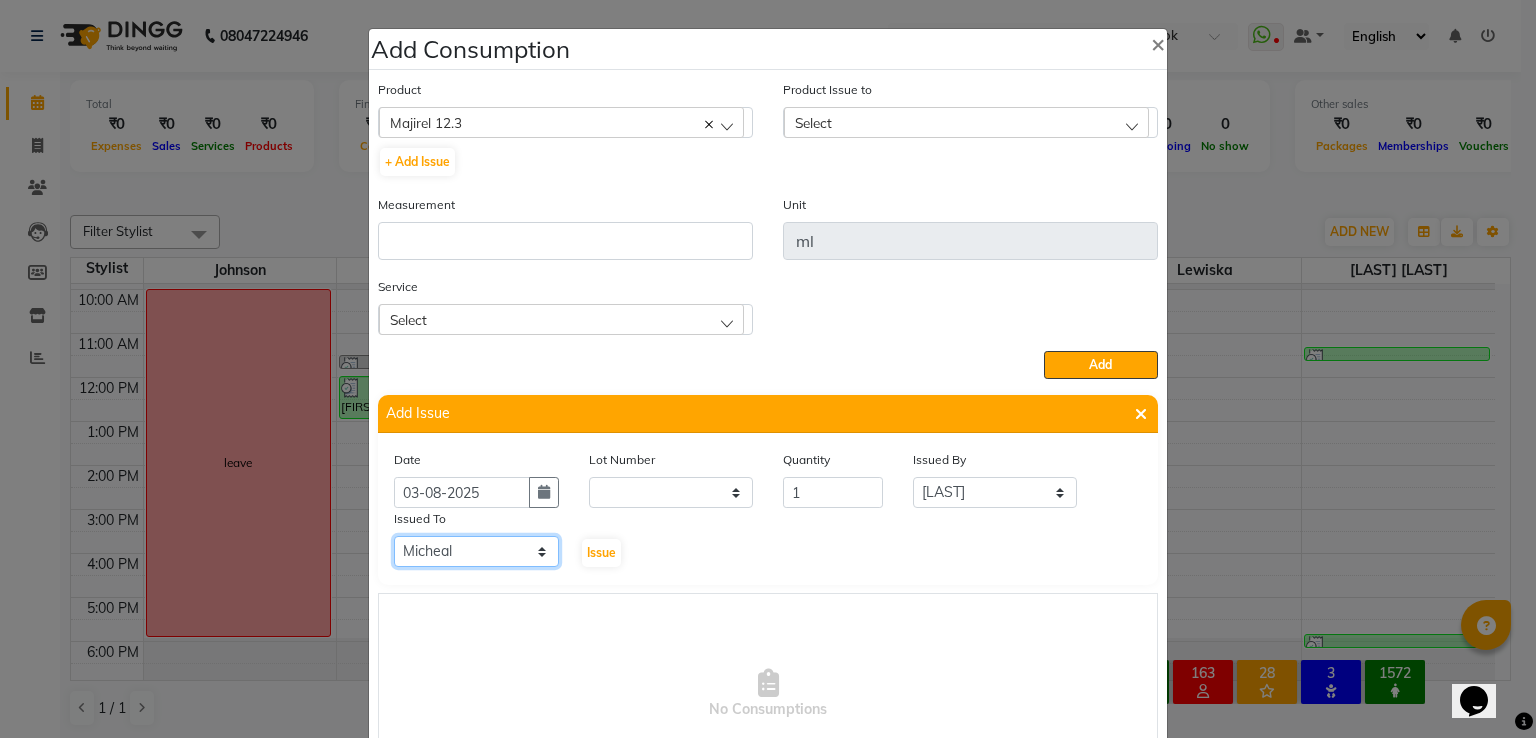 click on "Select [FIRST] [LAST] [LAST] [LAST] [LAST] [LAST] [LAST] [LAST]" 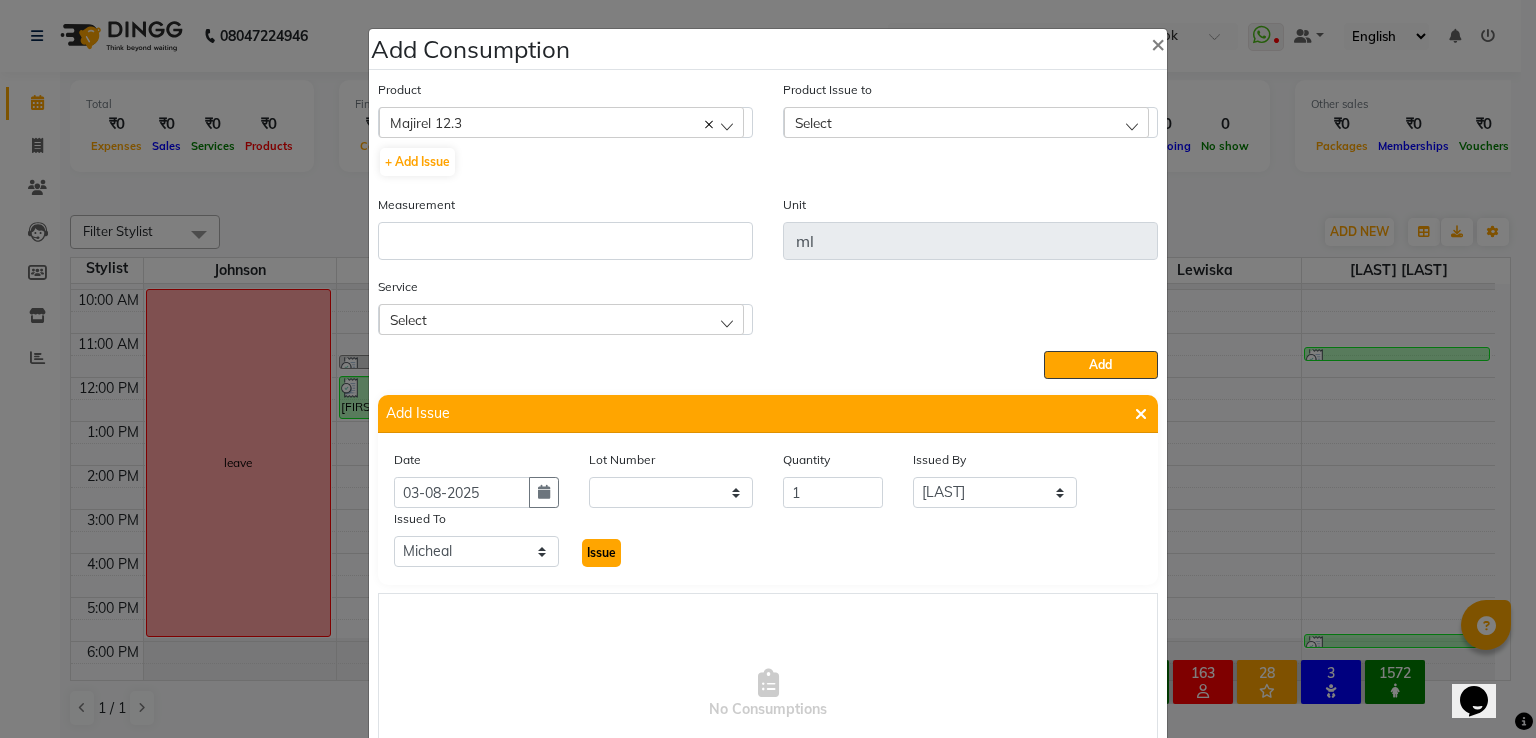 click on "Issue" 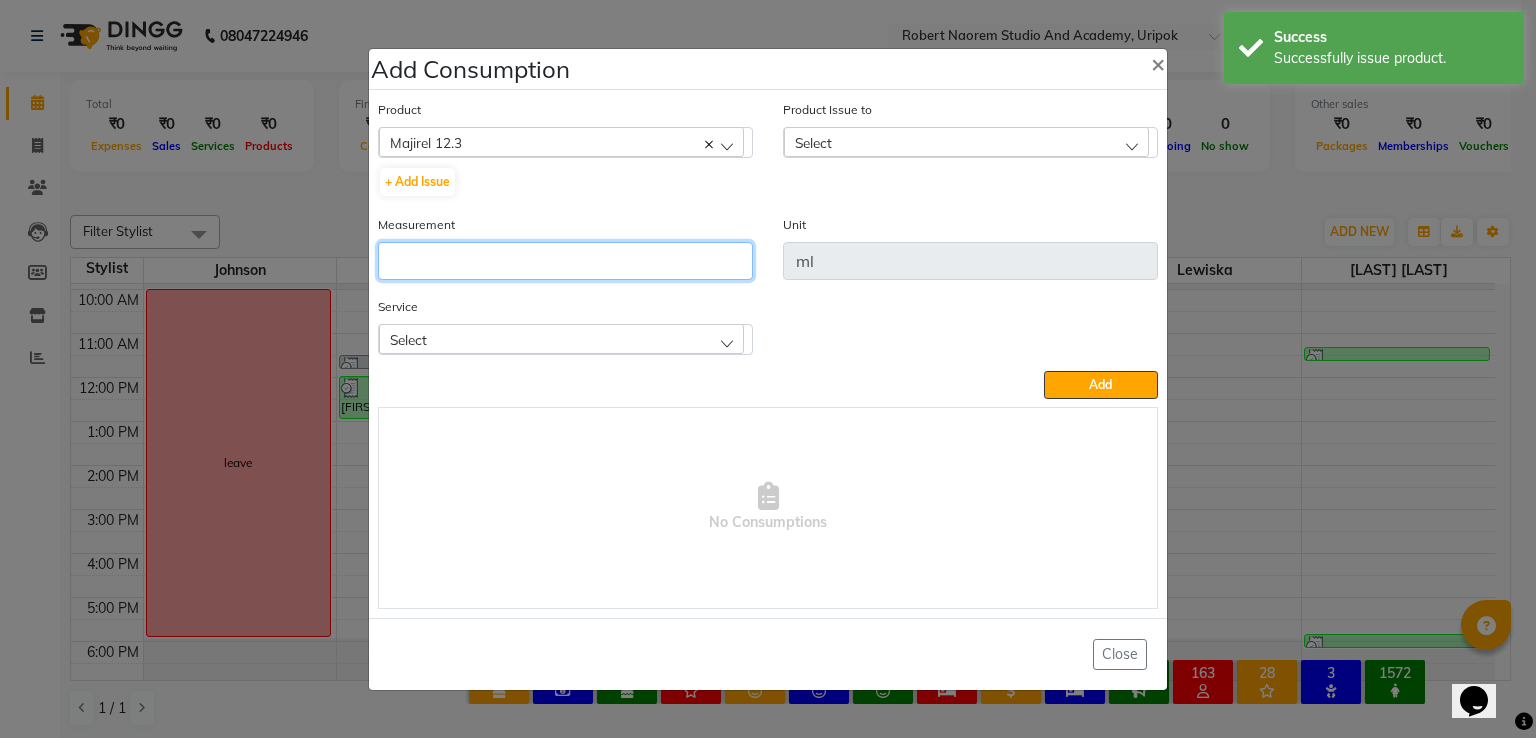 click 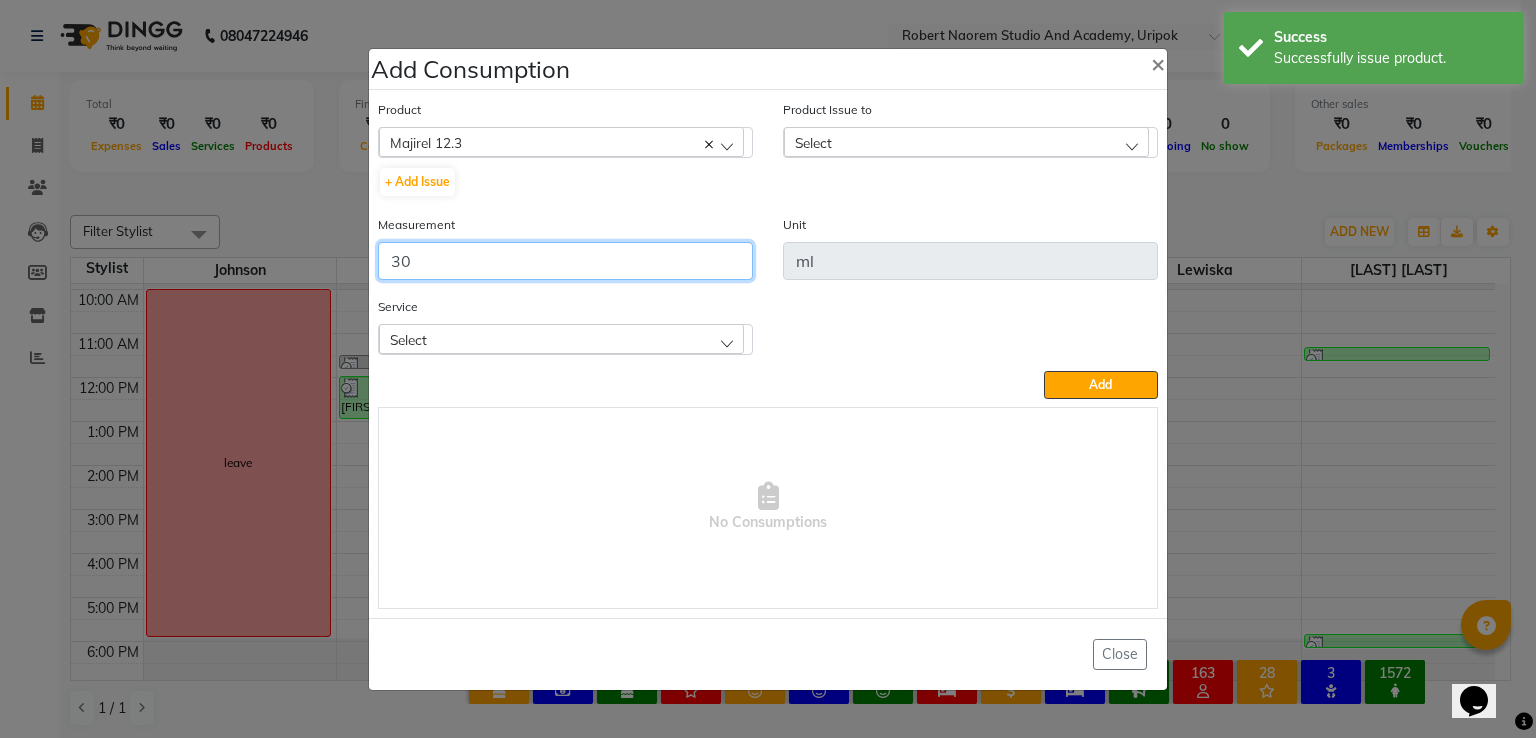 type on "30" 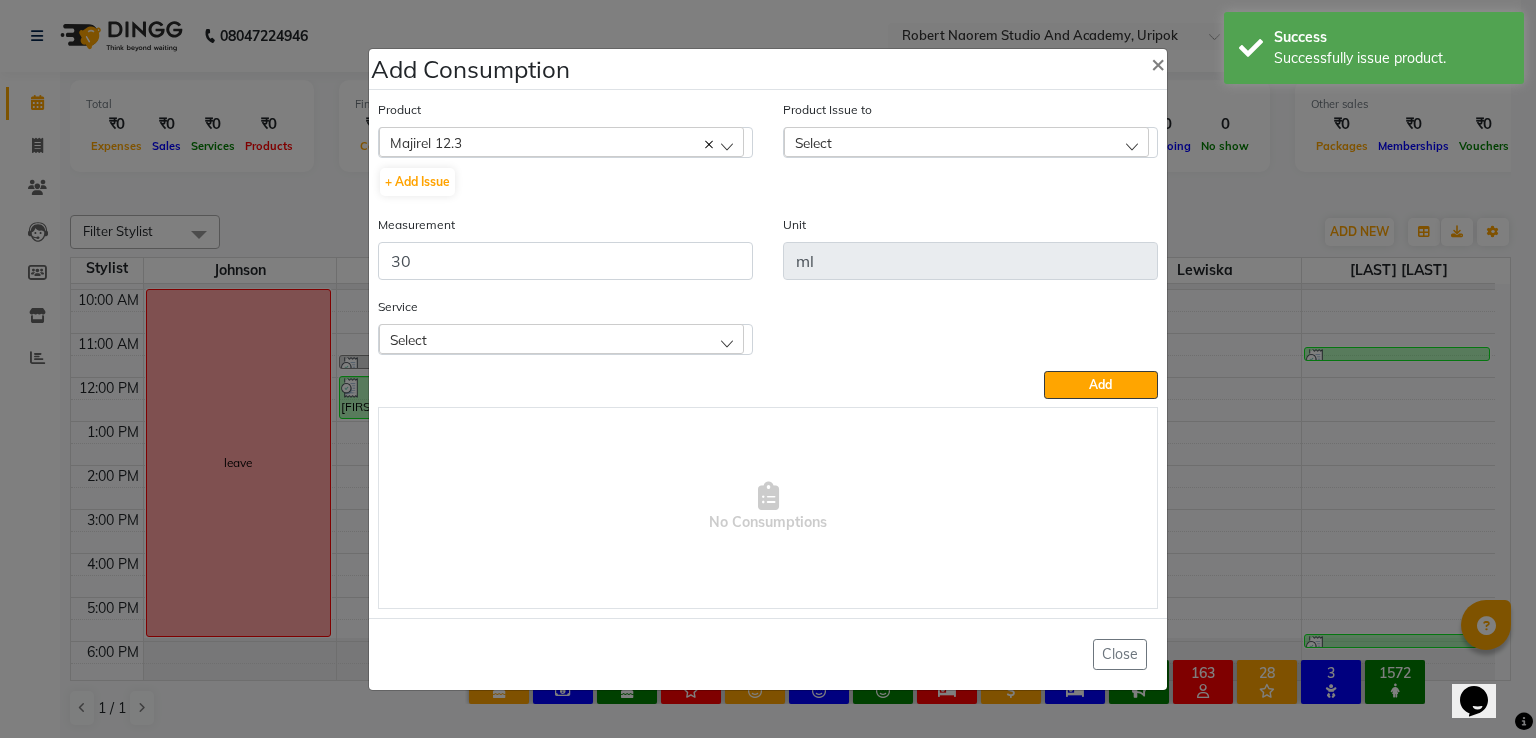 click on "Select" 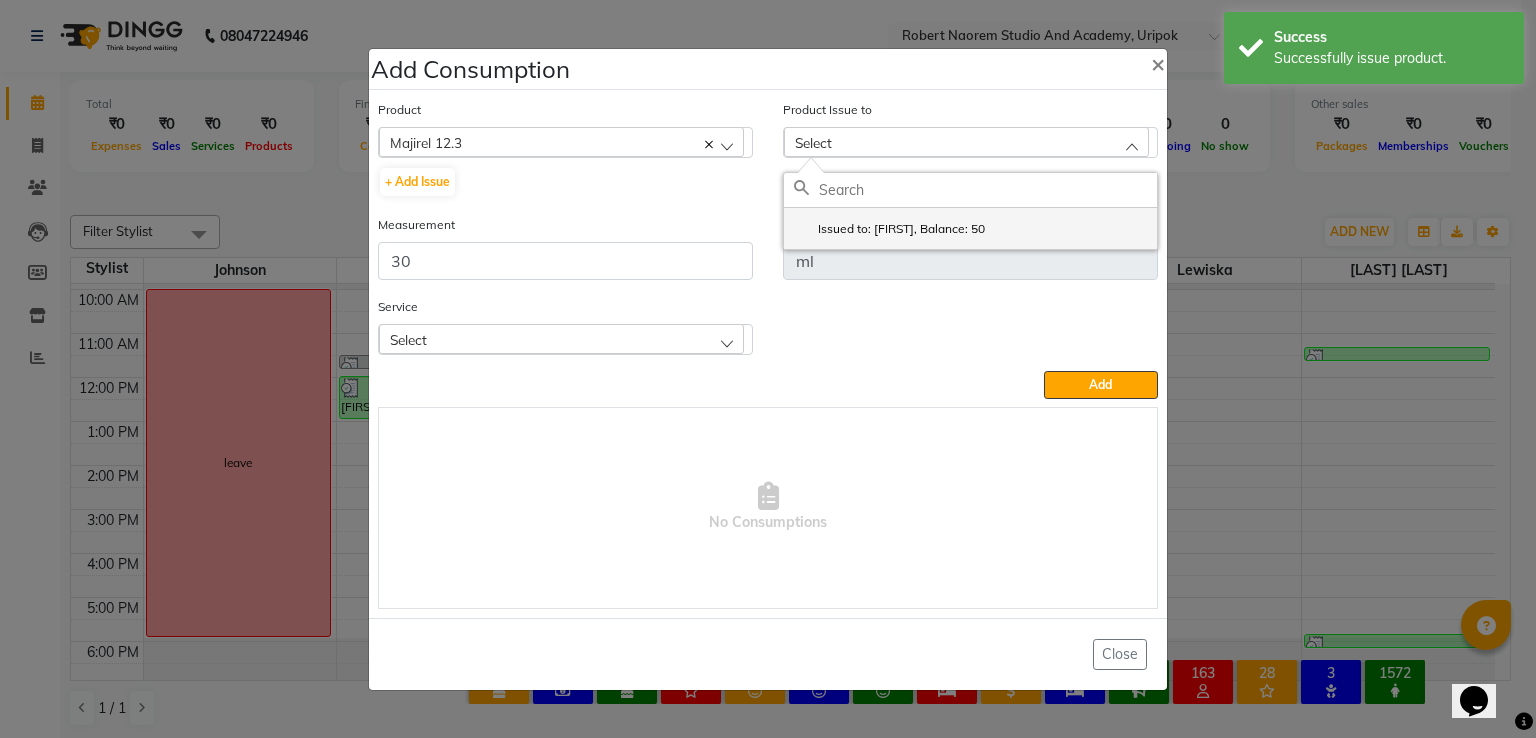 click on "Issued to: [FIRST], Balance: 50" 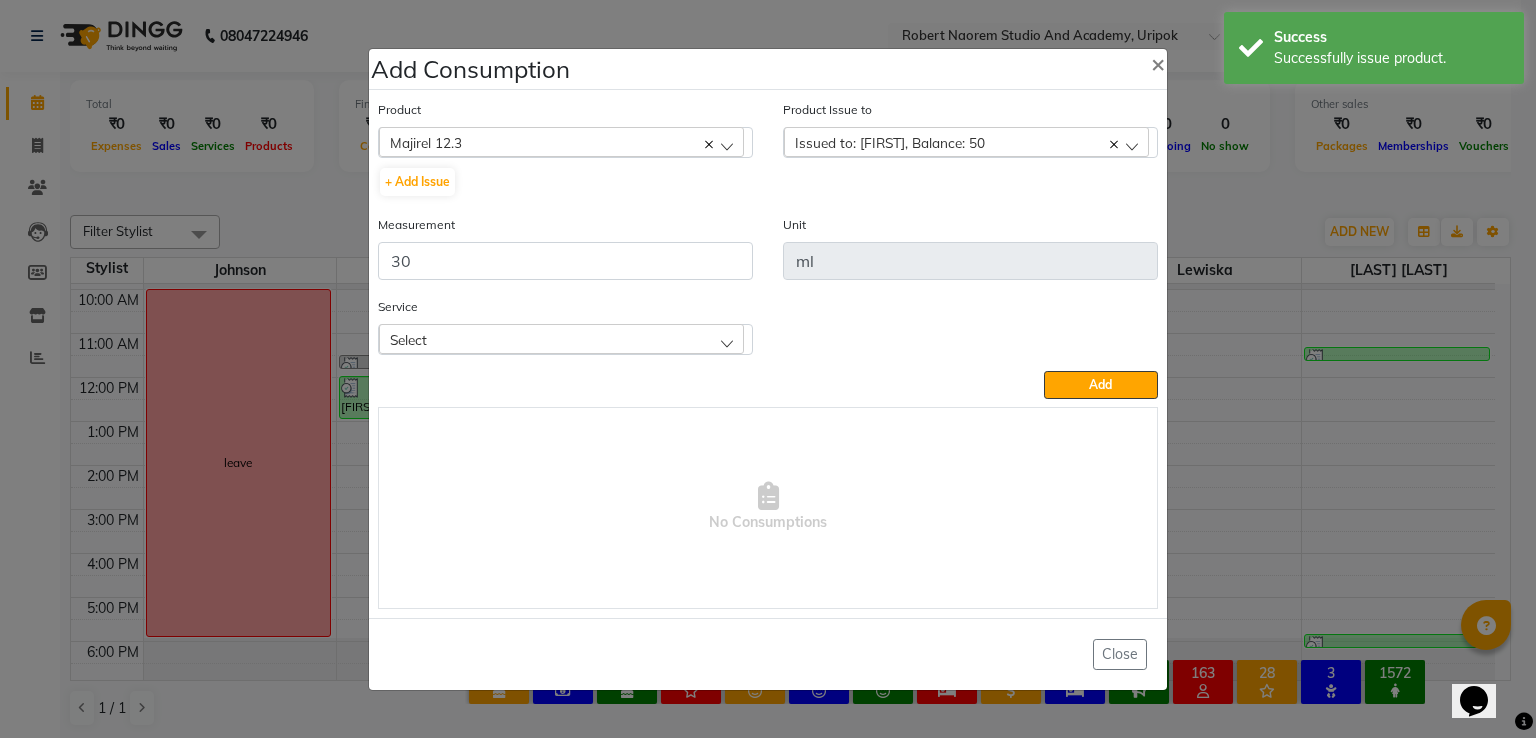 click on "Select" 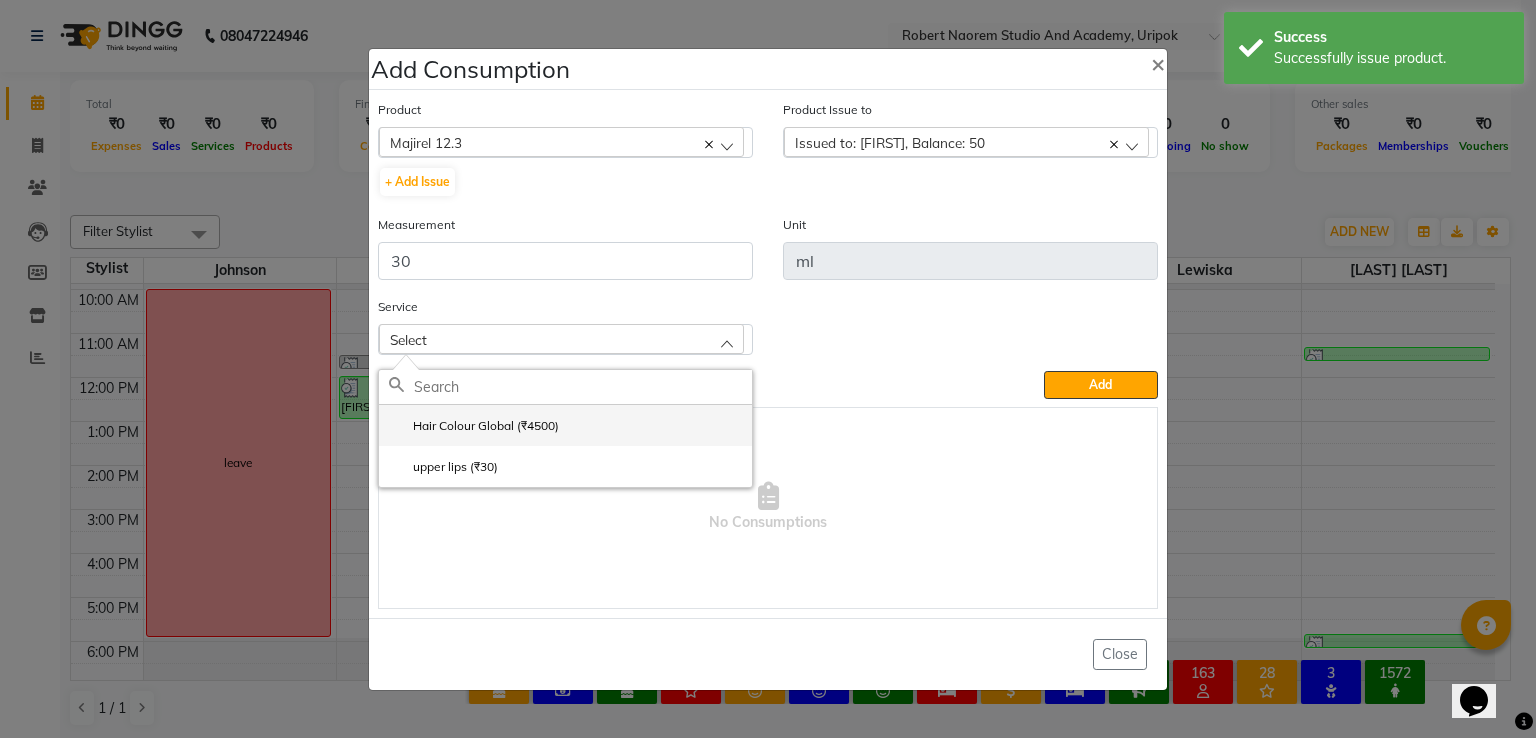 click on "Hair Colour Global (₹4500)" 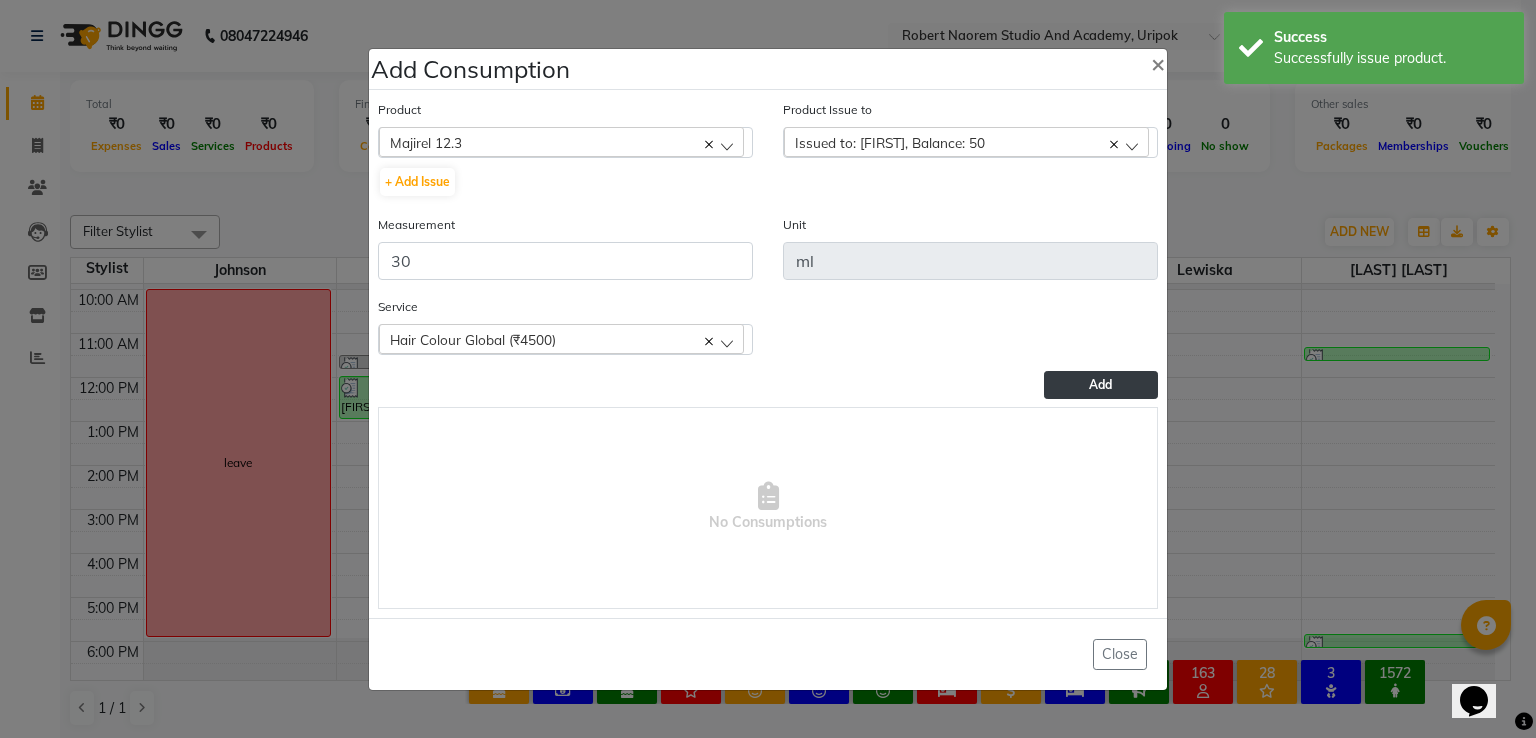 click on "Add" 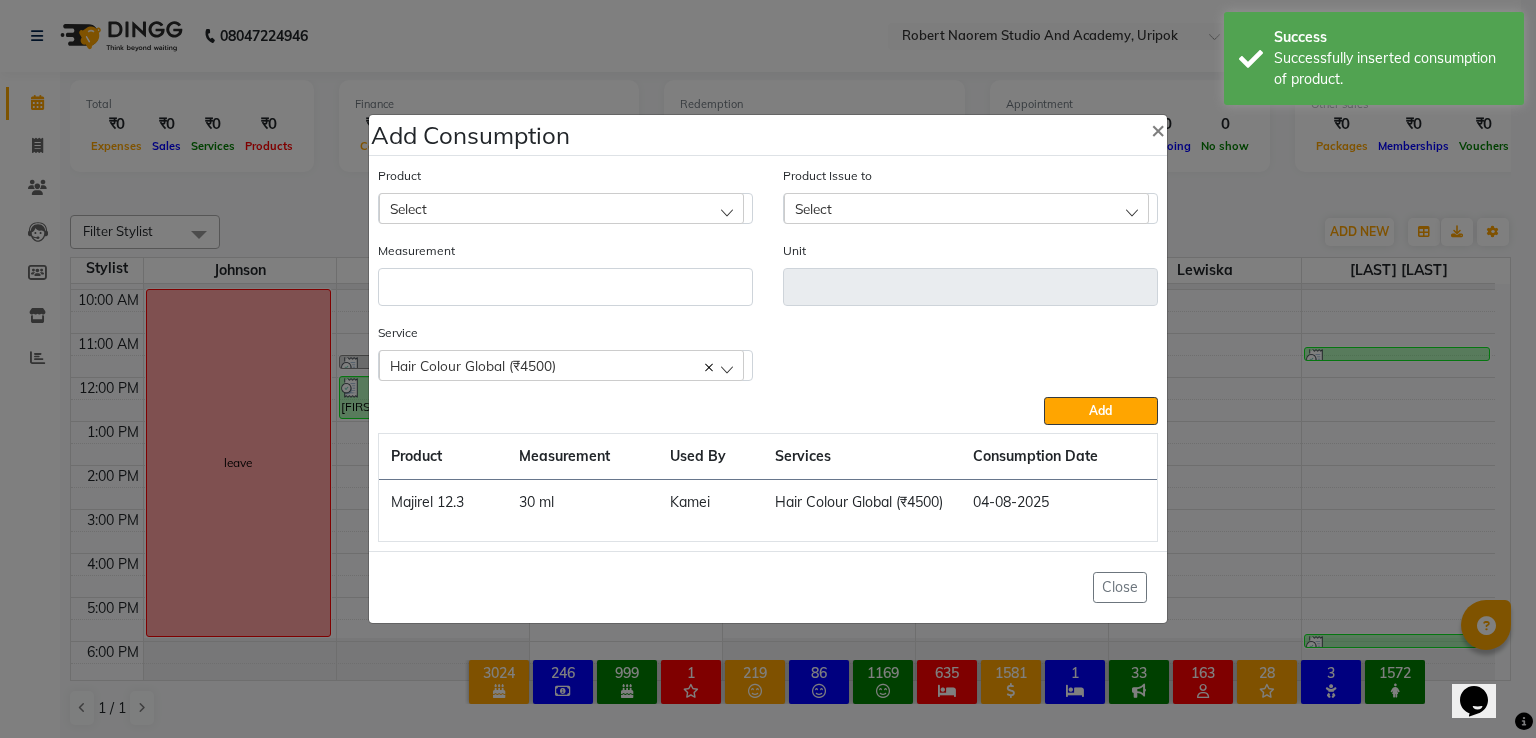 click on "Unit" 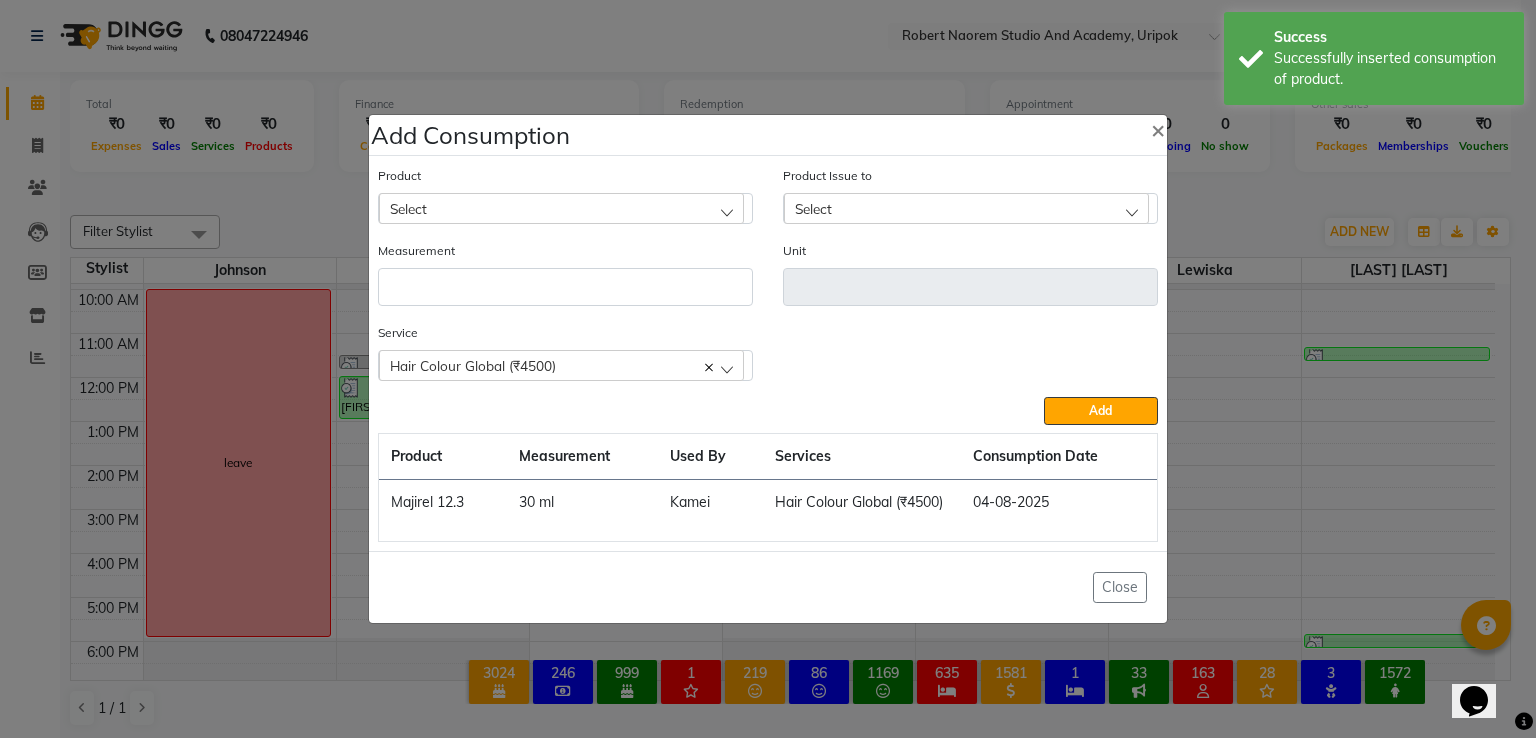 click on "Select" 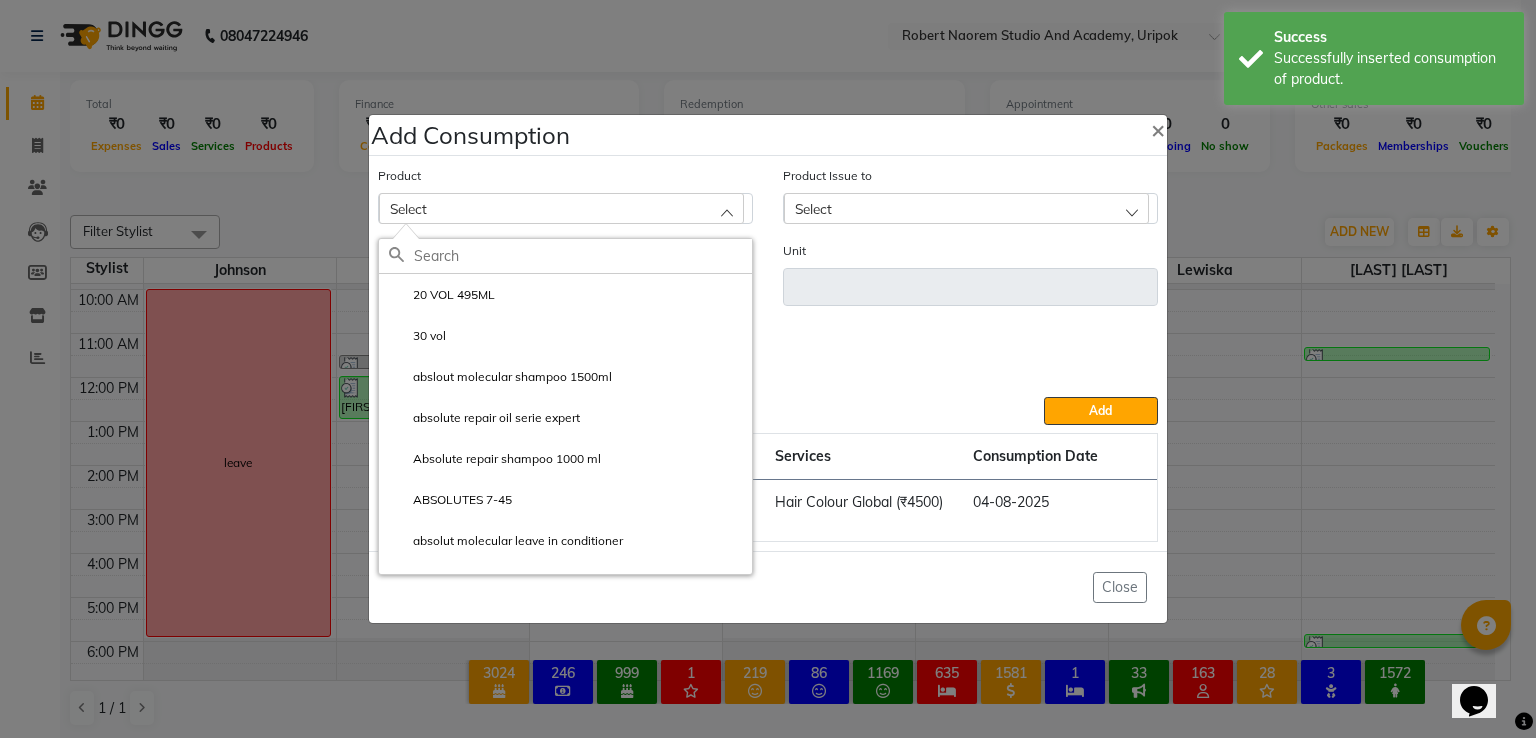 click 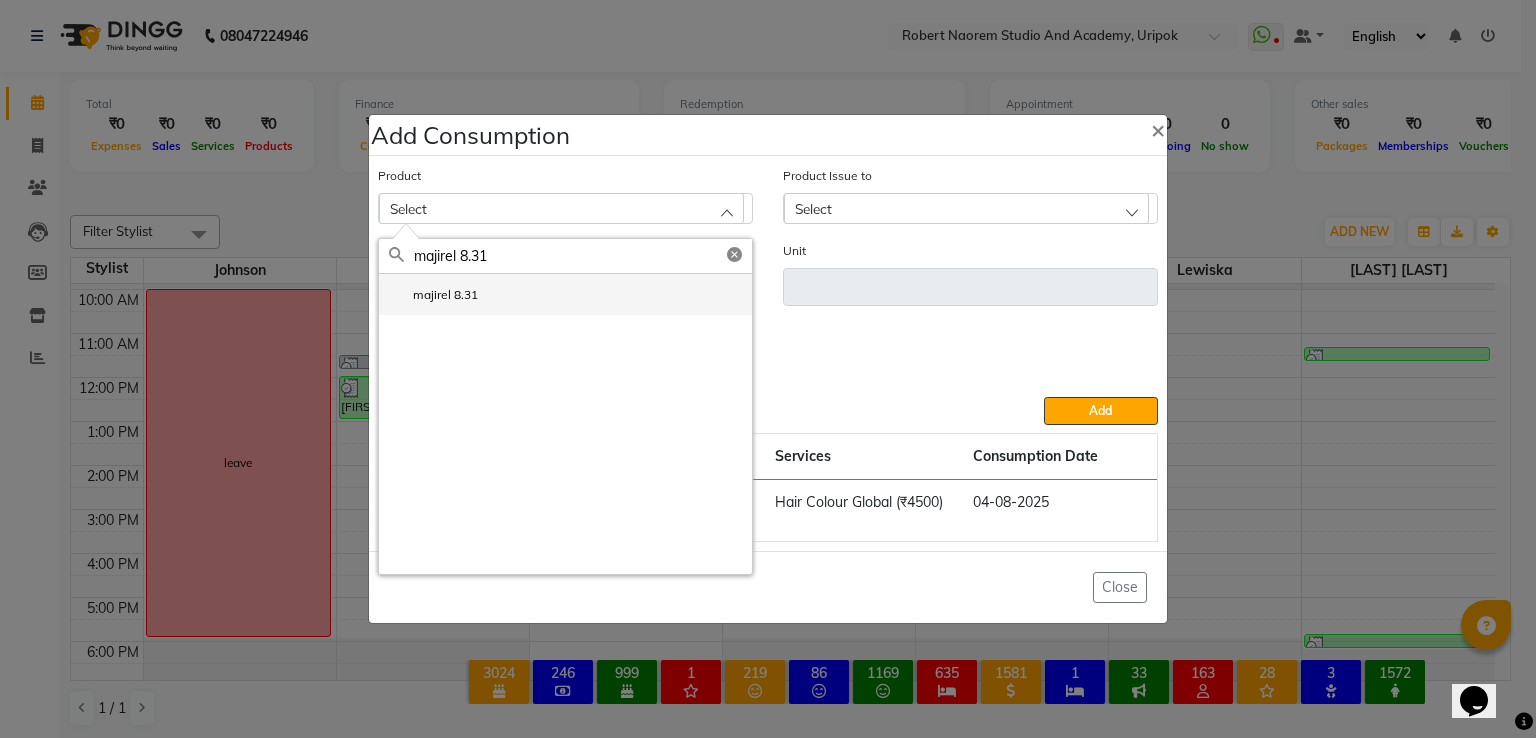 type on "majirel 8.31" 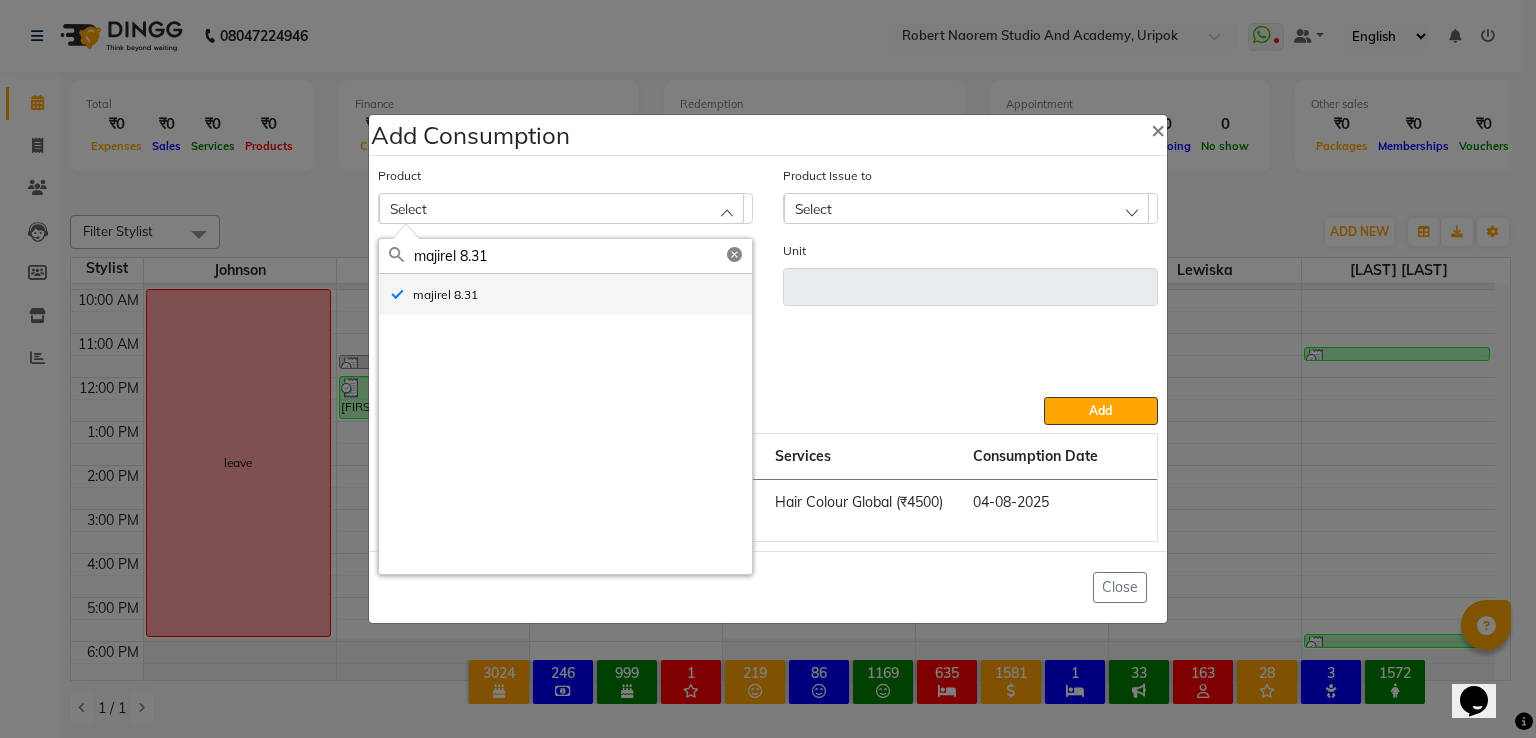 type on "ml" 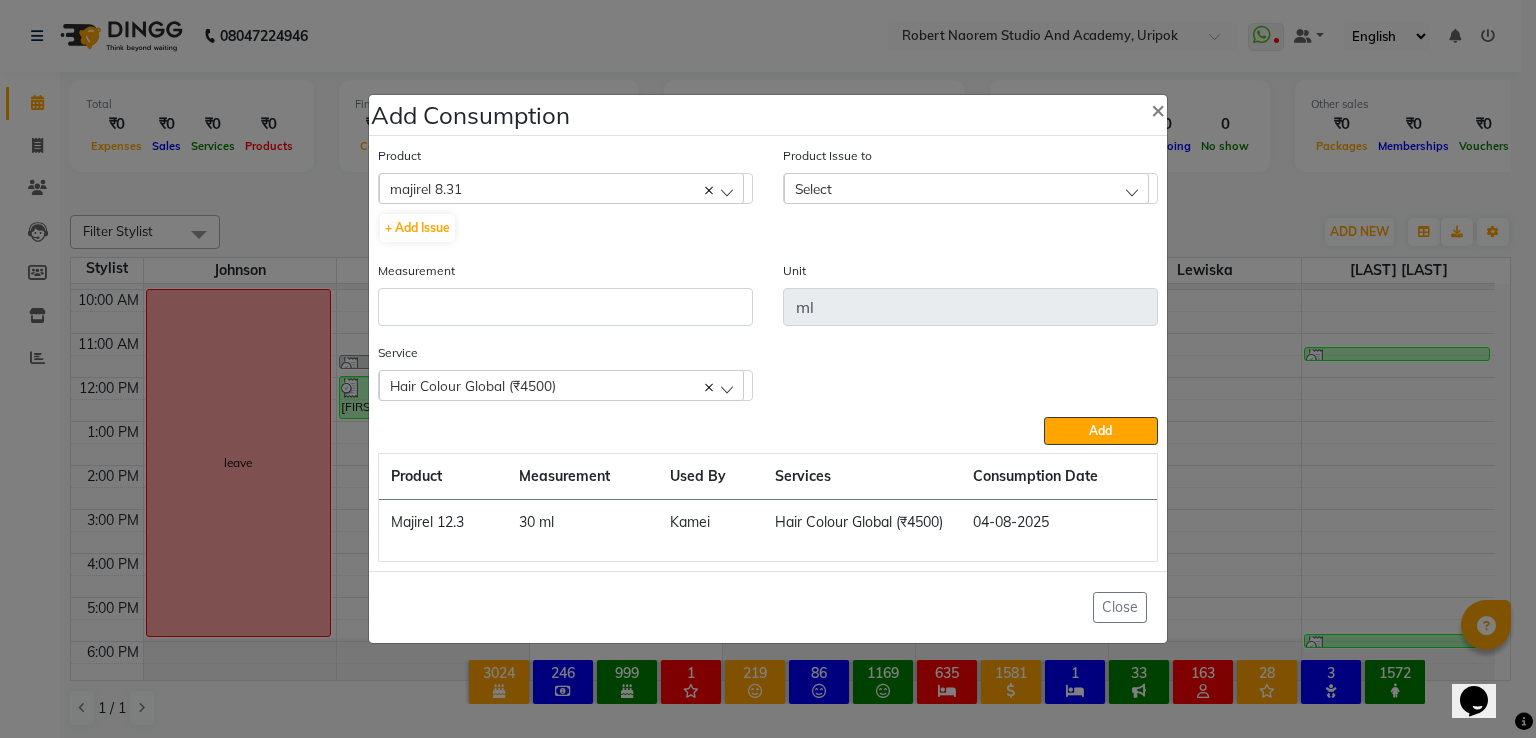 click on "Select" 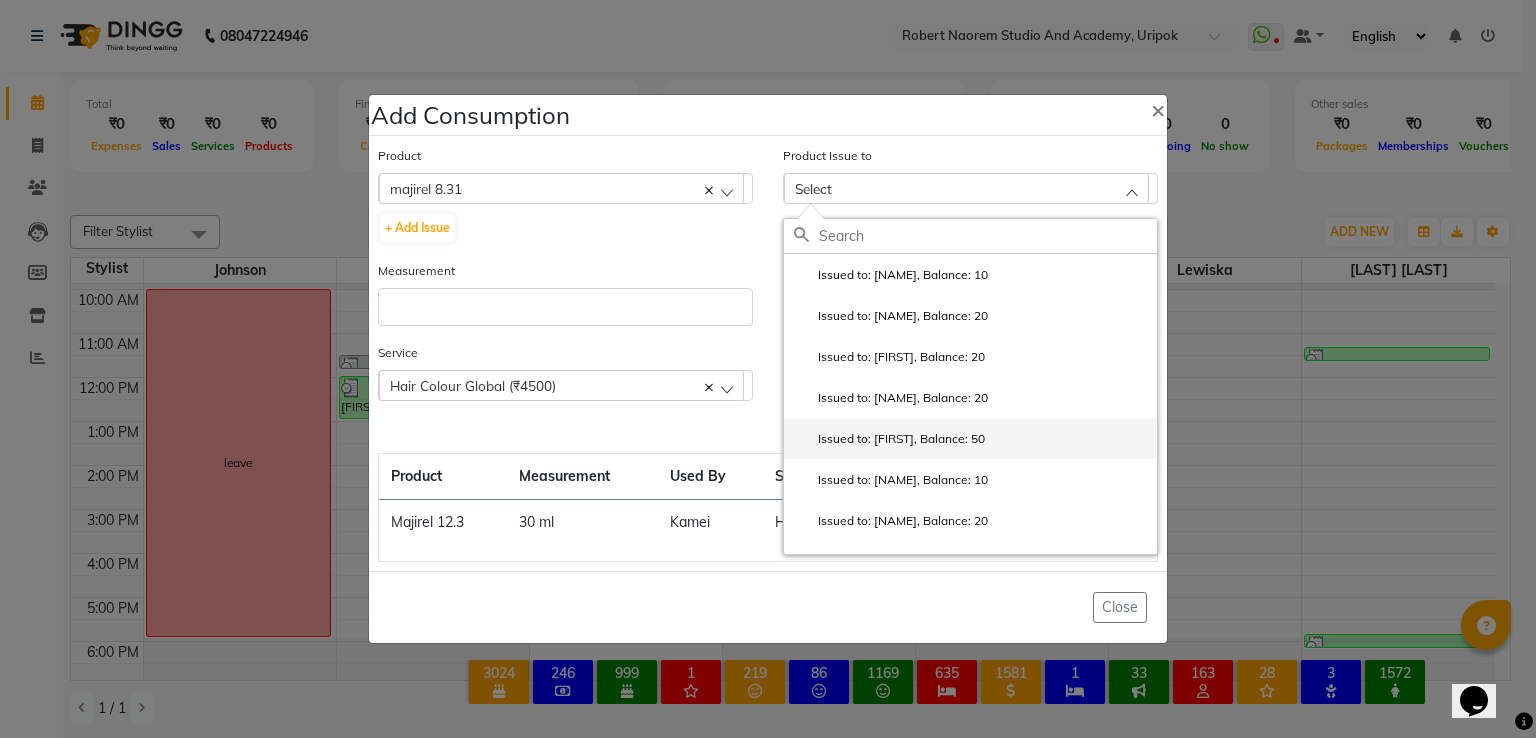 click on "Issued to: [FIRST], Balance: 50" 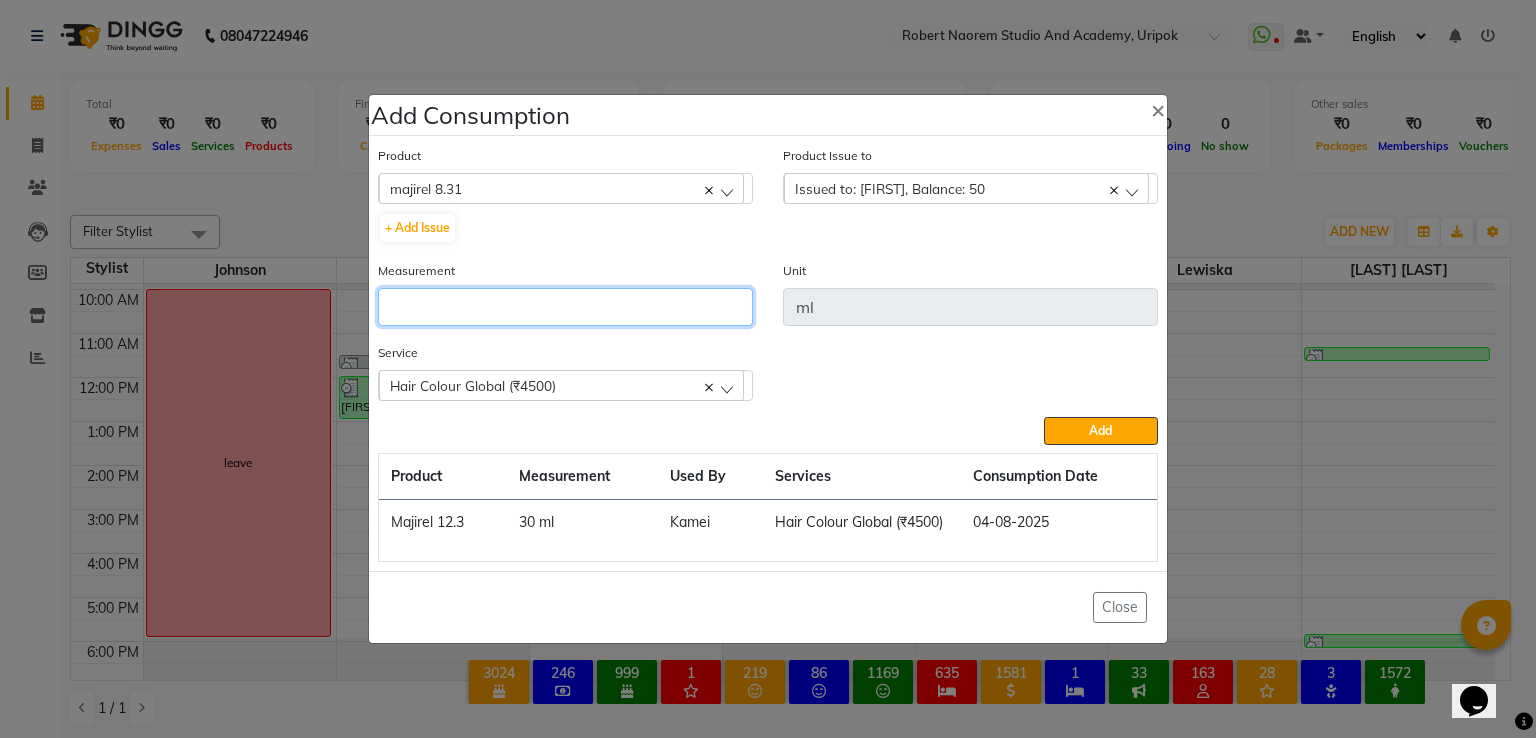 click 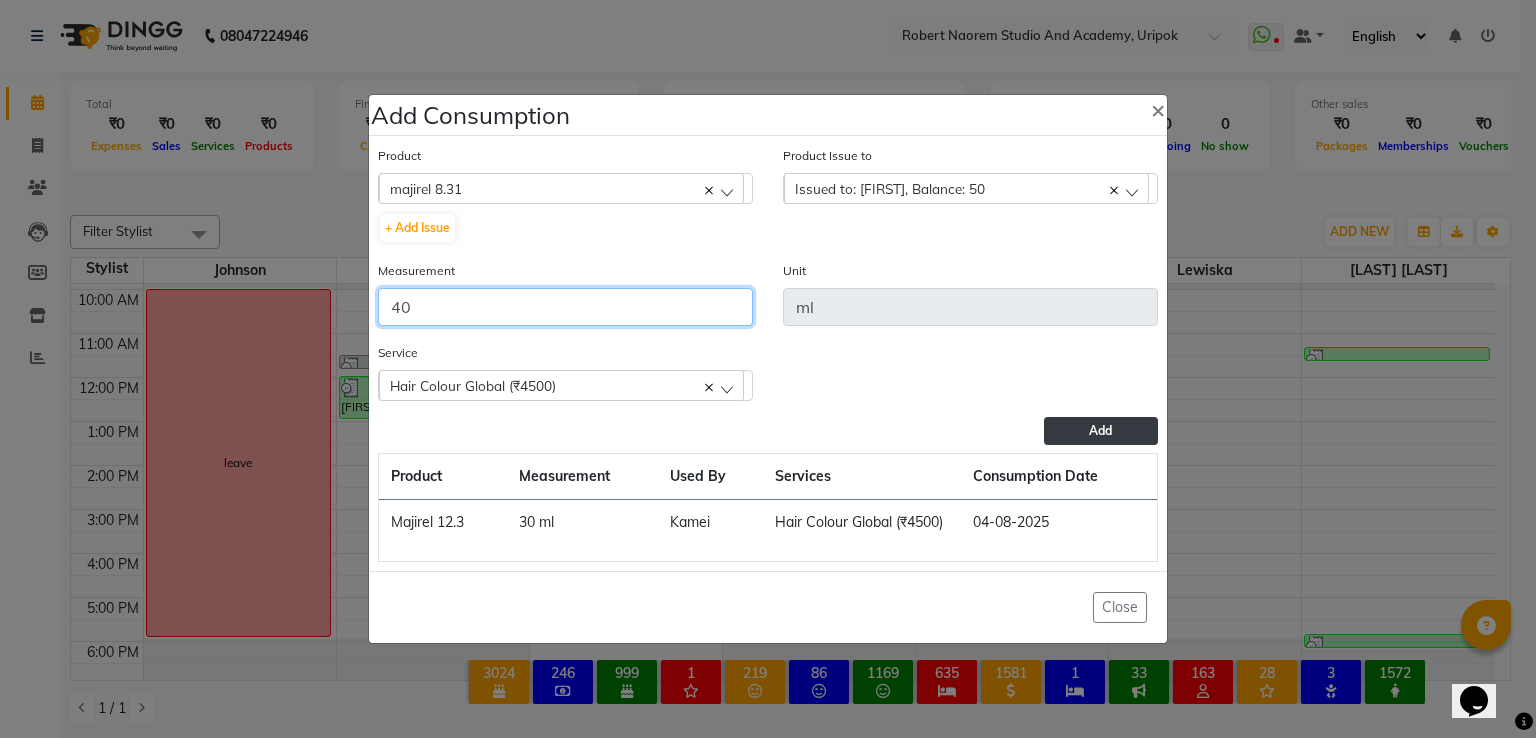 type on "40" 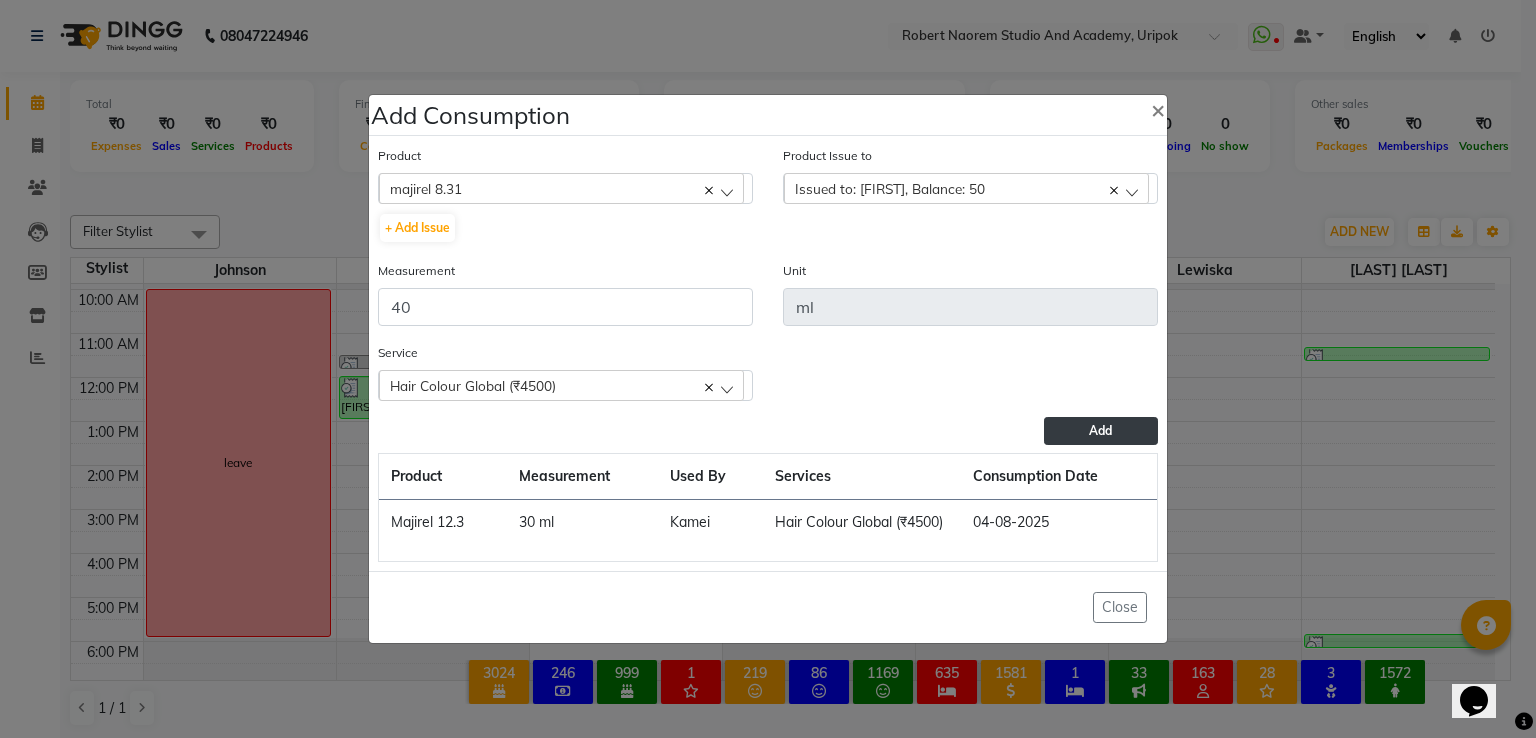click on "Add" 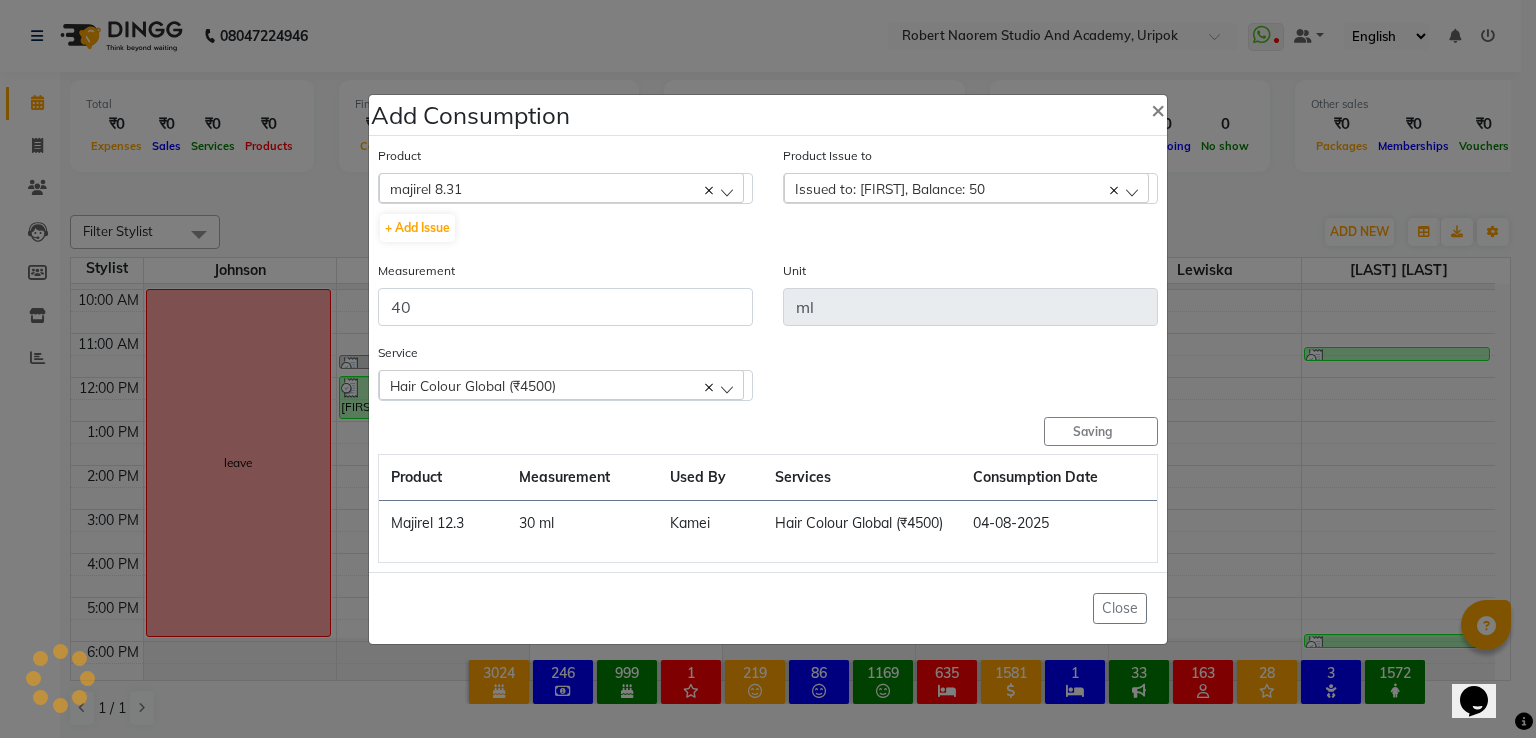 type 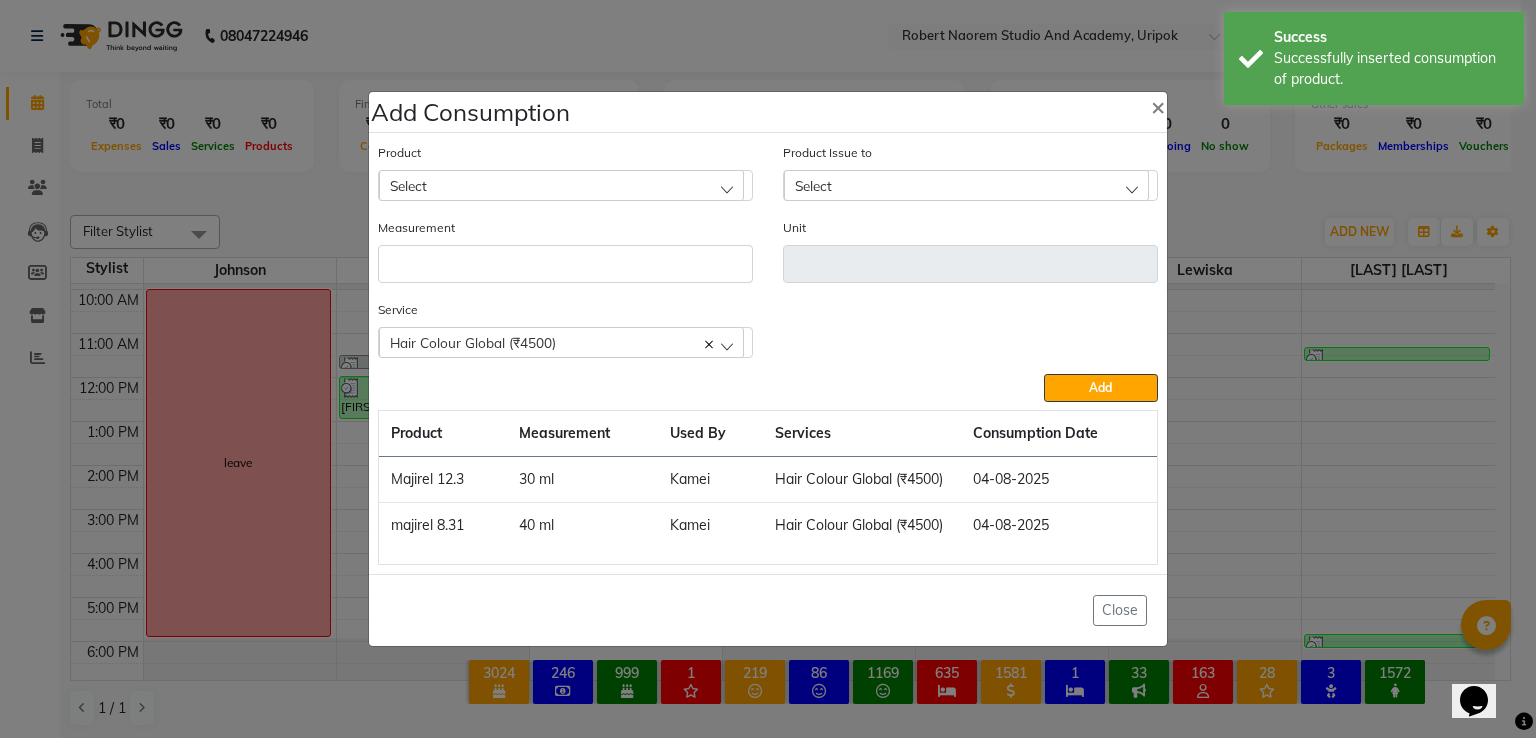click on "Select" 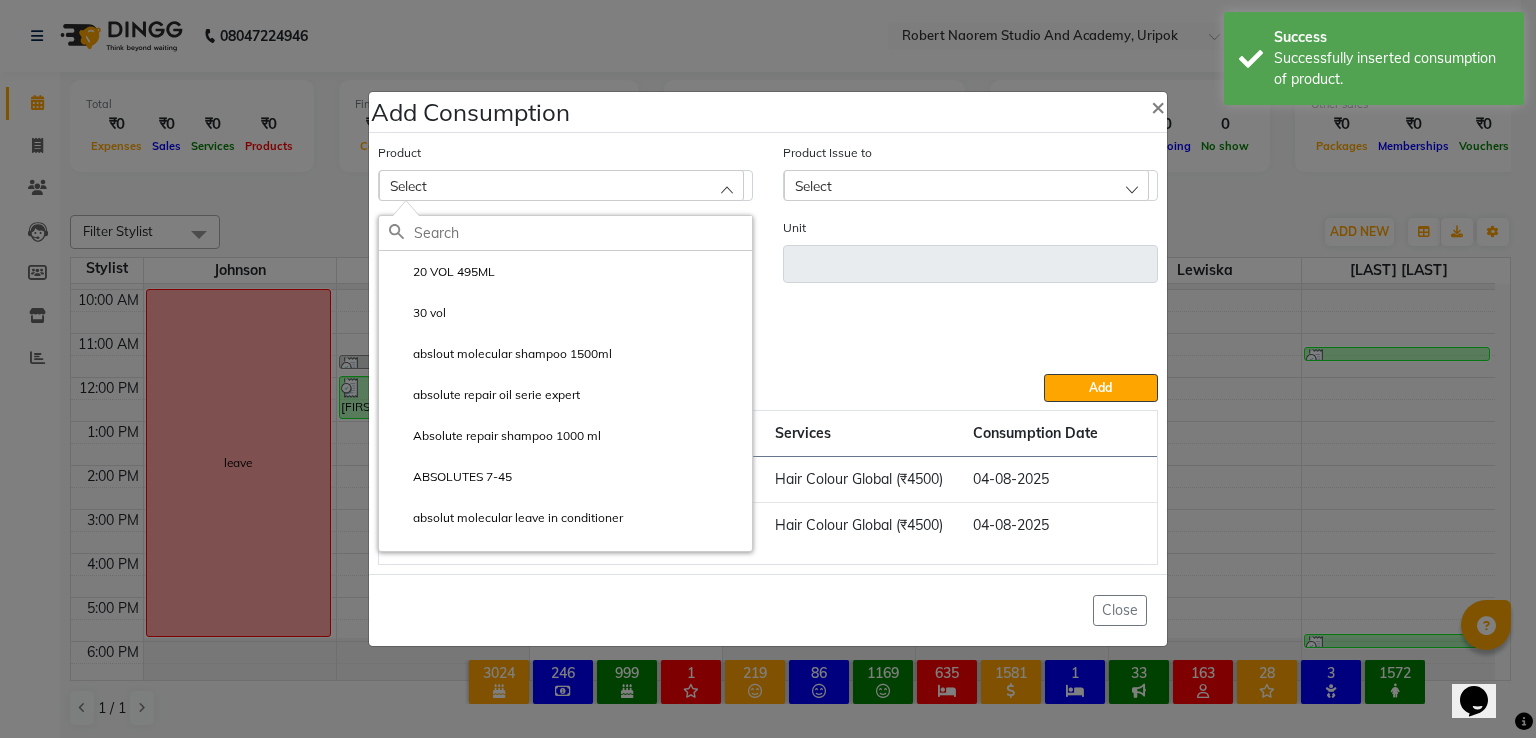 click 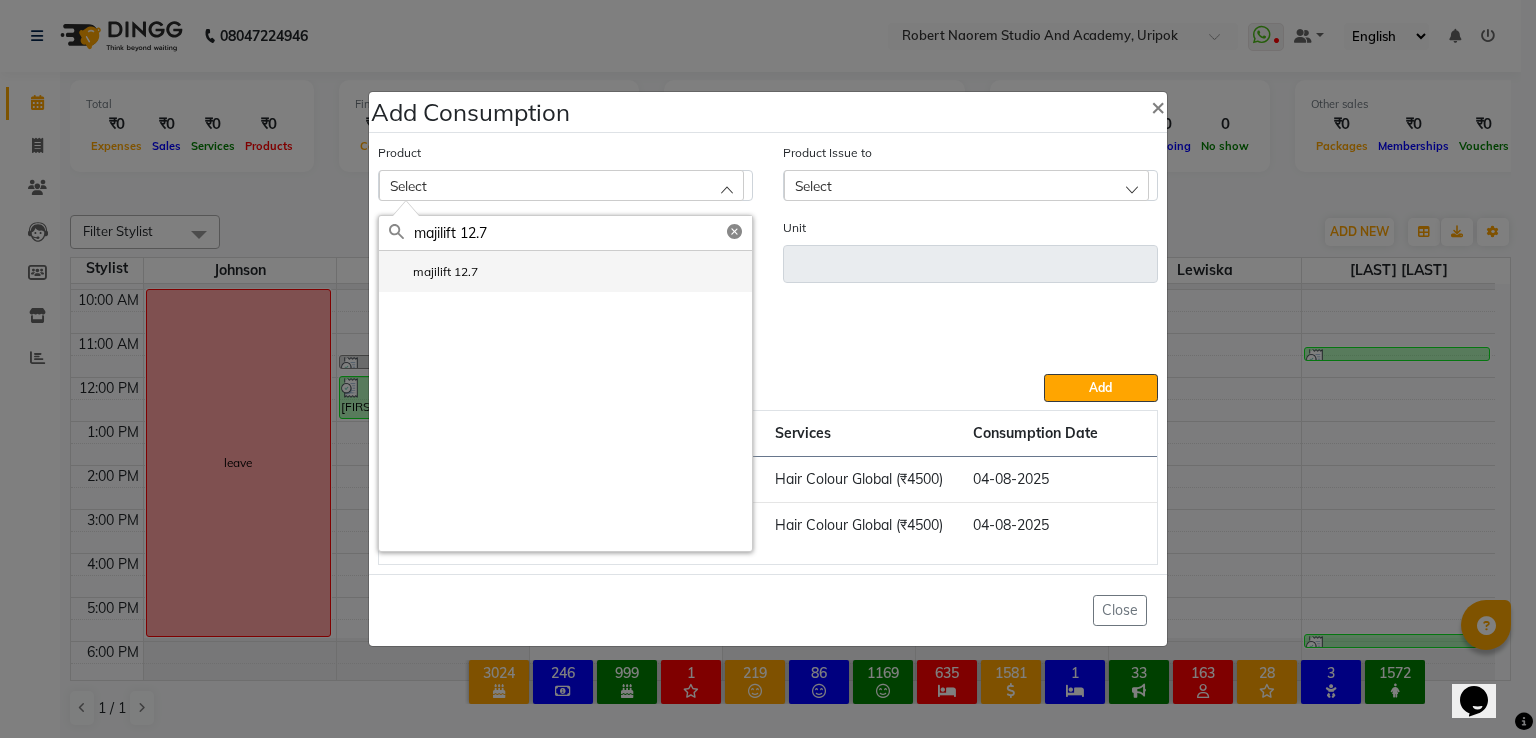 type on "majilift 12.7" 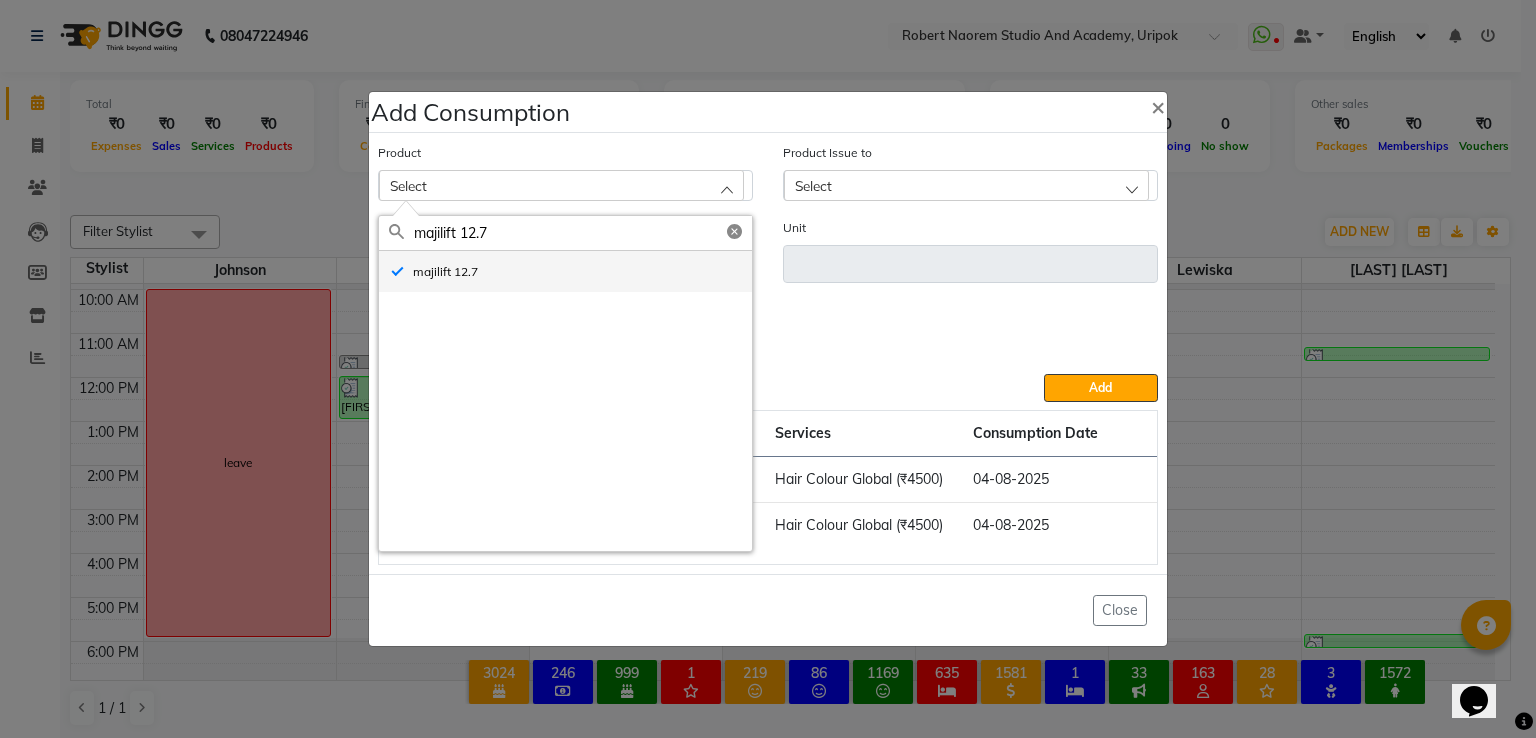type on "ml" 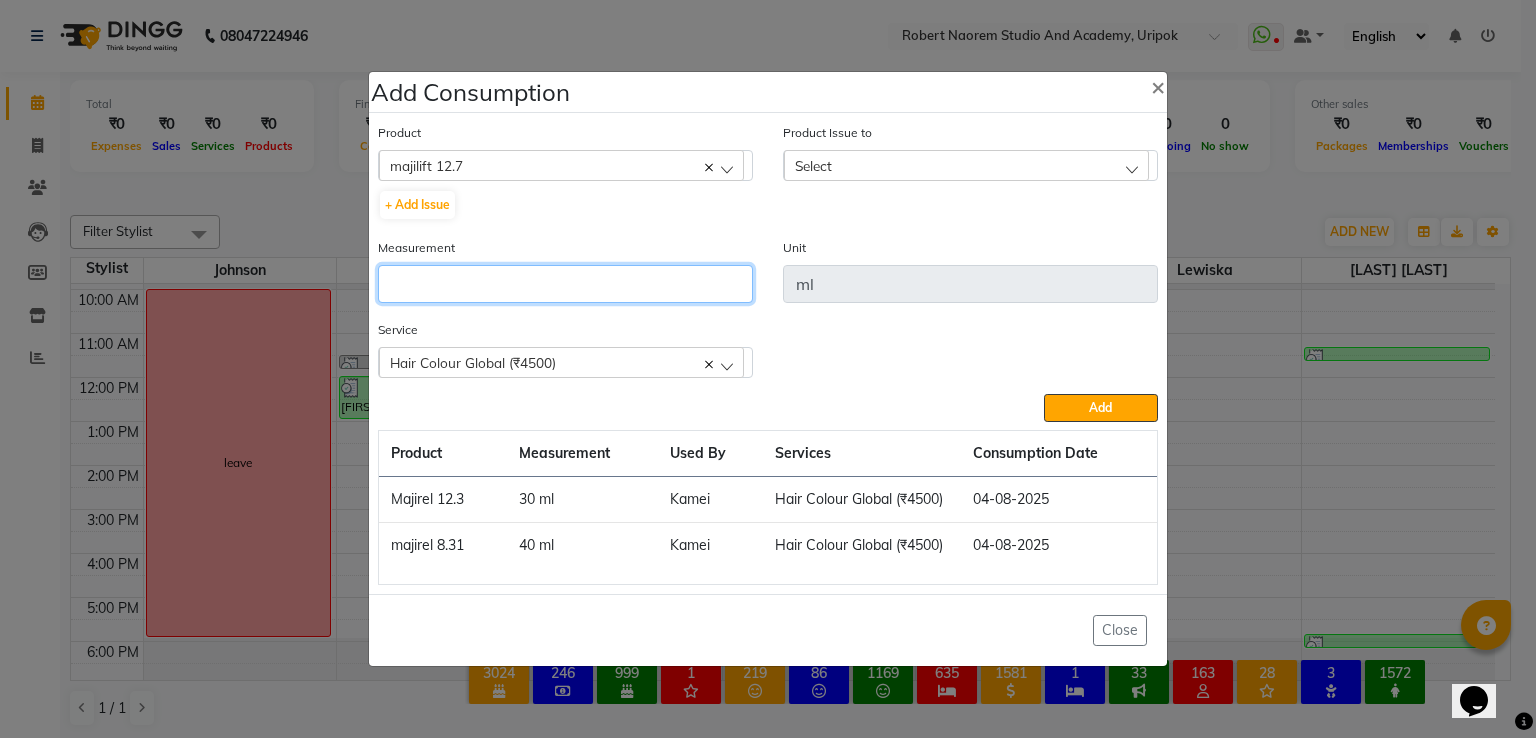 click 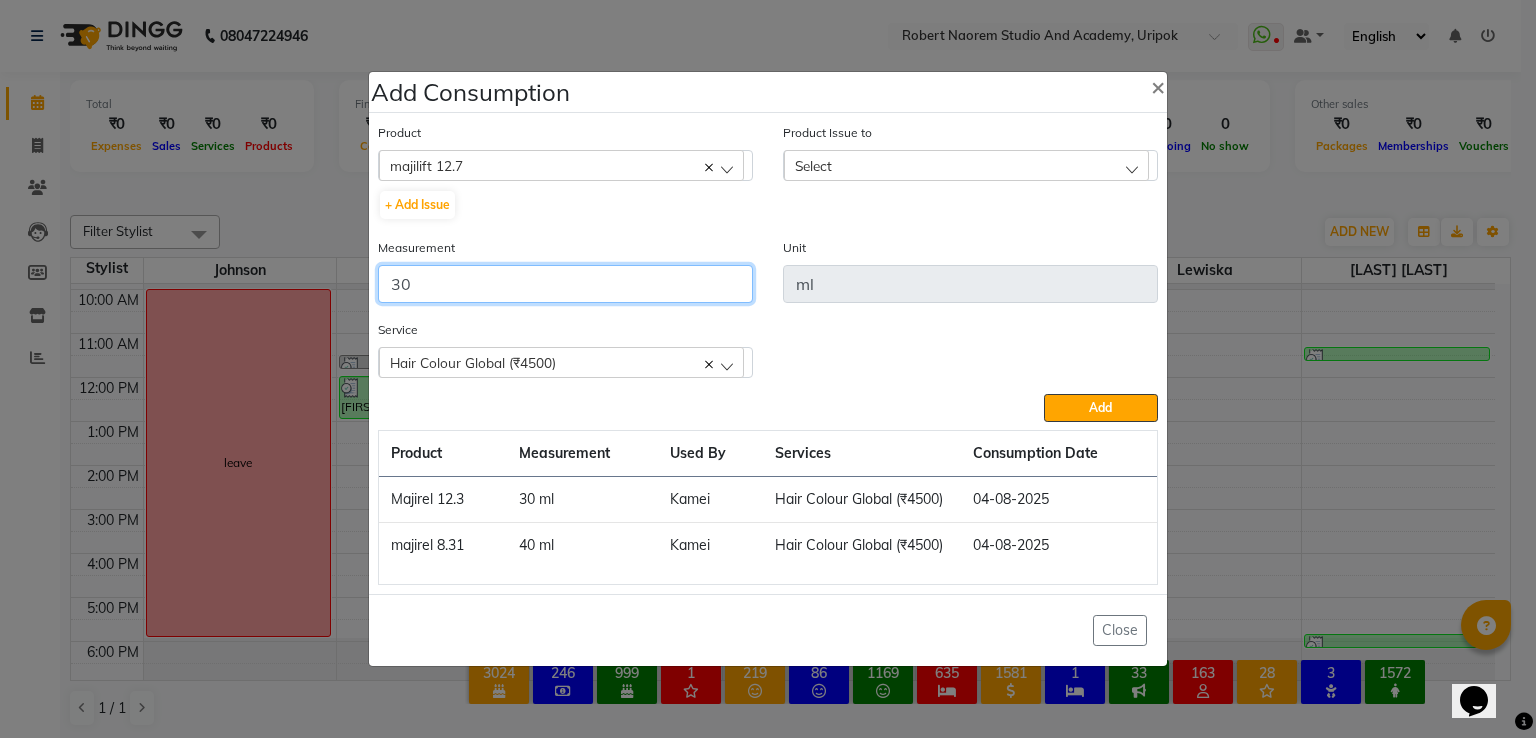 type on "30" 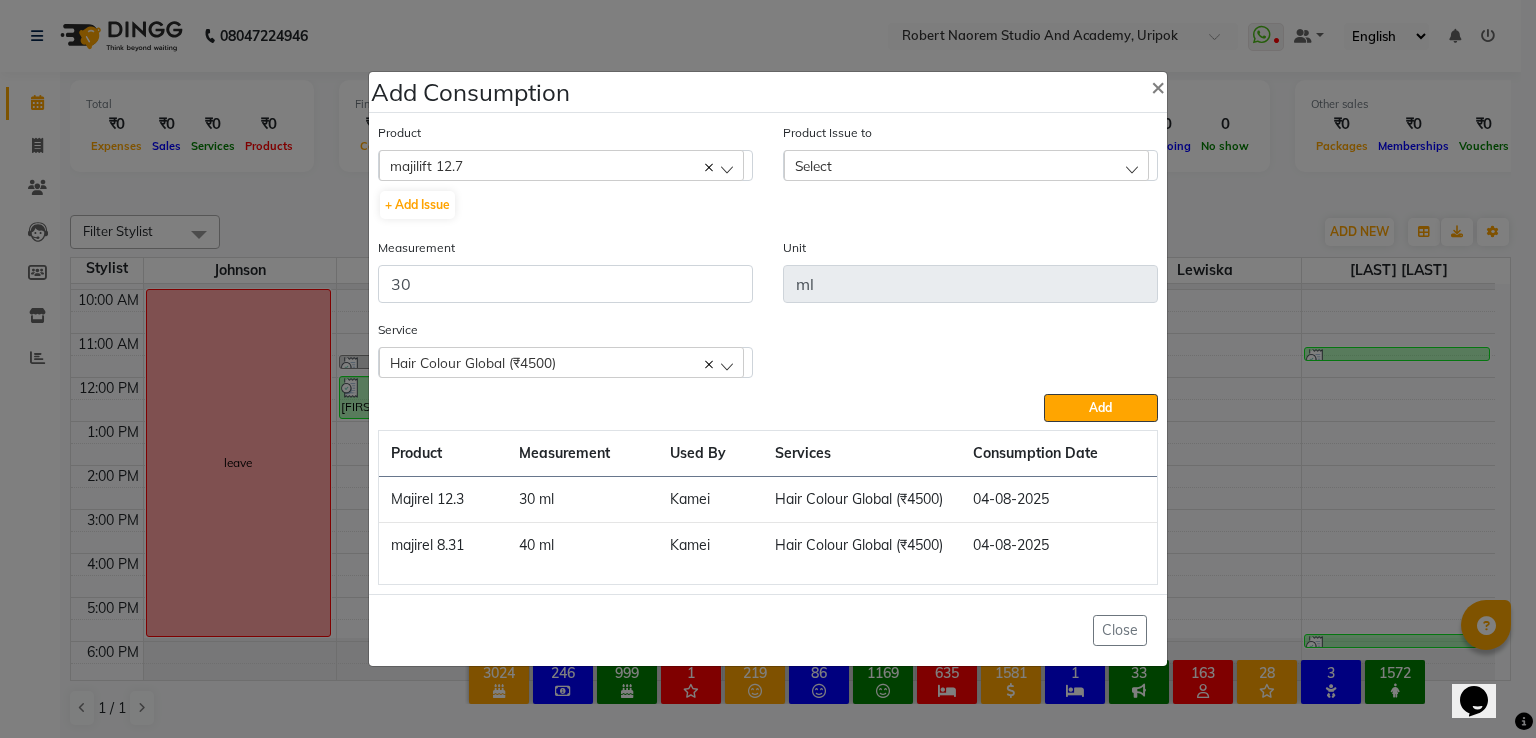 click on "Select" 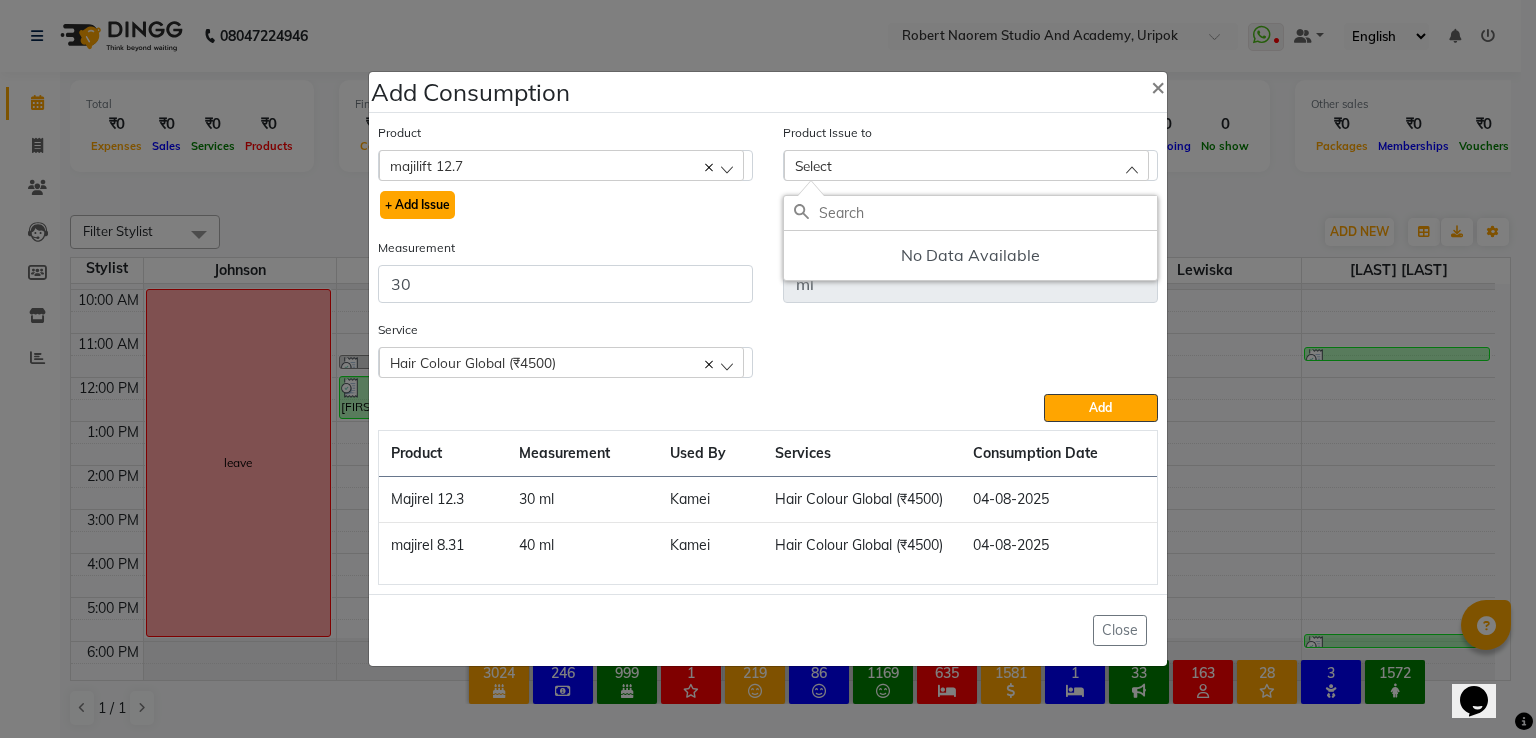 click on "+ Add Issue" 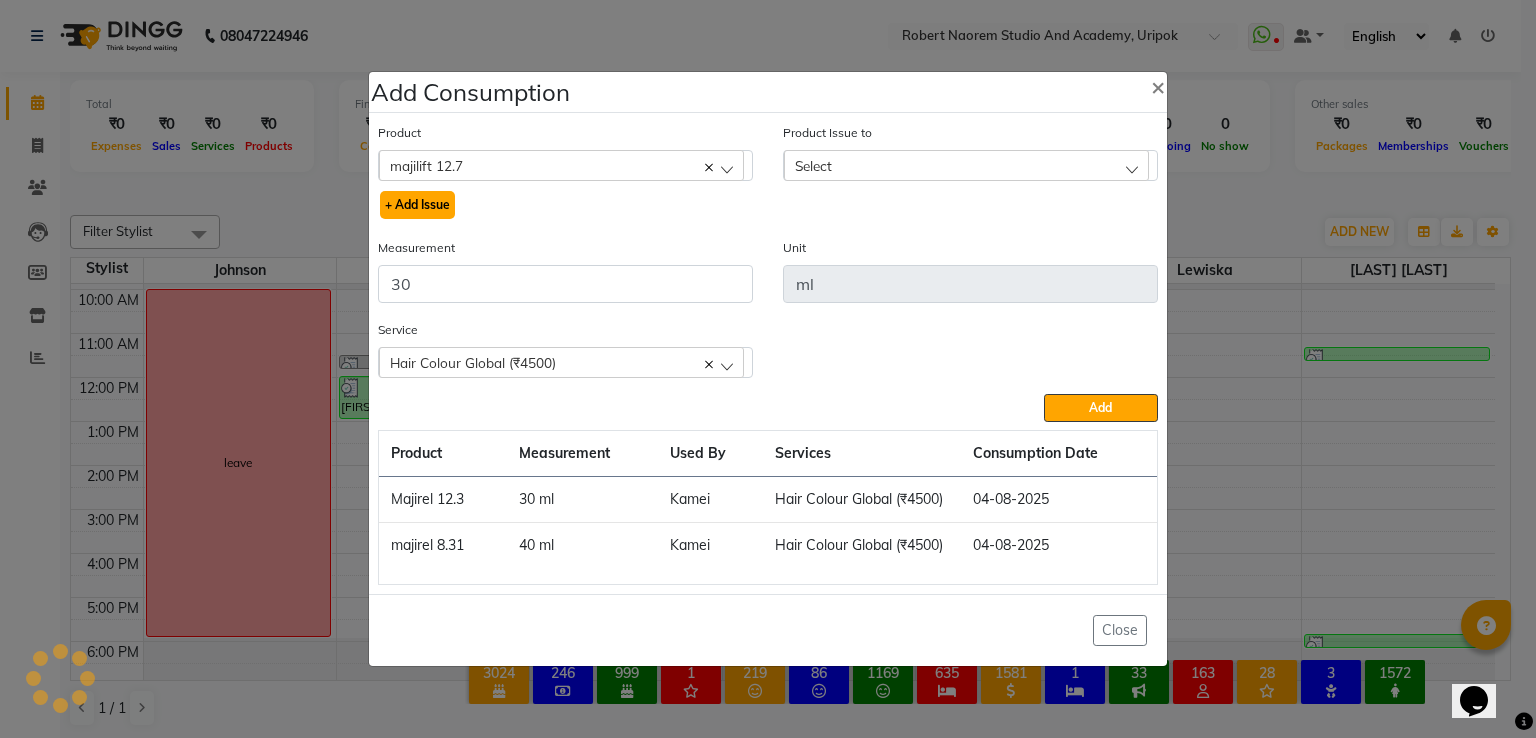 select 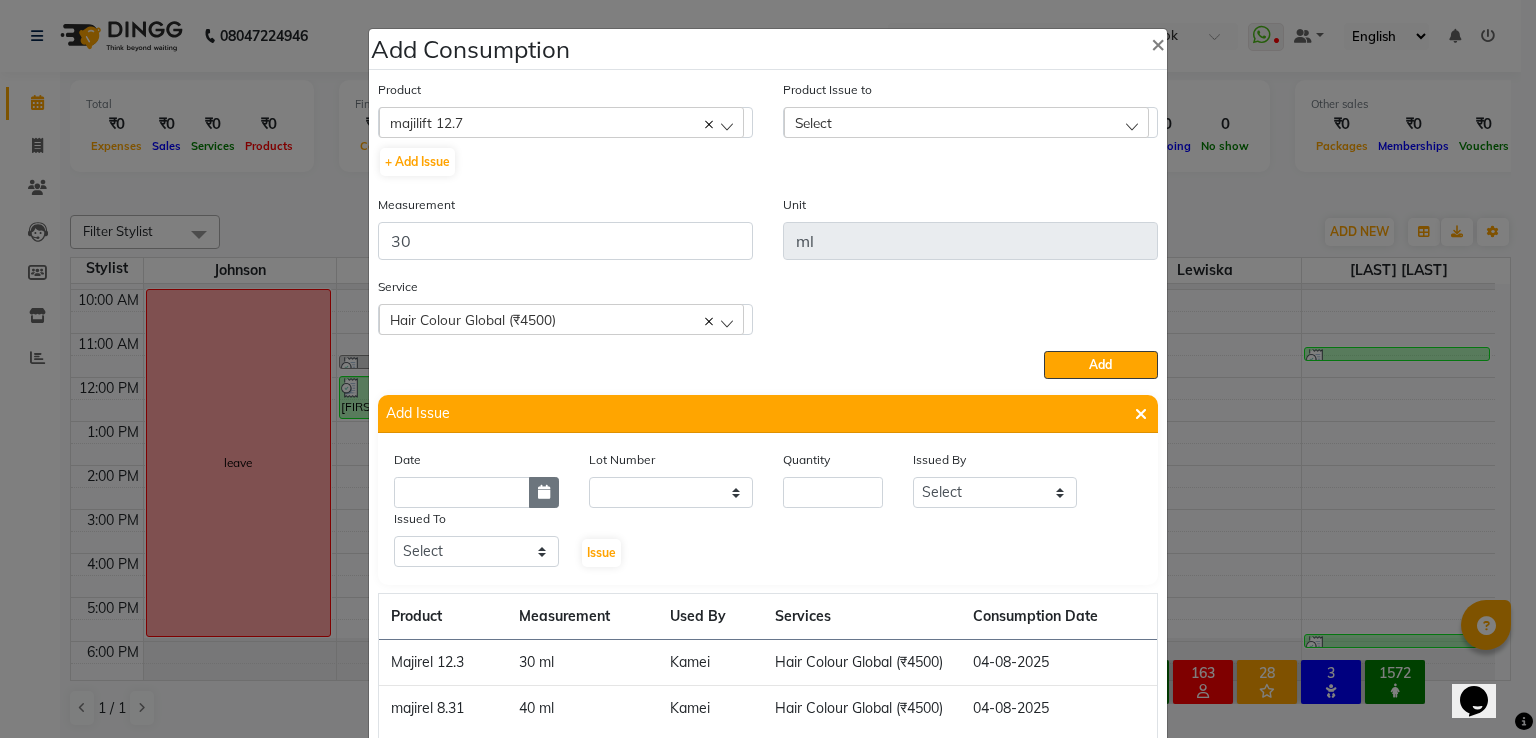 click 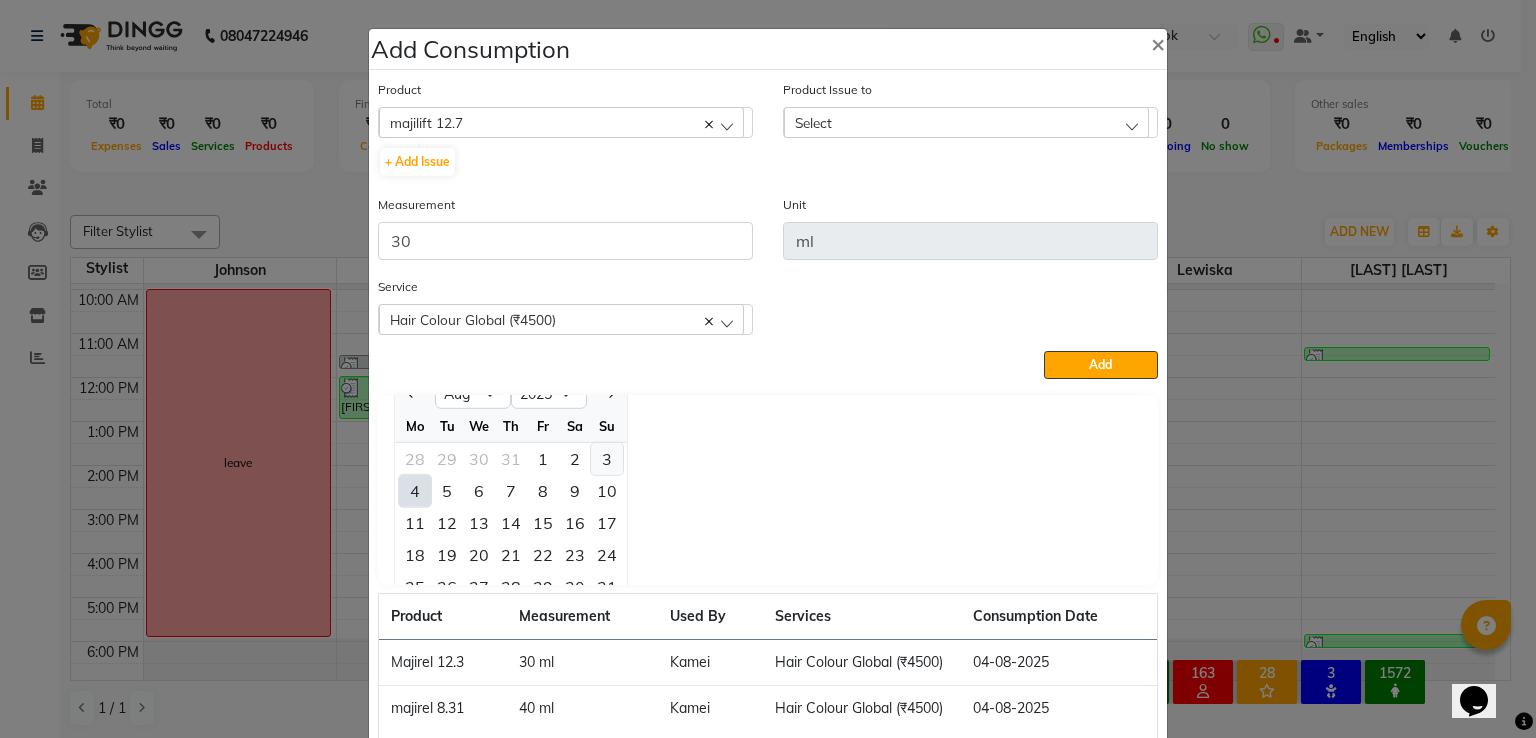 click on "3" 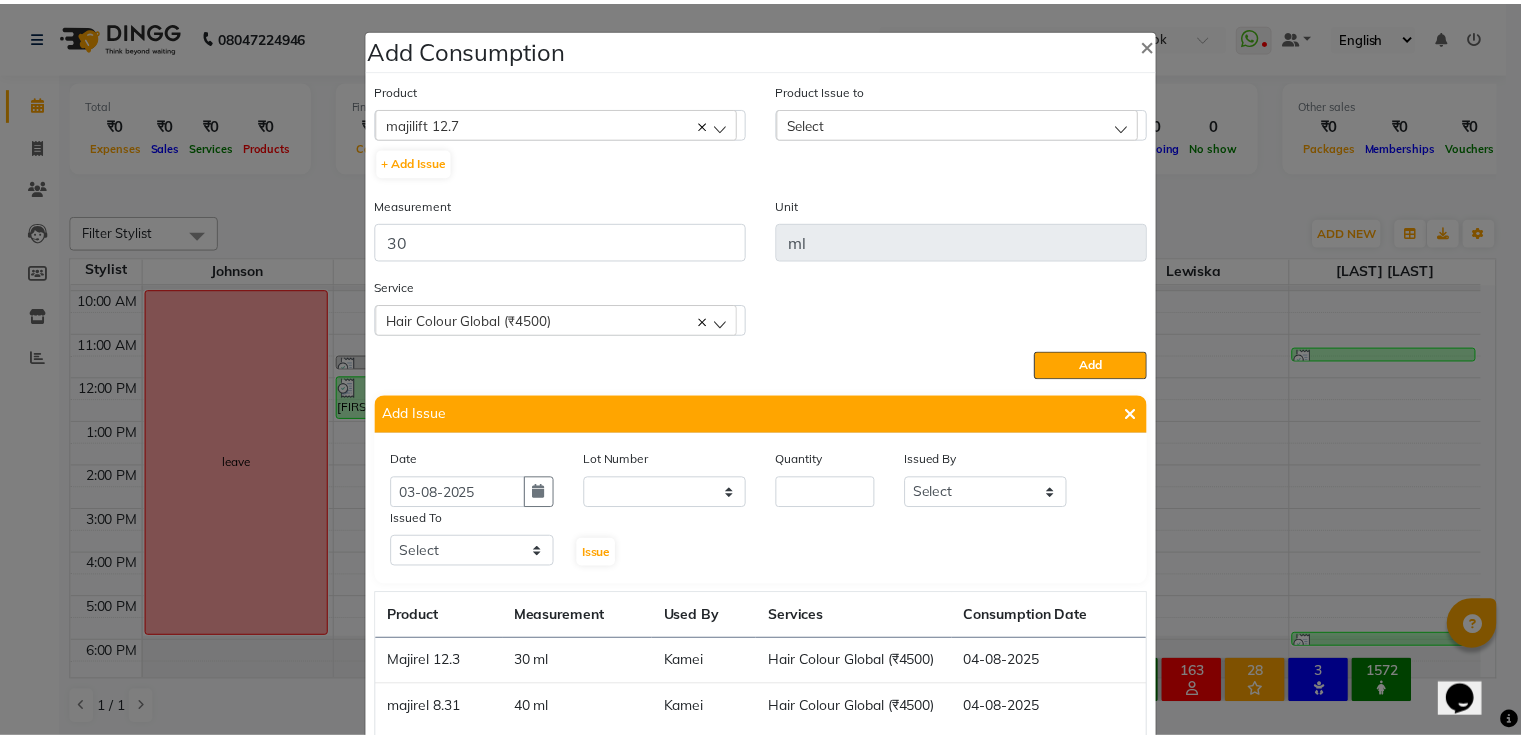 scroll, scrollTop: 0, scrollLeft: 0, axis: both 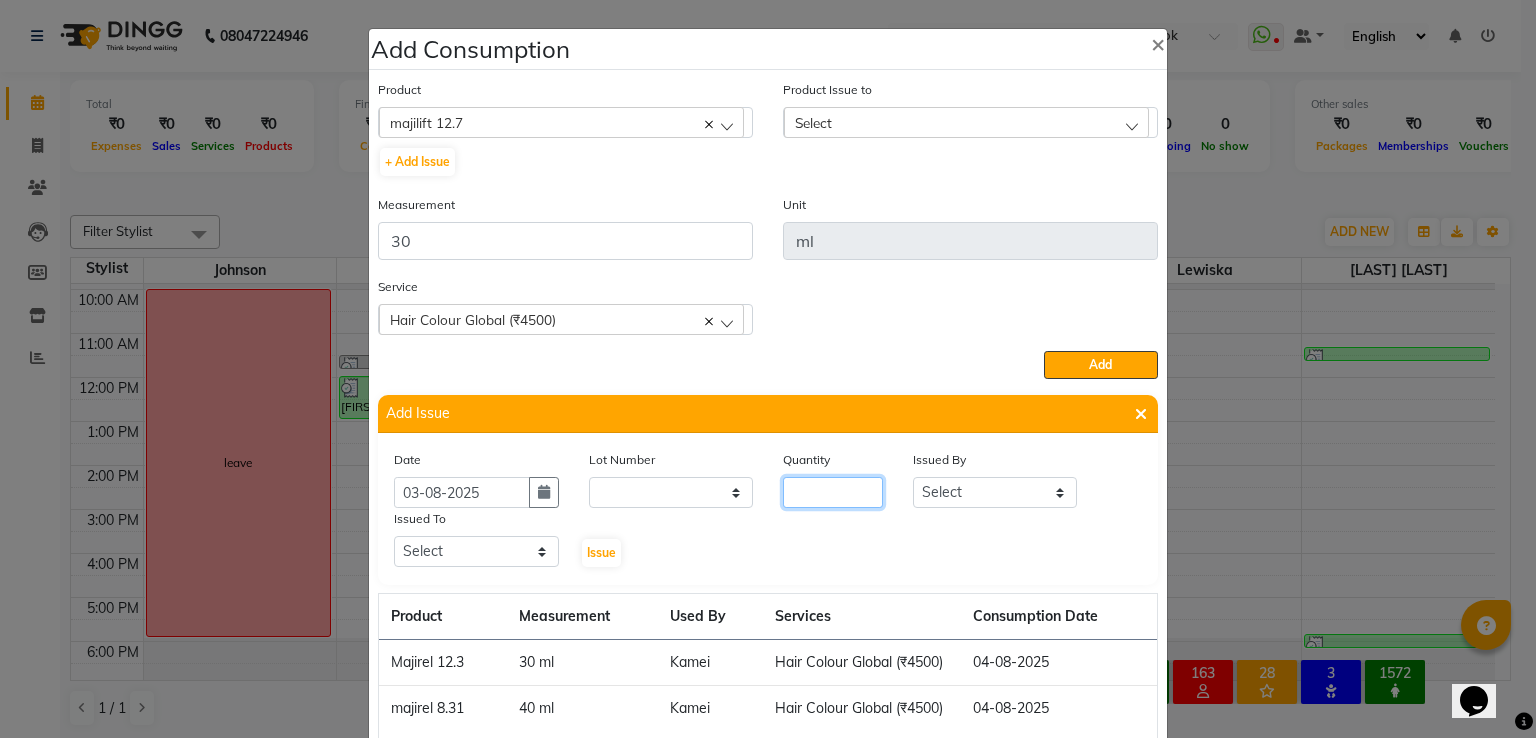 click 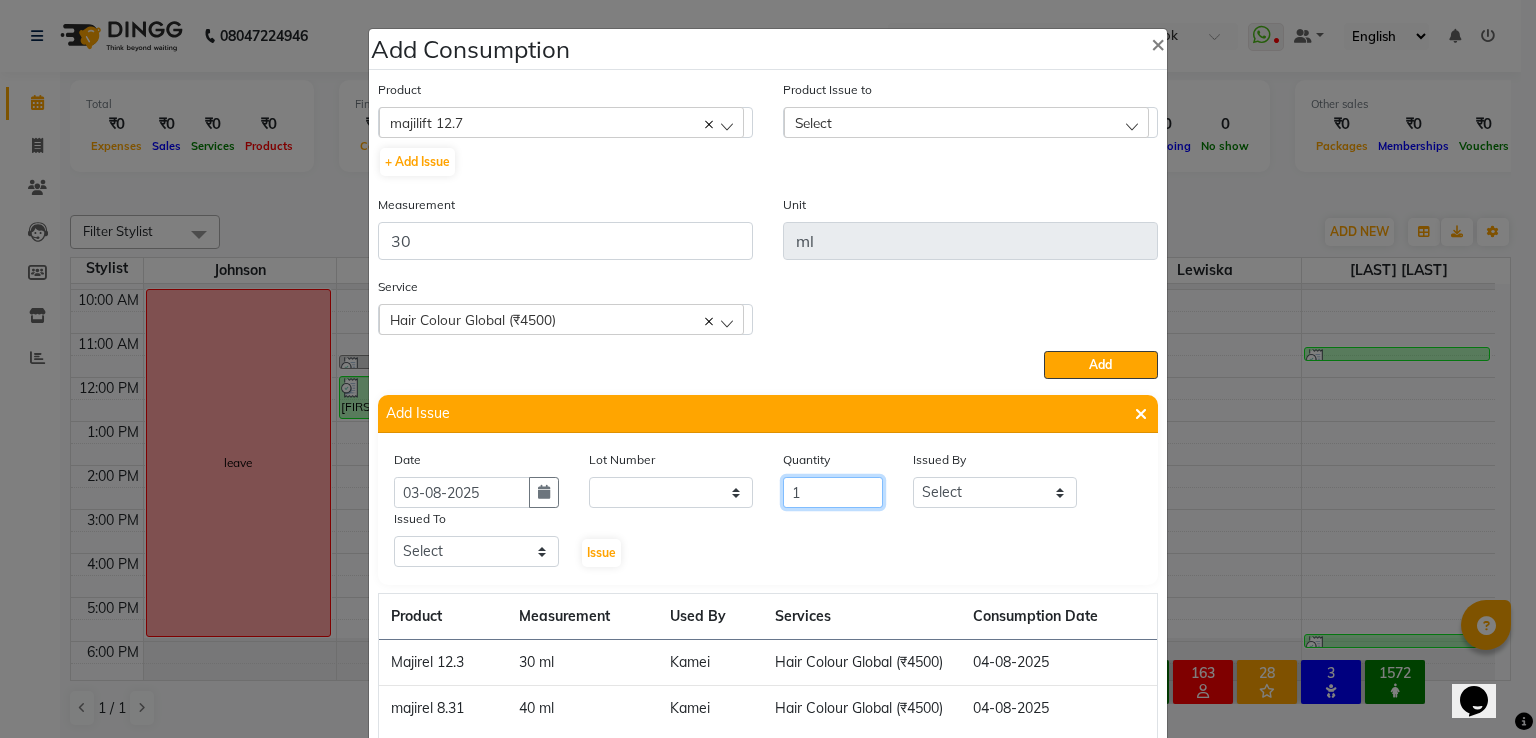 type on "1" 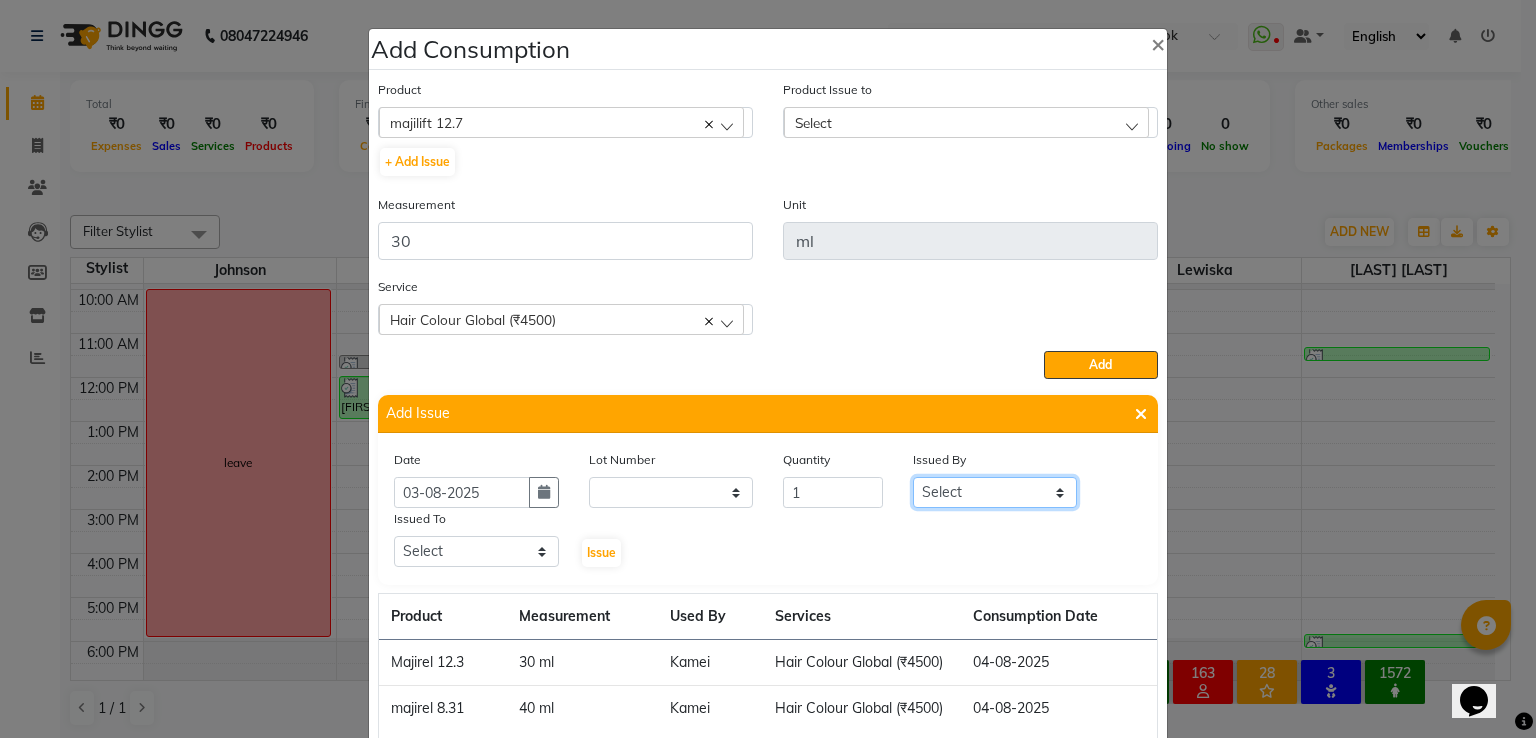 click on "Select [FIRST] [LAST] [LAST] [LAST] [LAST] [LAST] [LAST] [LAST]" 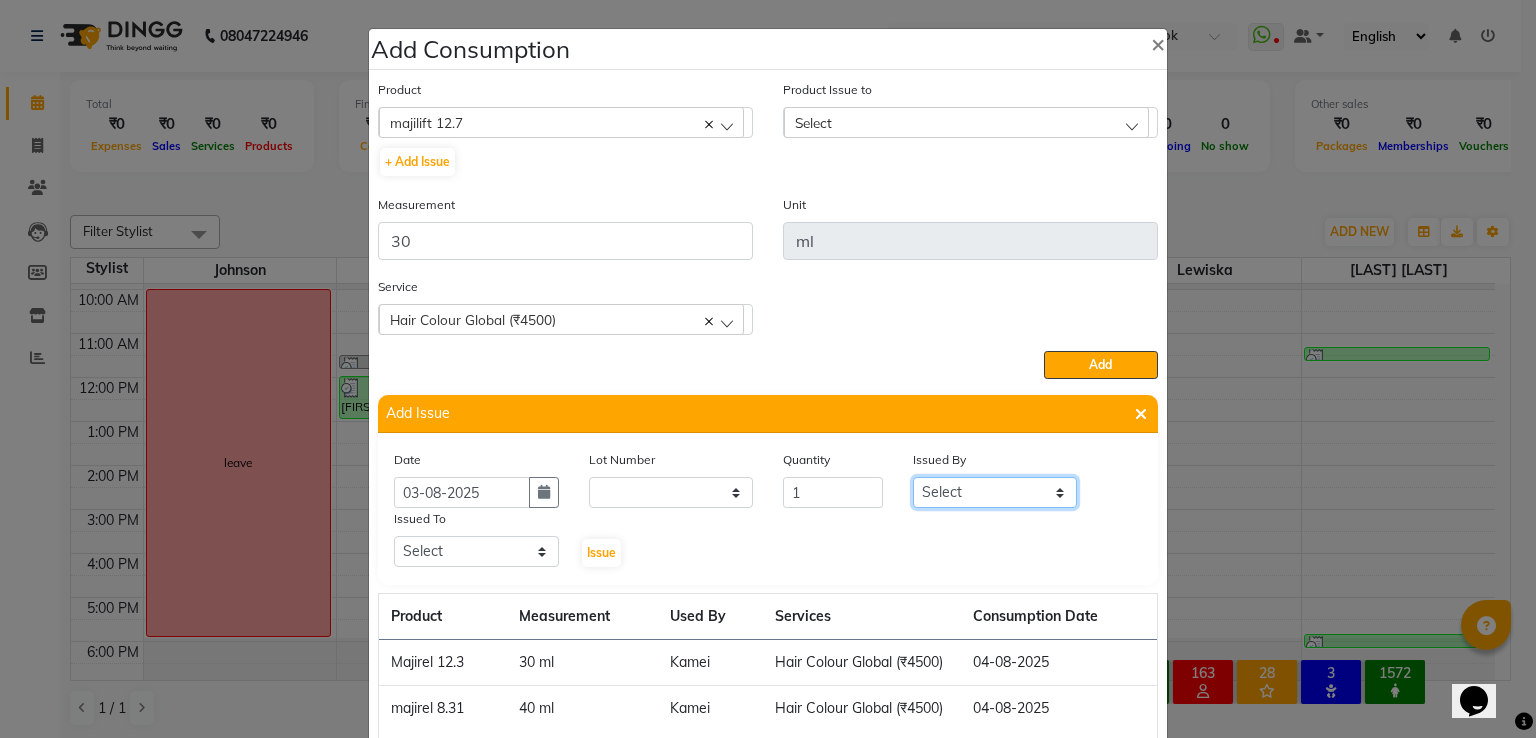 select on "29615" 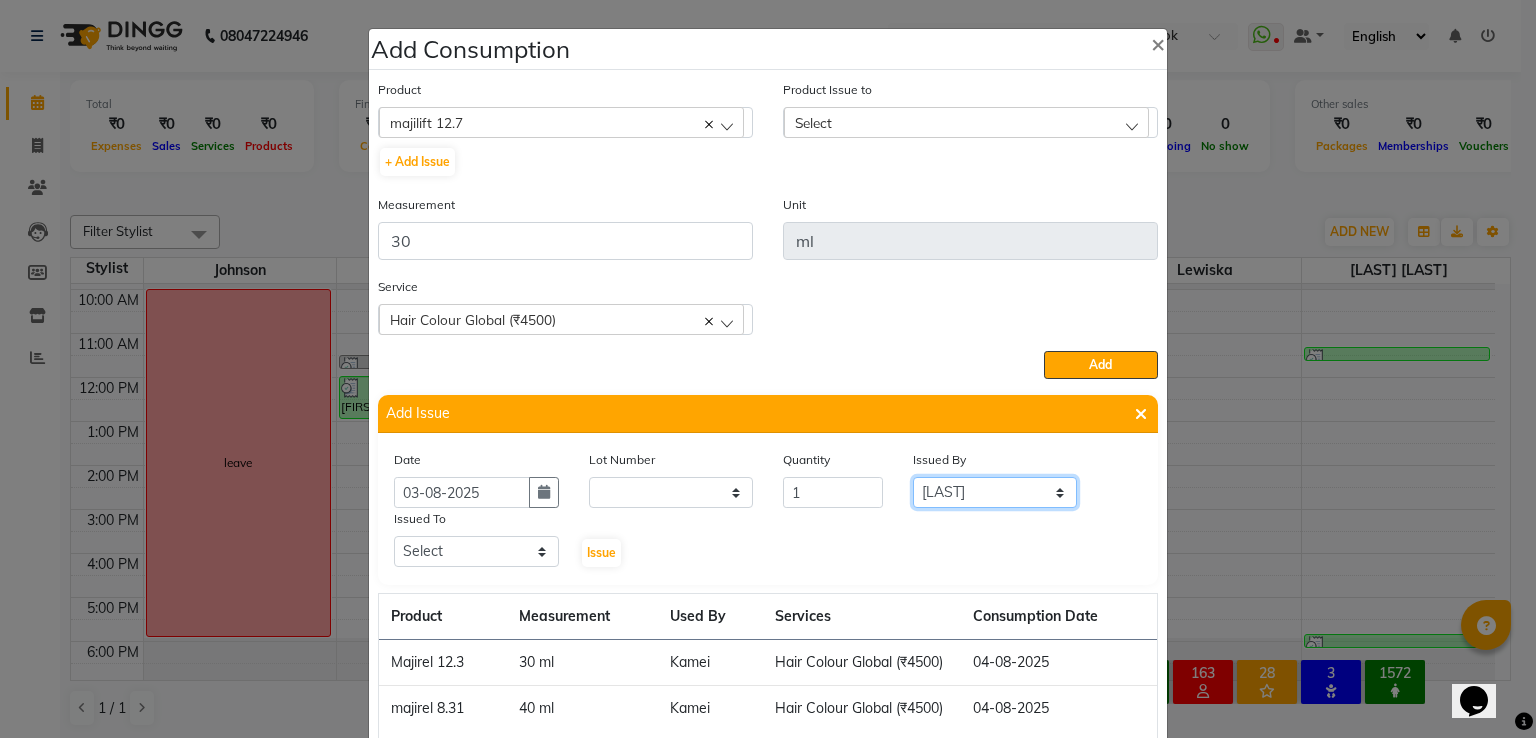 click on "Select [FIRST] [LAST] [LAST] [LAST] [LAST] [LAST] [LAST] [LAST]" 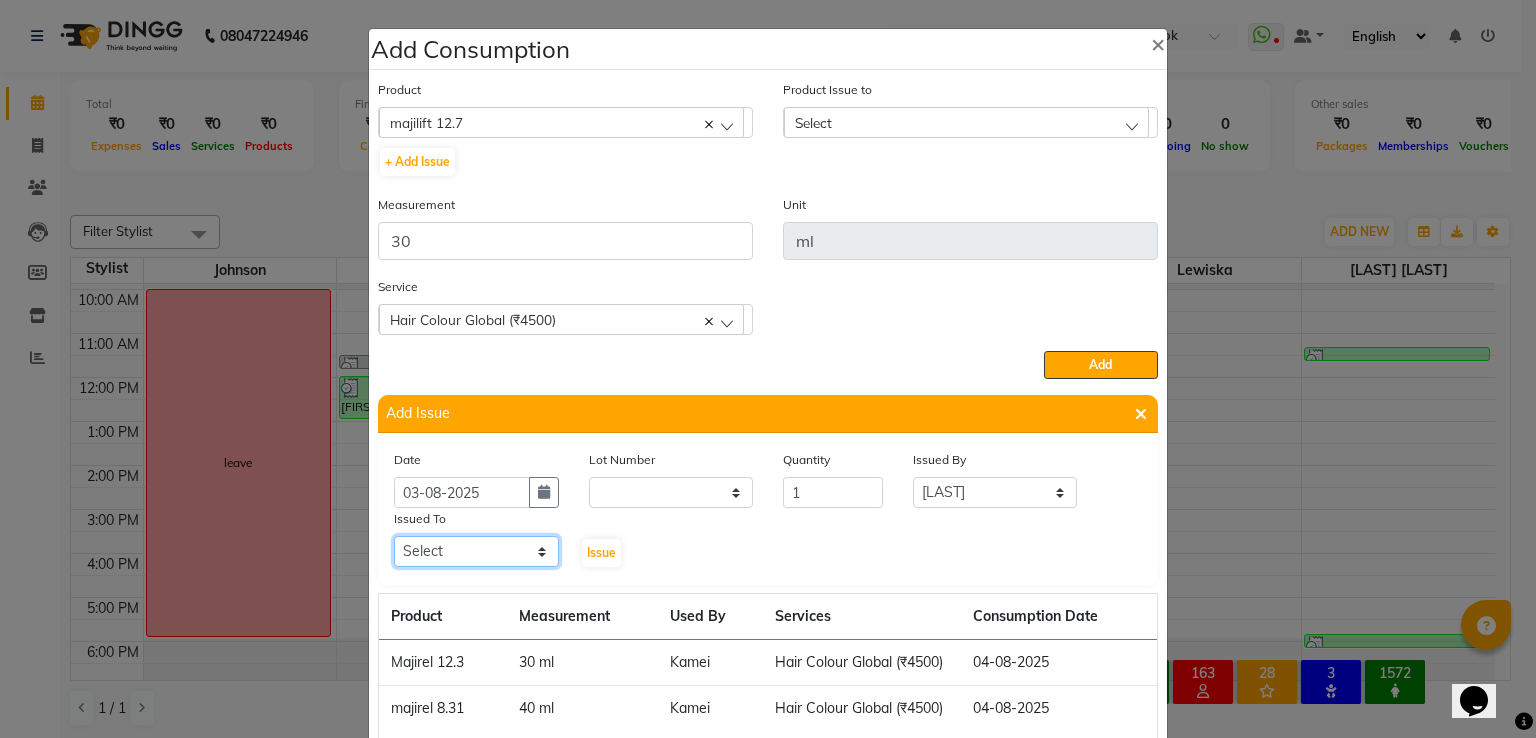 click on "Select [FIRST] [LAST] [LAST] [LAST] [LAST] [LAST] [LAST] [LAST]" 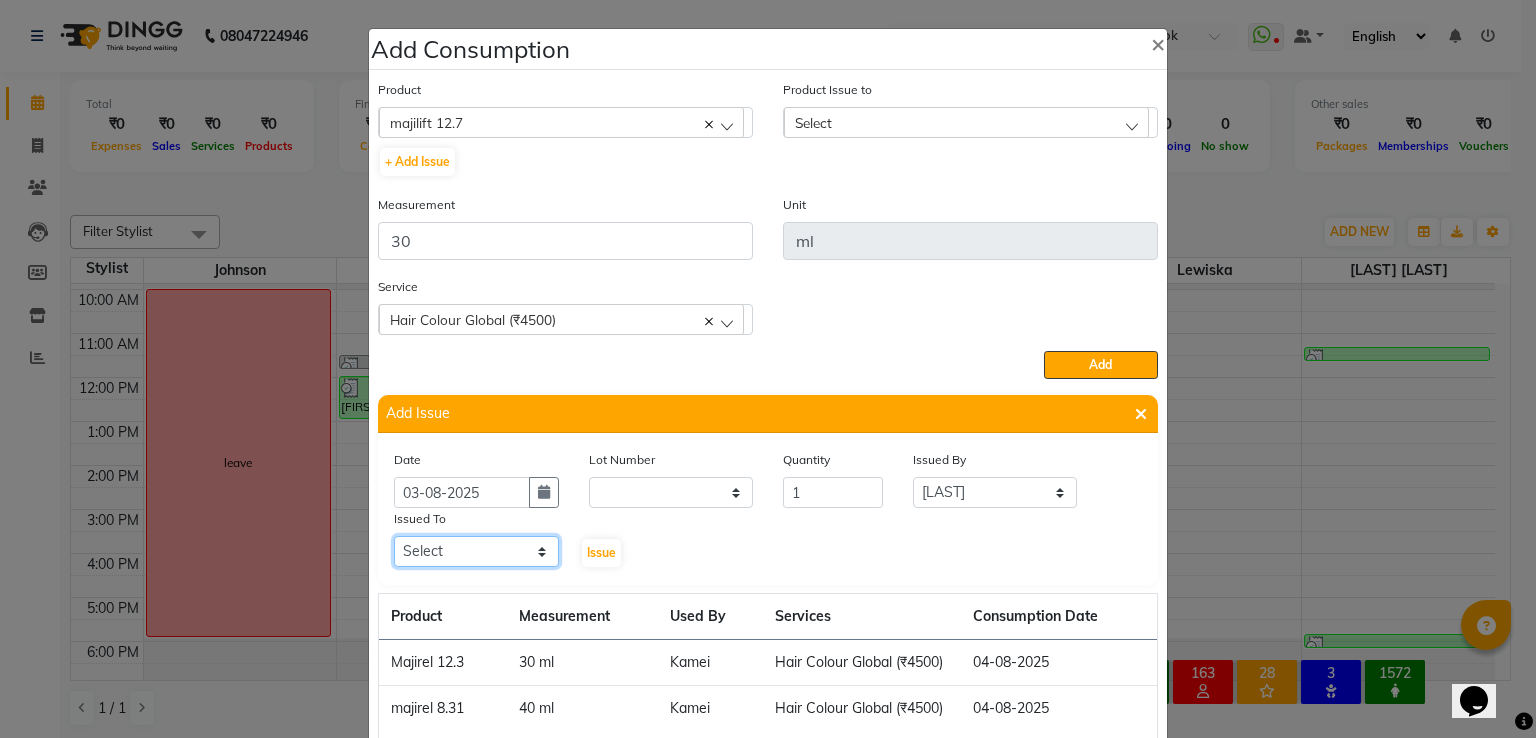 select on "29614" 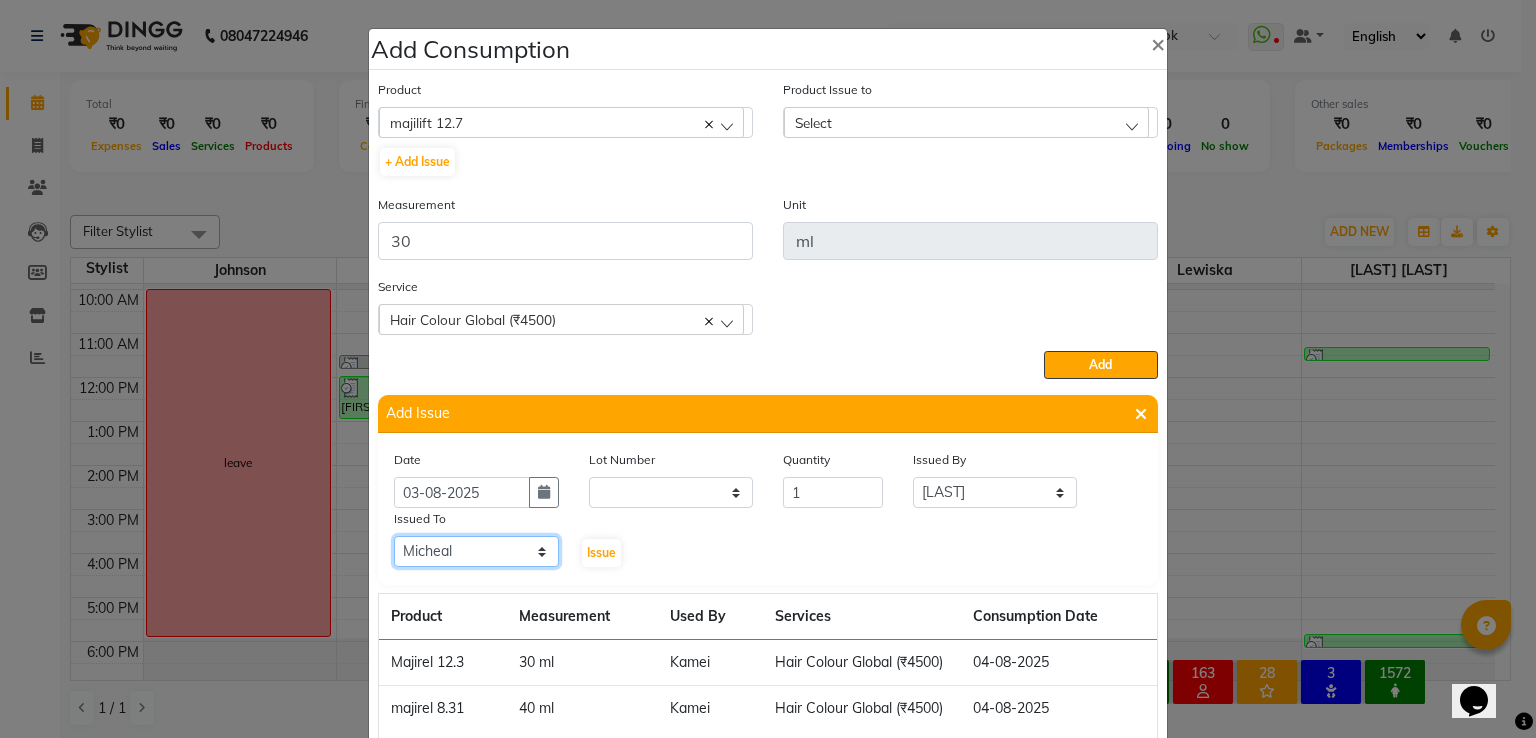 click on "Select [FIRST] [LAST] [LAST] [LAST] [LAST] [LAST] [LAST] [LAST]" 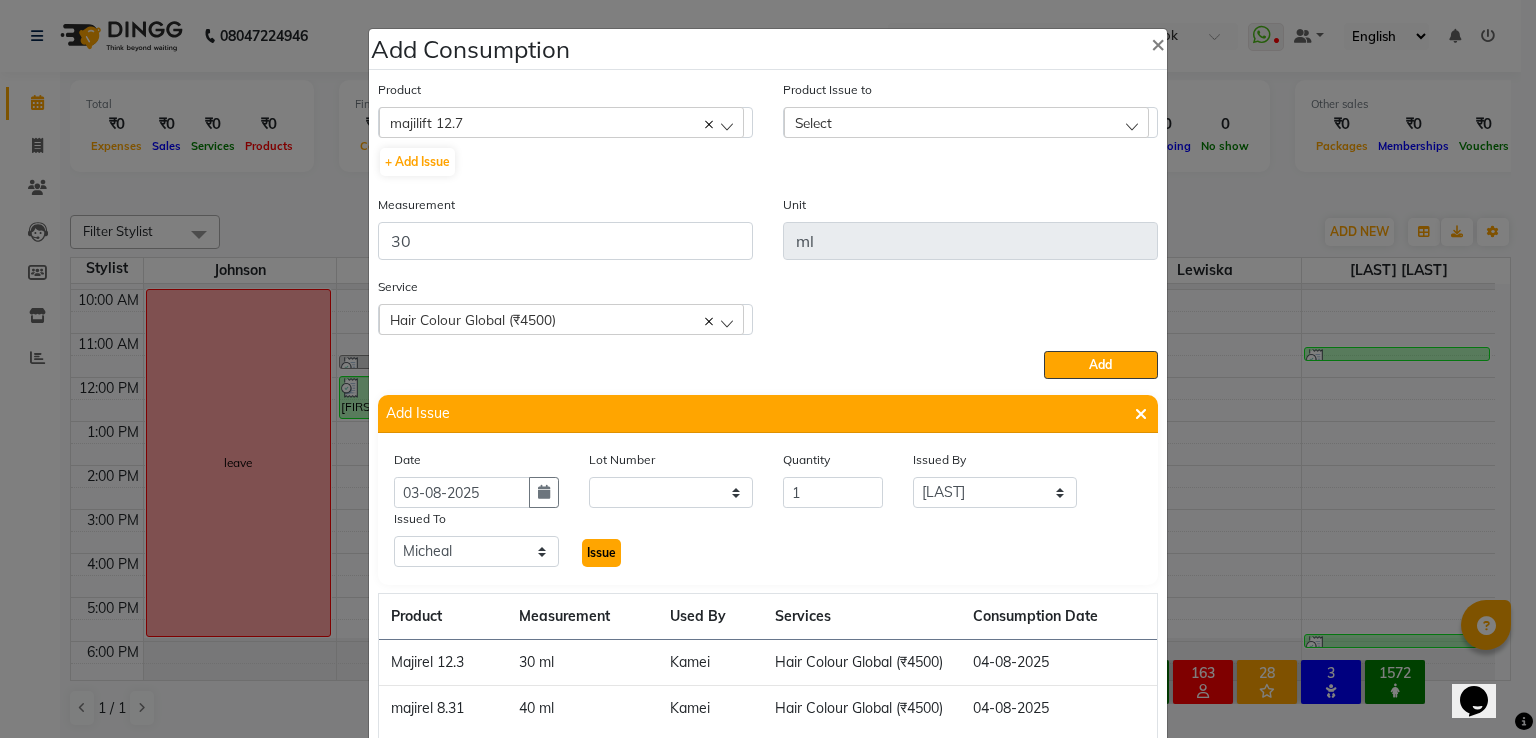 click on "Issue" 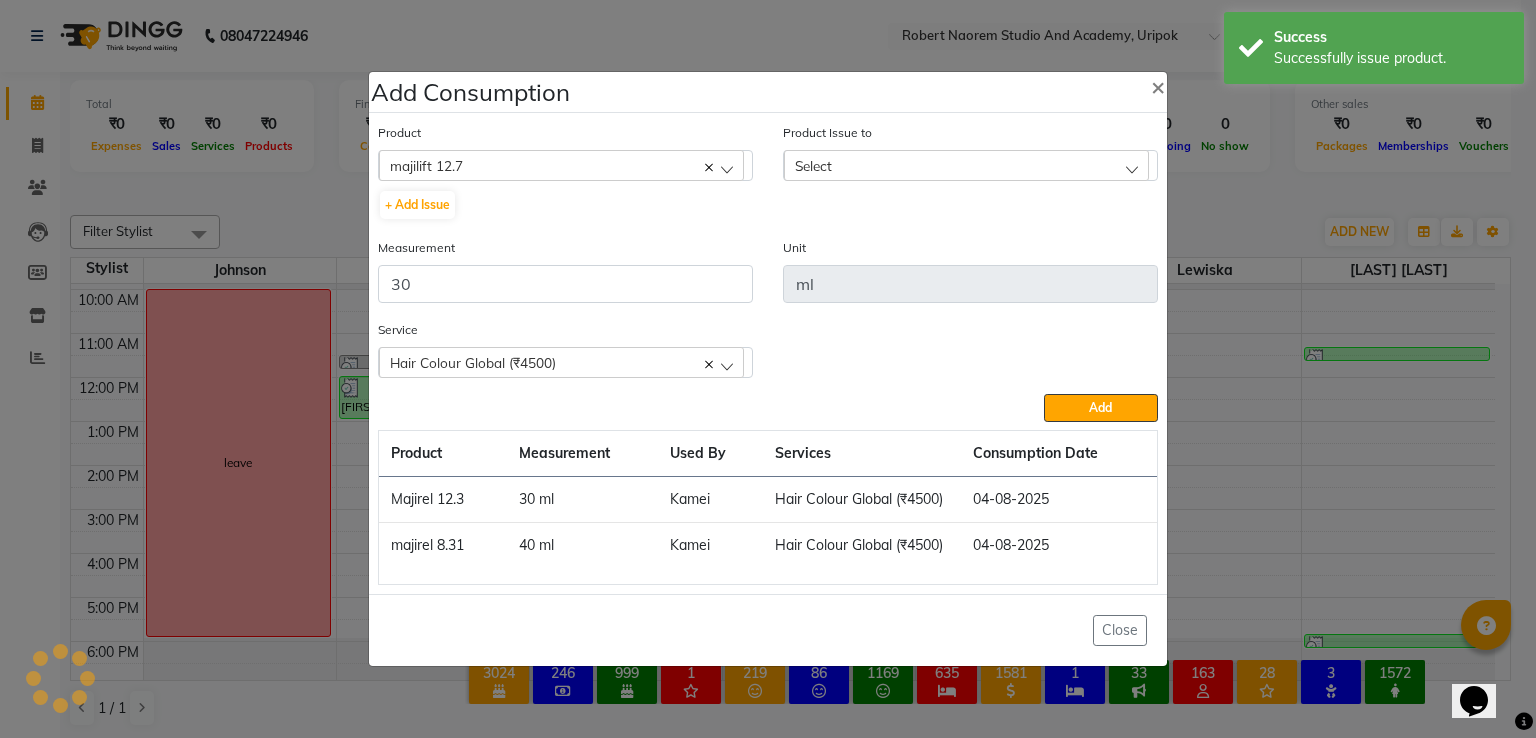 click on "Select" 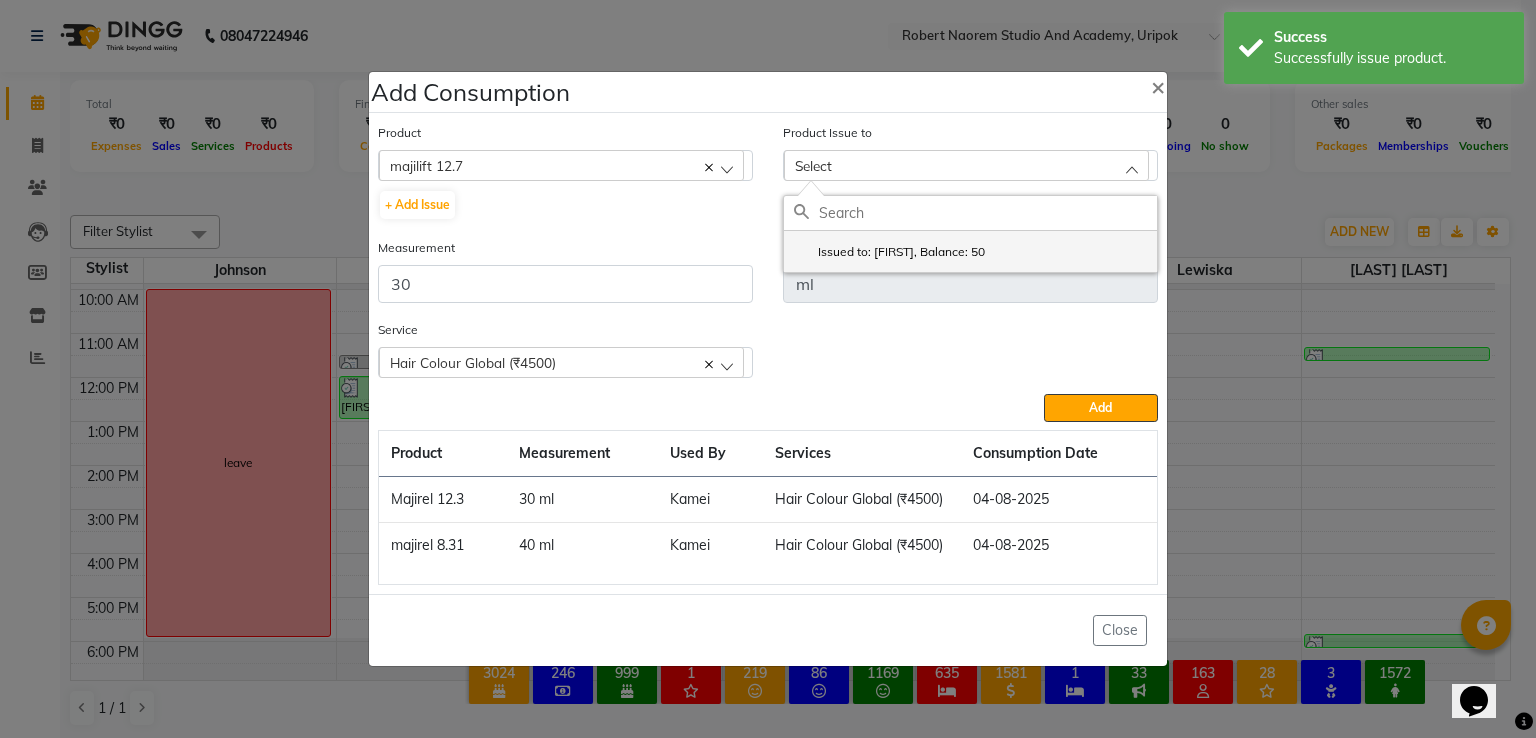 click on "Issued to: [FIRST], Balance: 50" 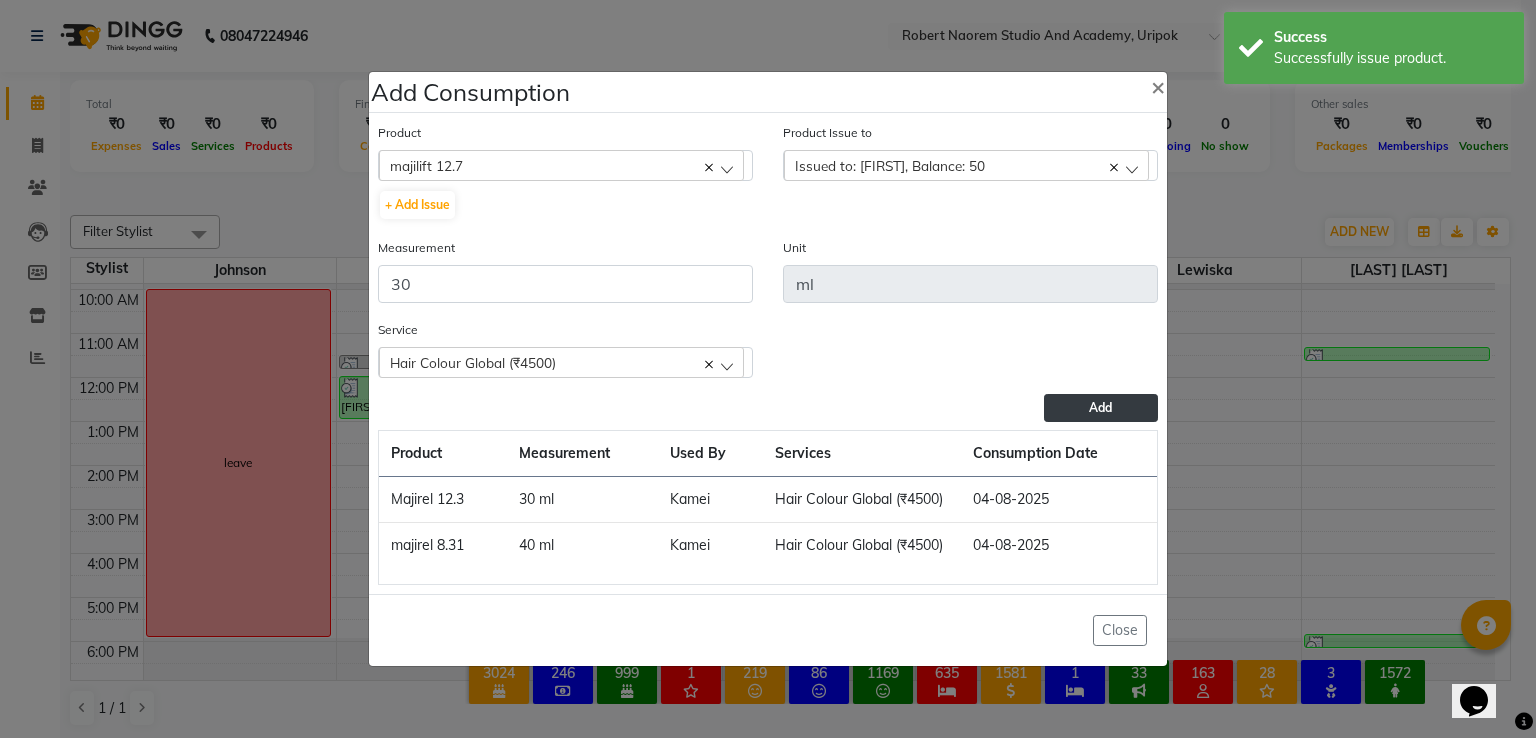 click on "Add" 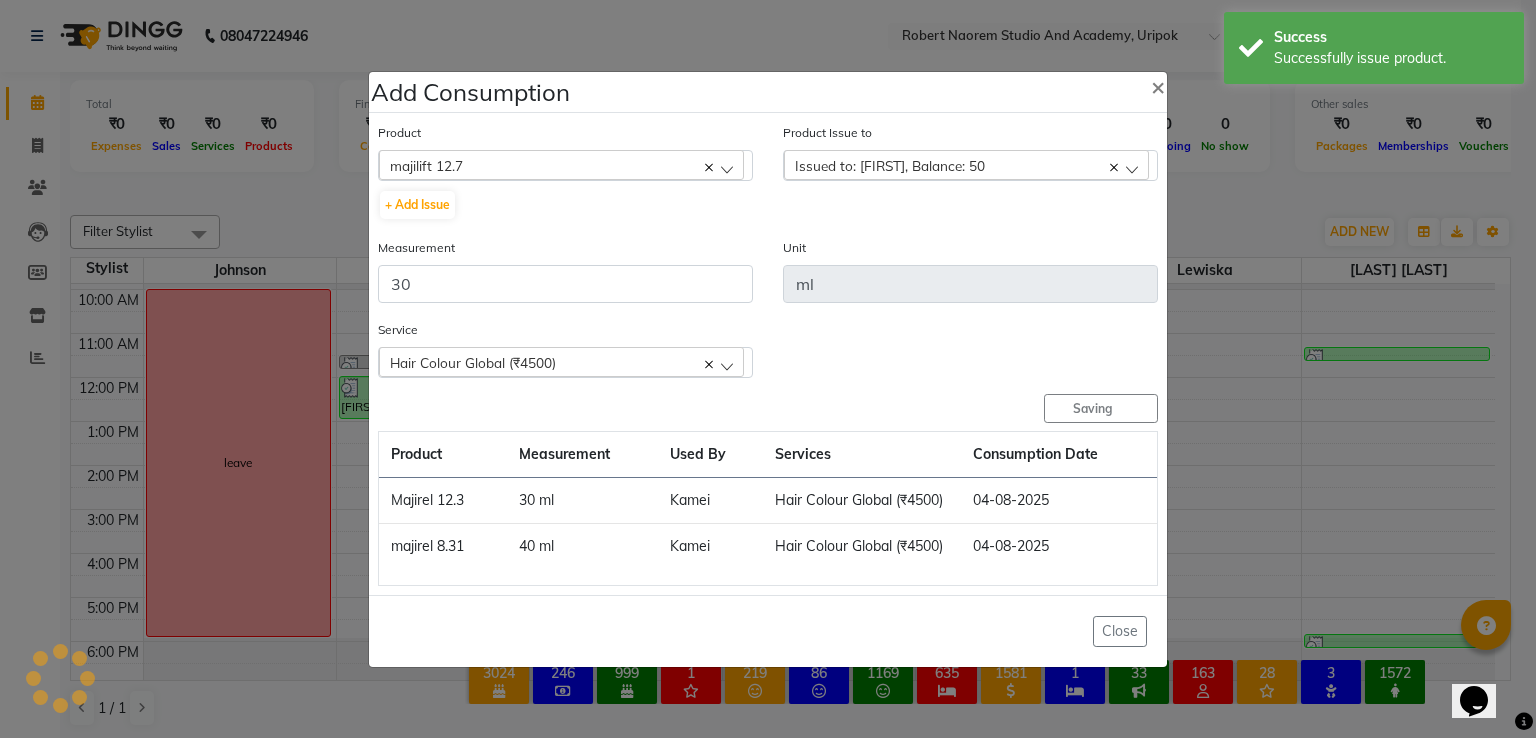 type 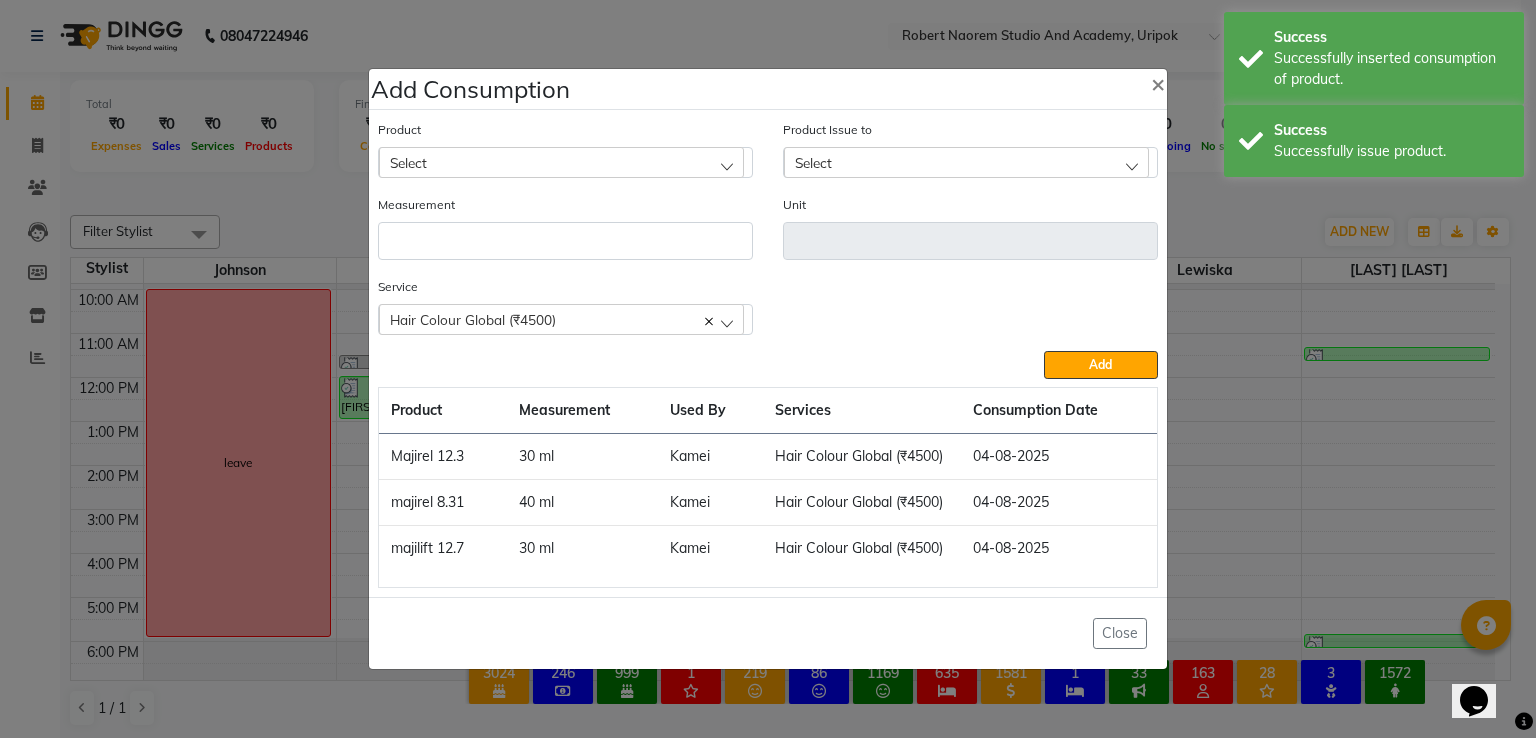 click on "Select" 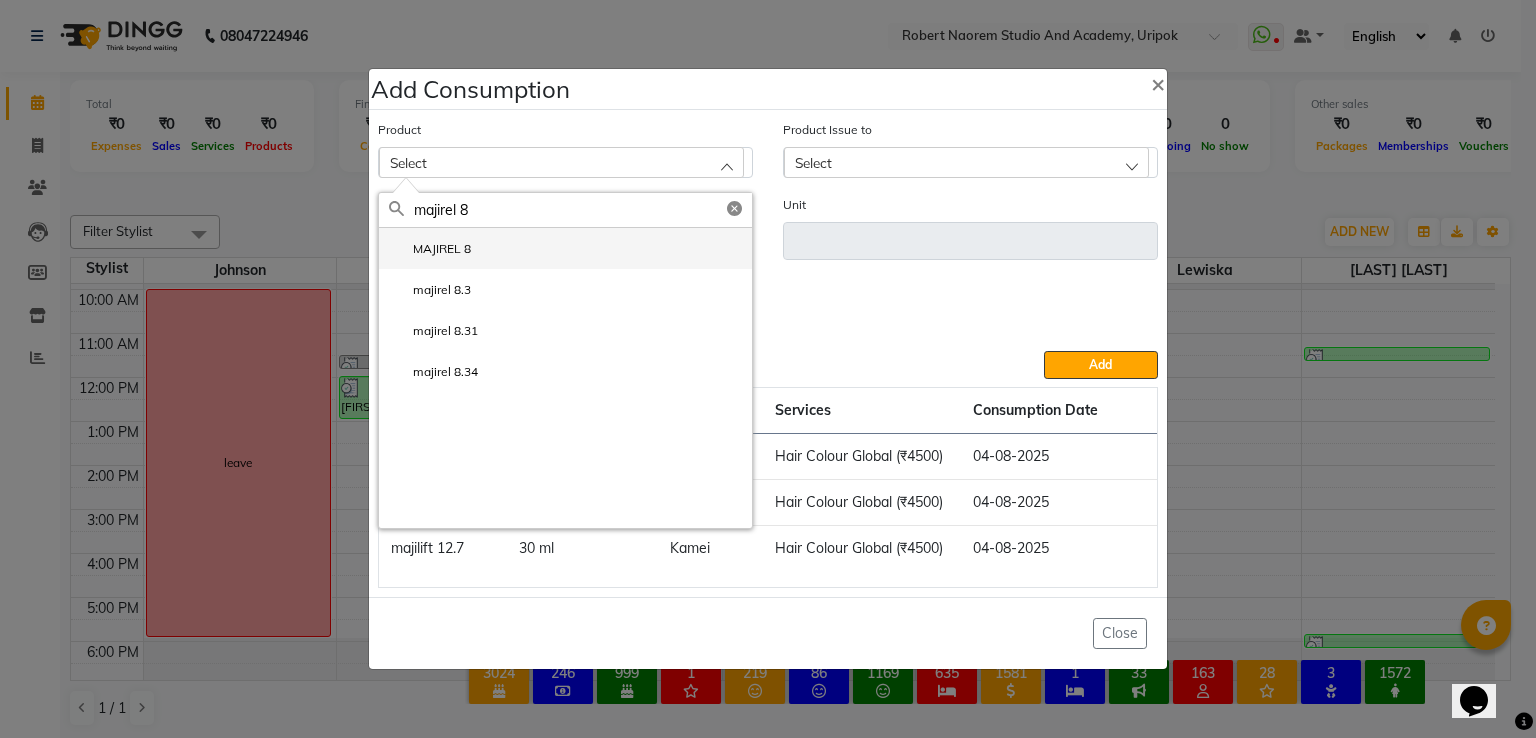type on "majirel 8" 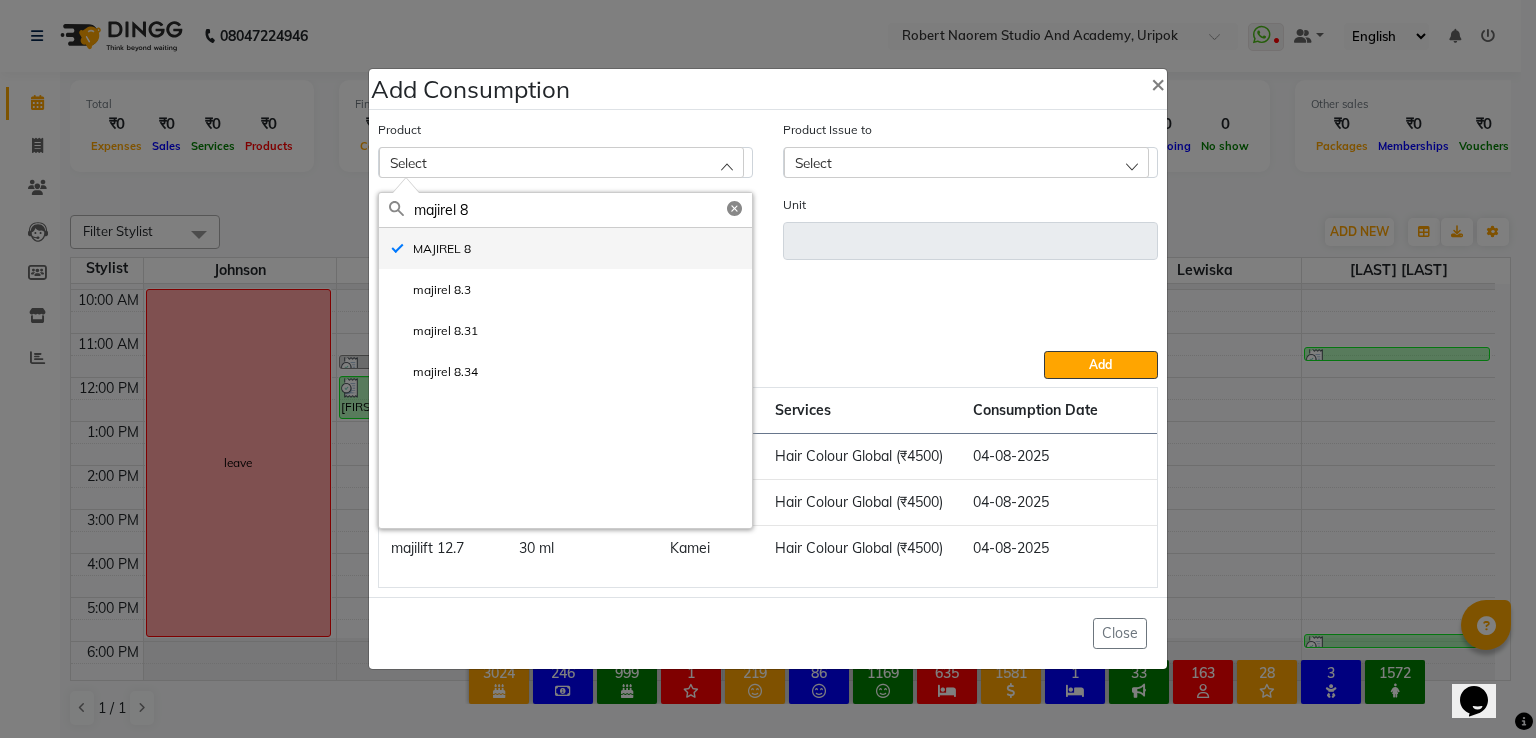 type on "ML" 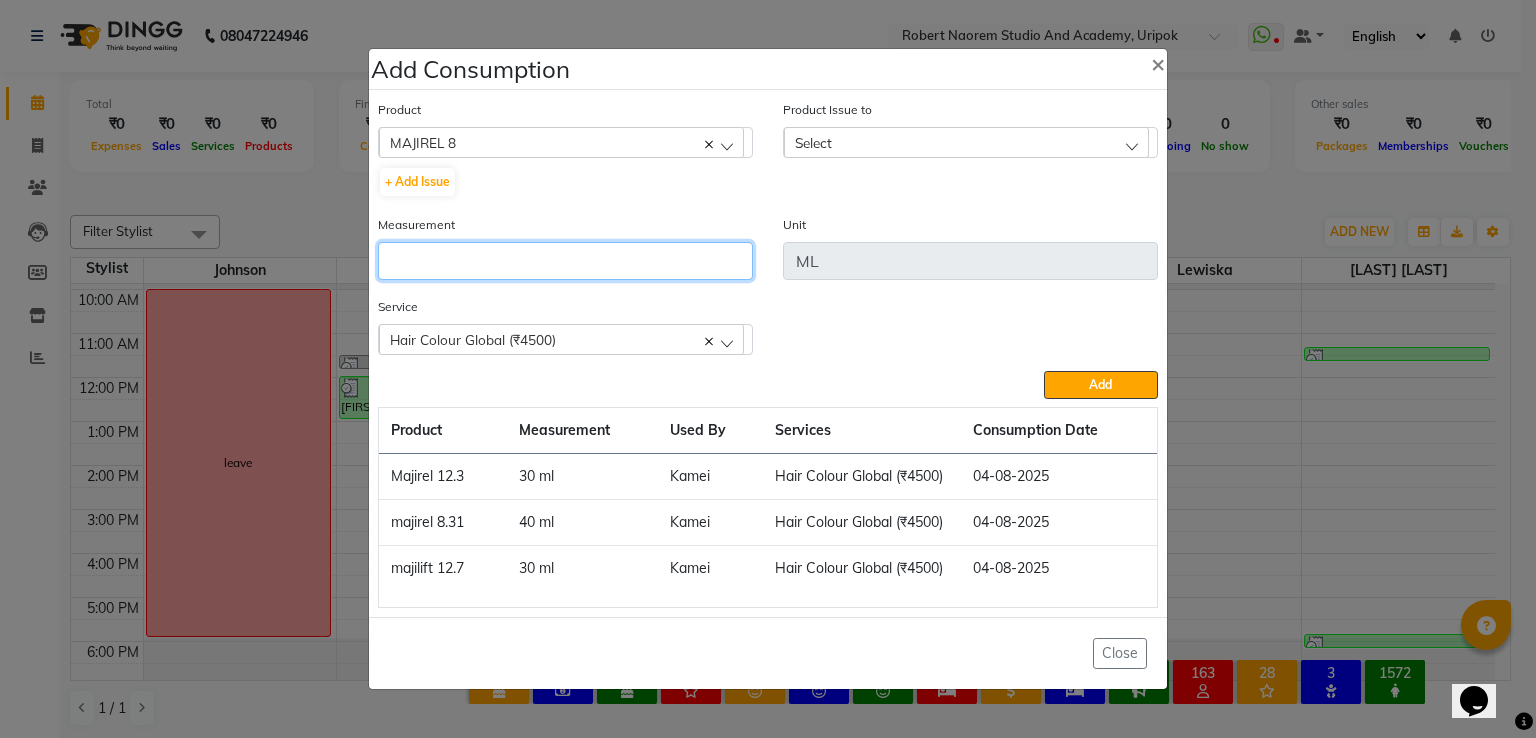 click 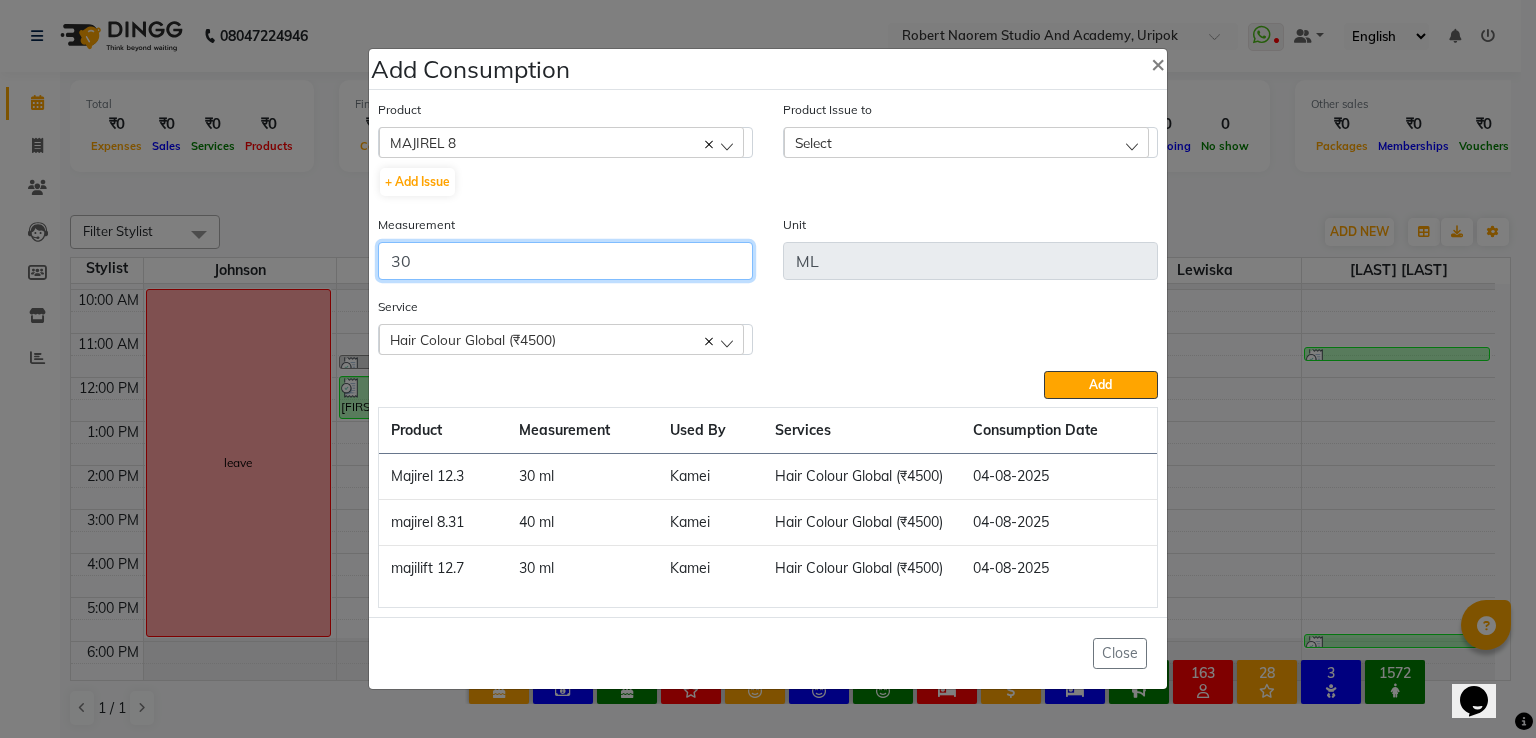 type on "30" 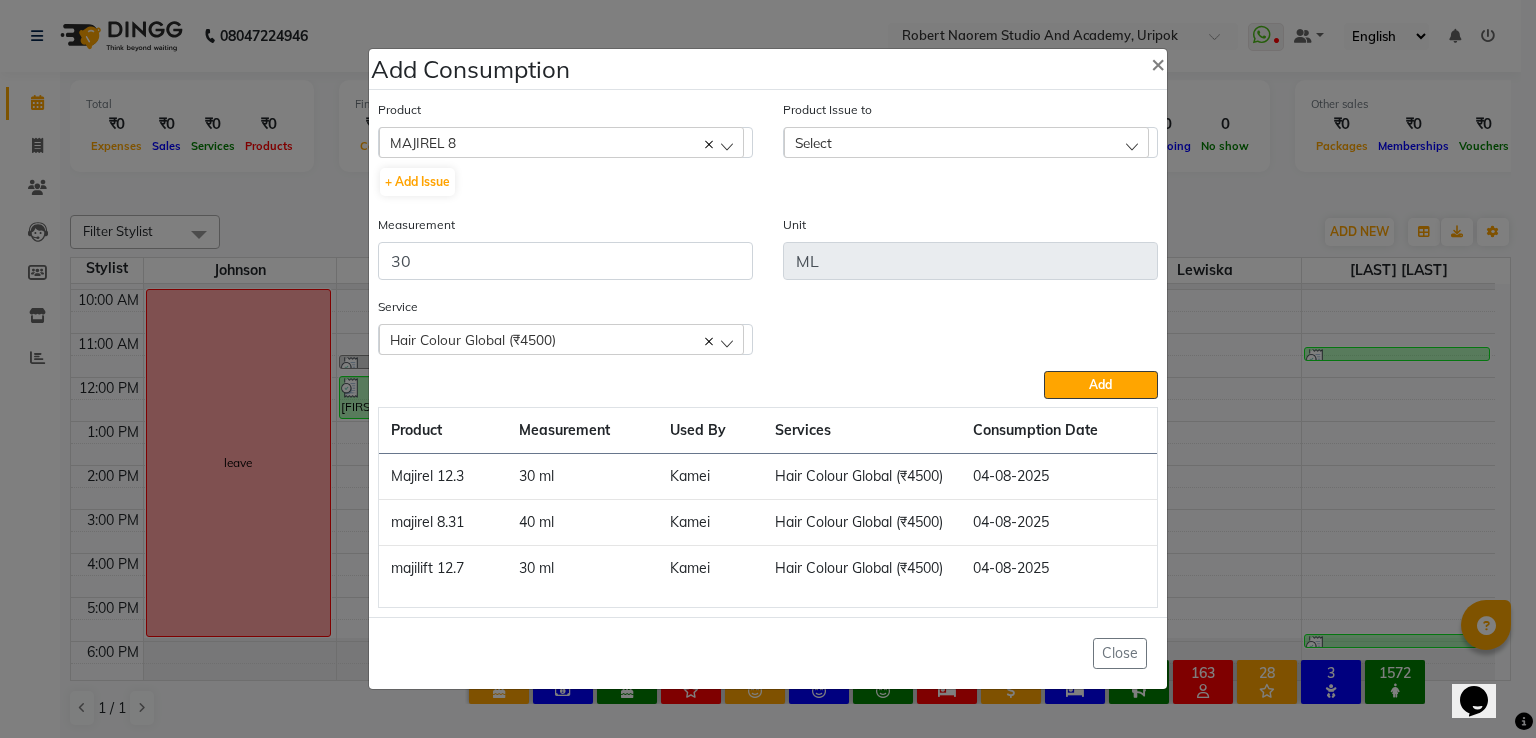 click on "Select" 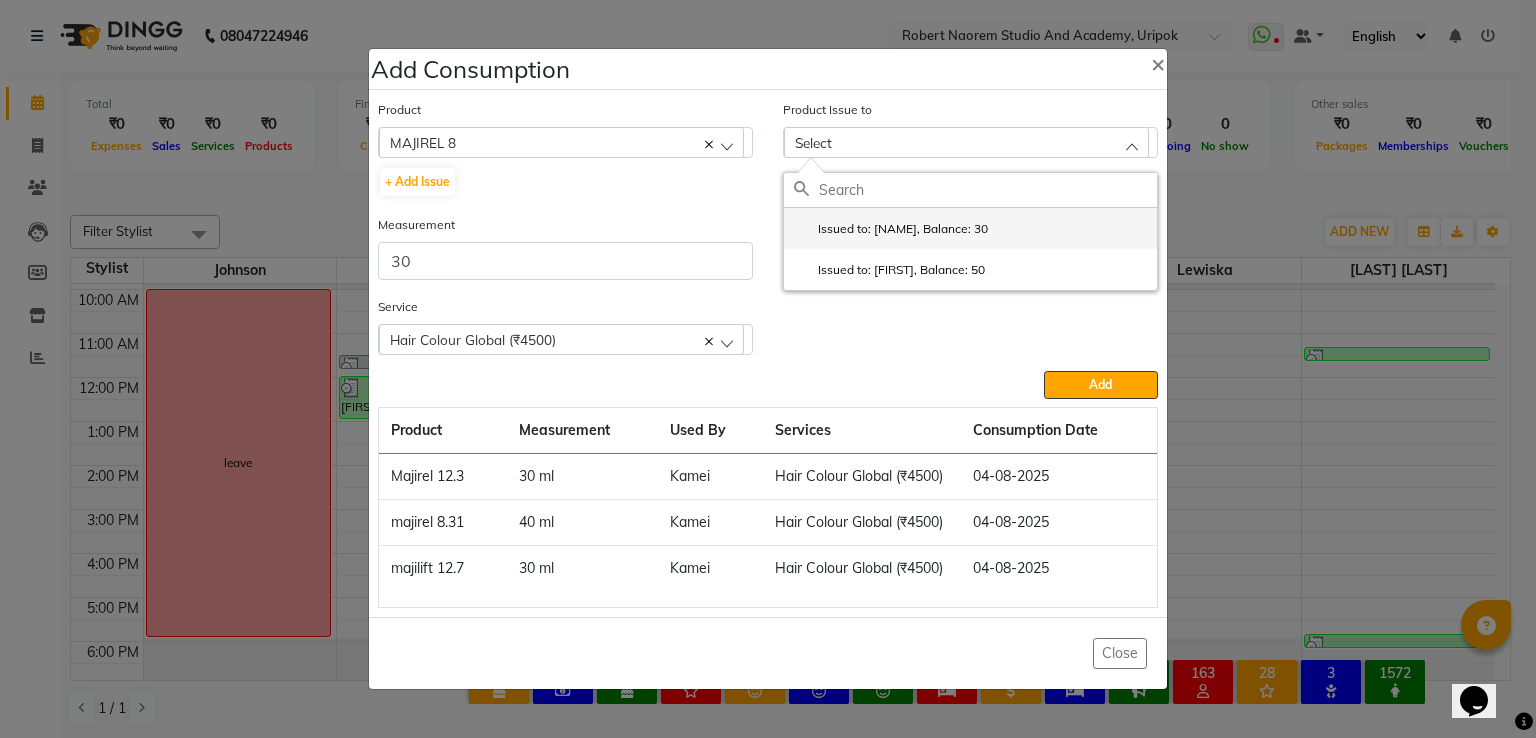 click on "Issued to: [NAME], Balance: 30" 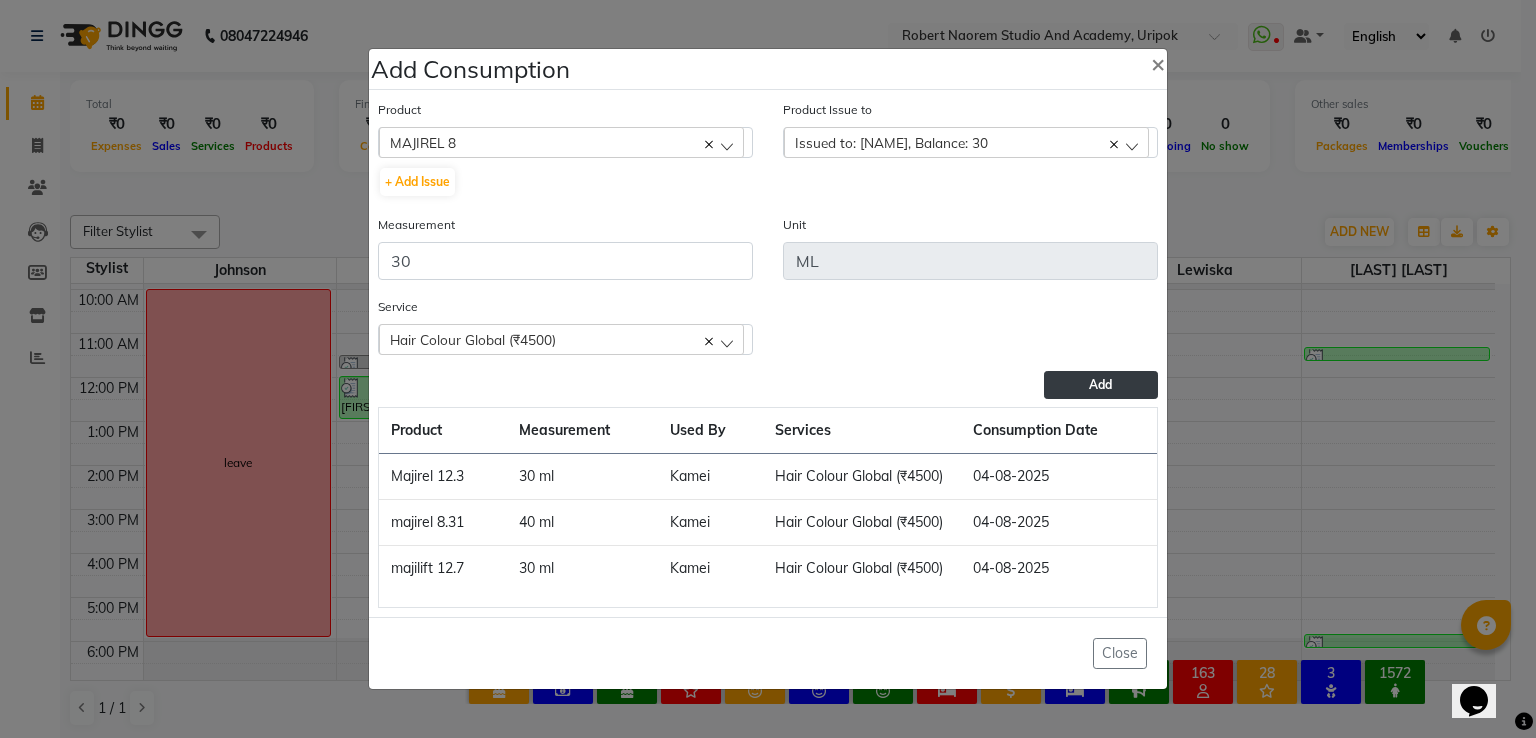 click on "Add" 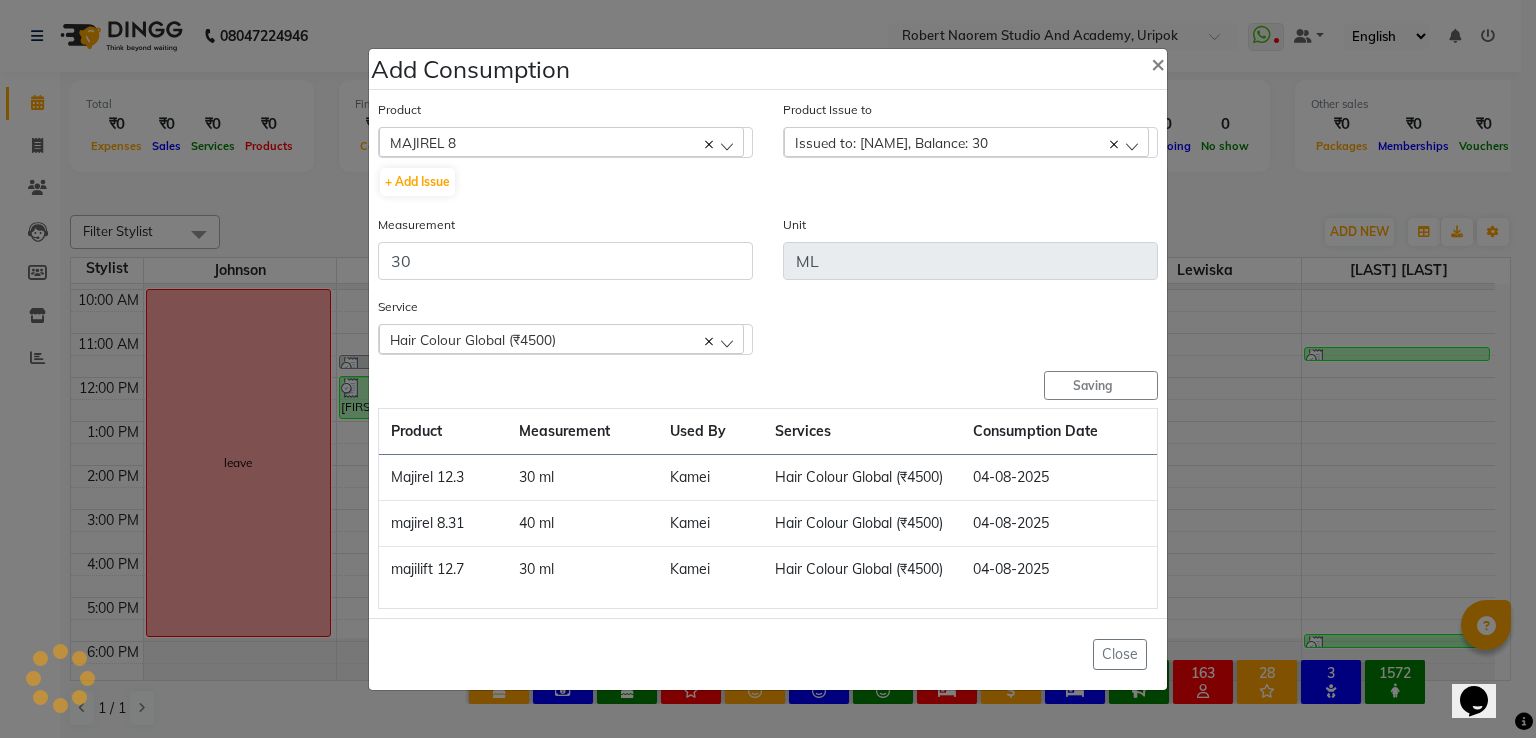 type 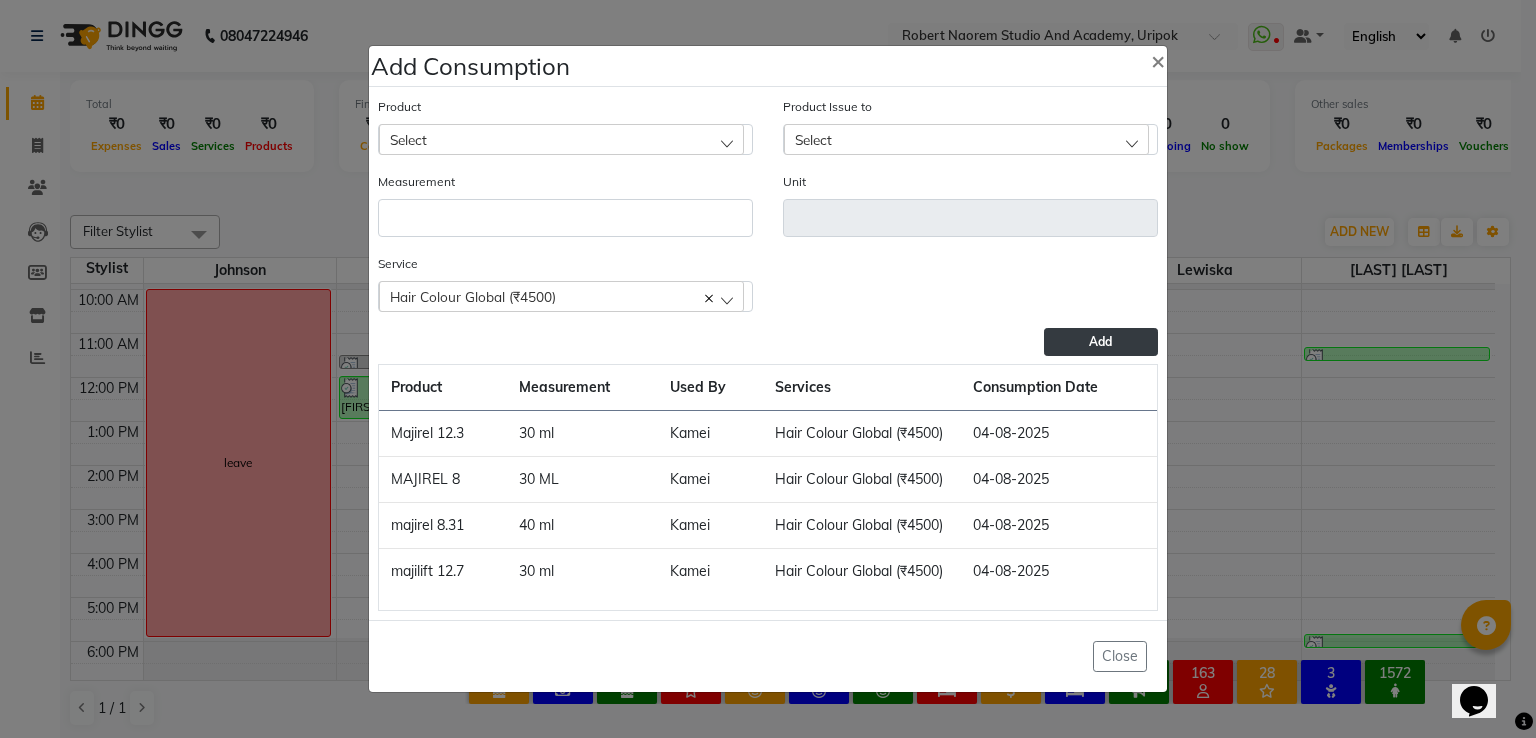 click on "Select" 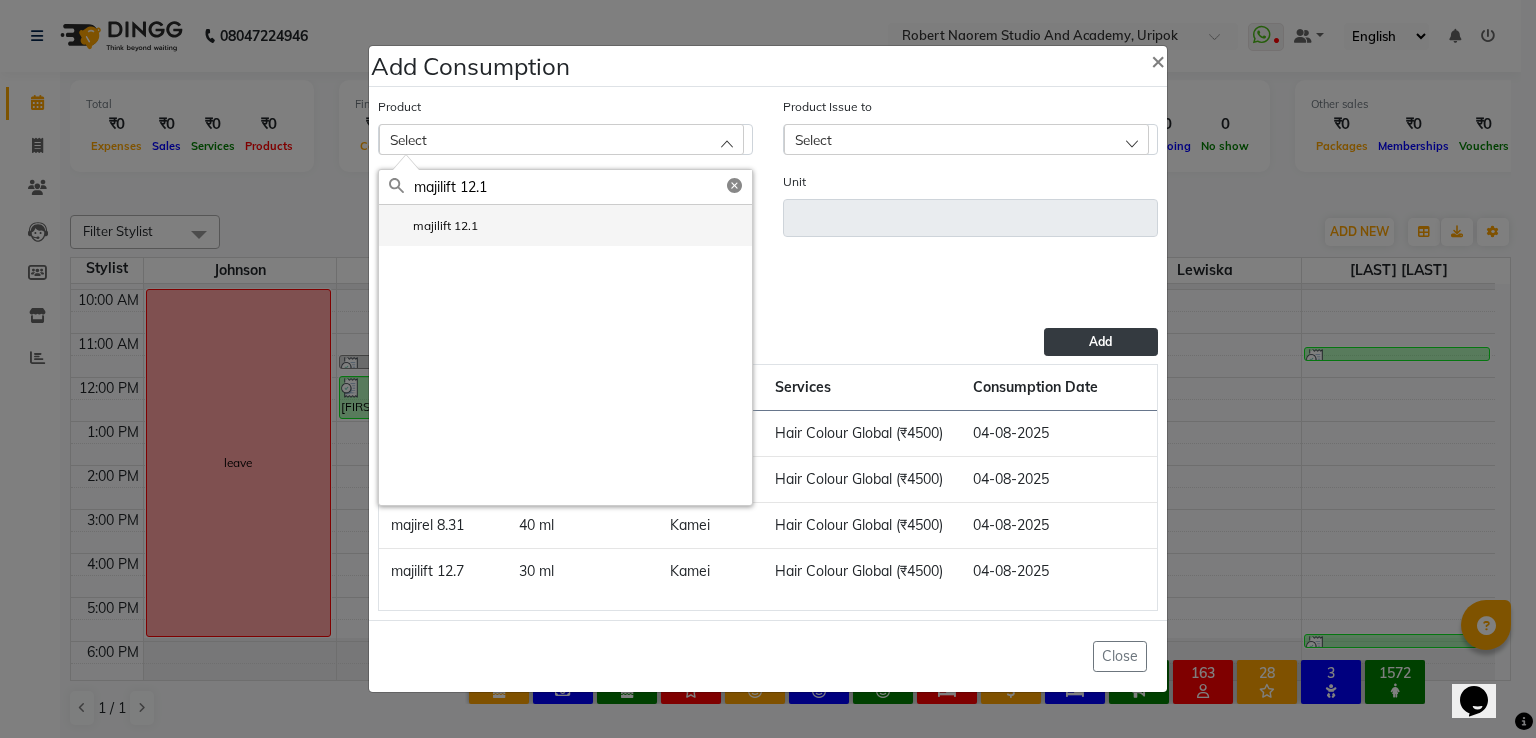 type on "majilift 12.1" 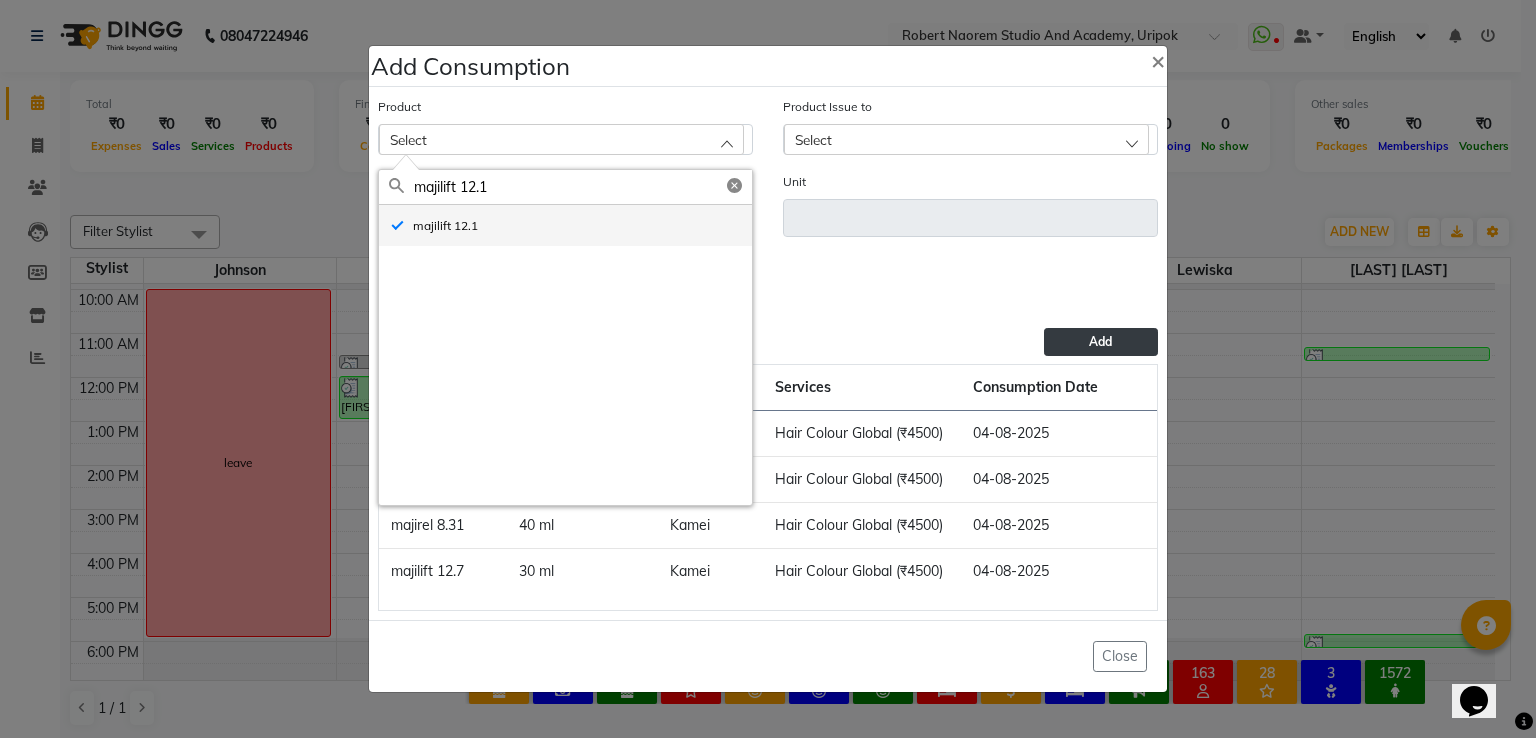 type on "ml" 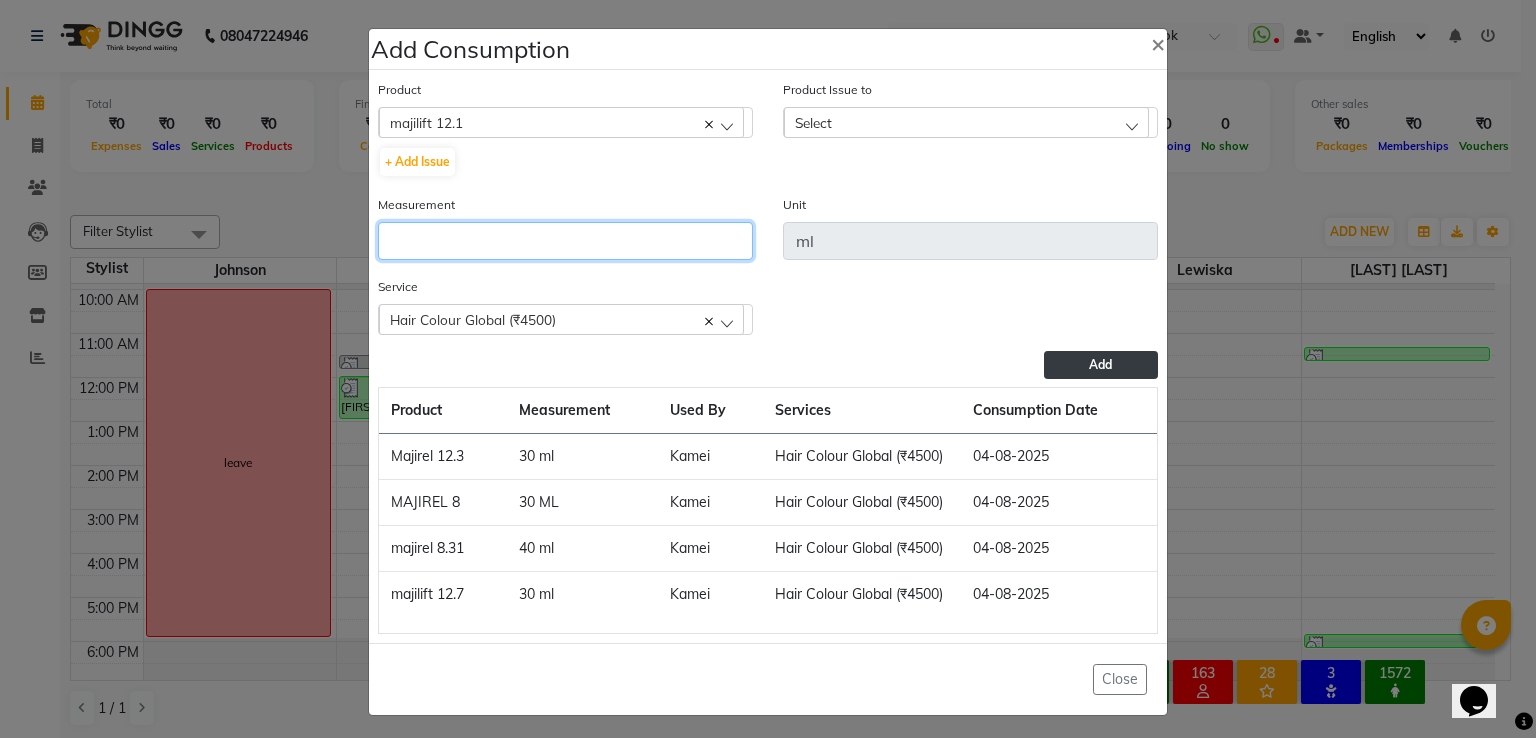 click 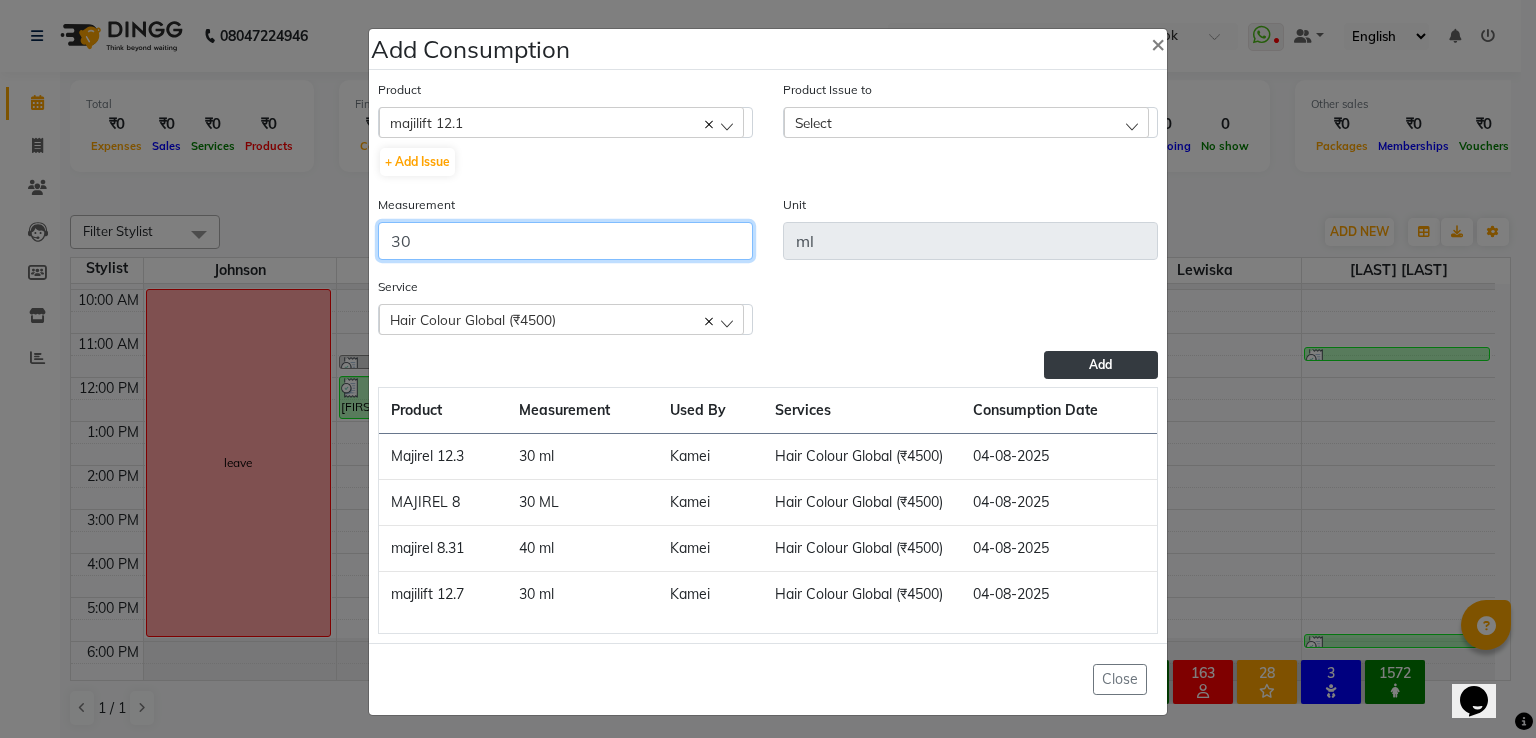 type on "30" 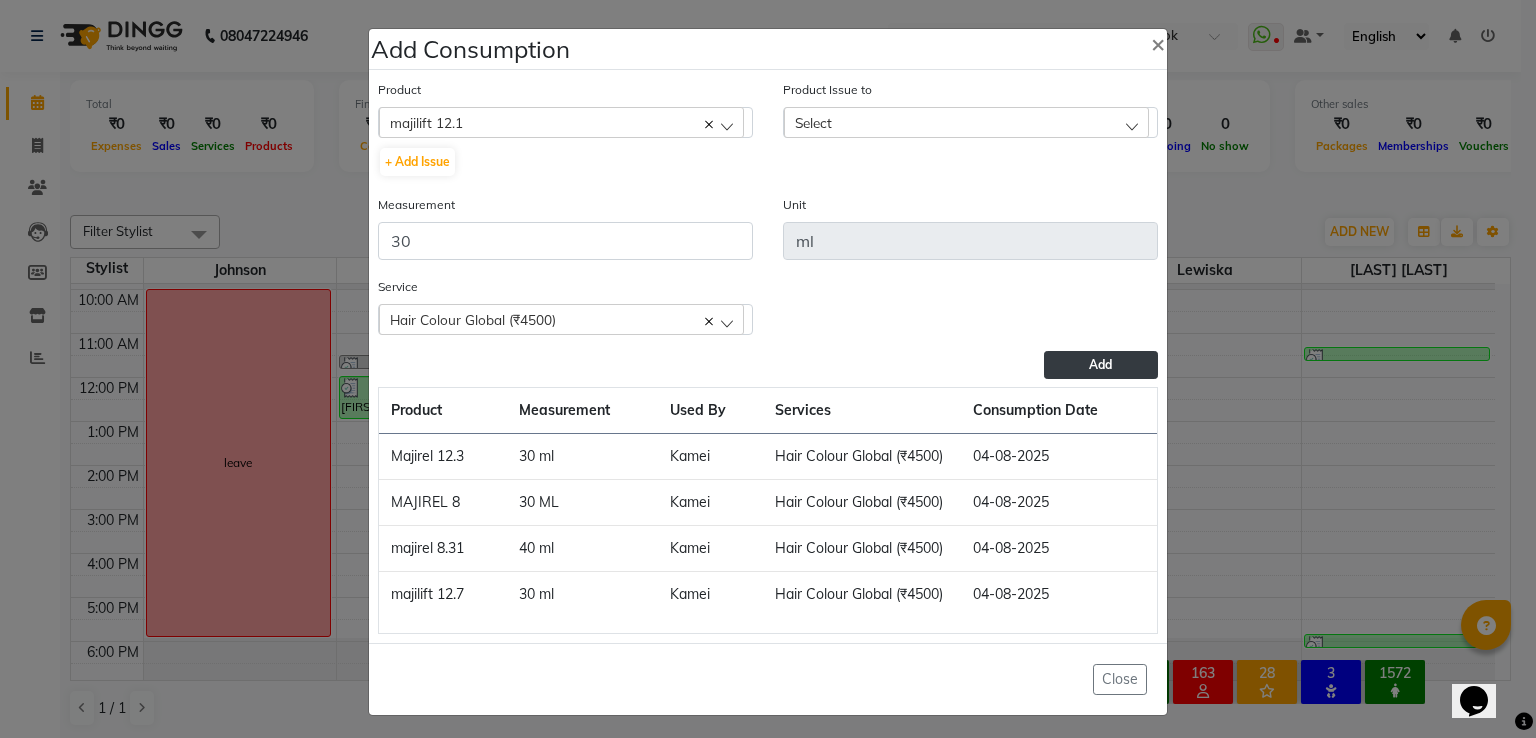 click on "Select" 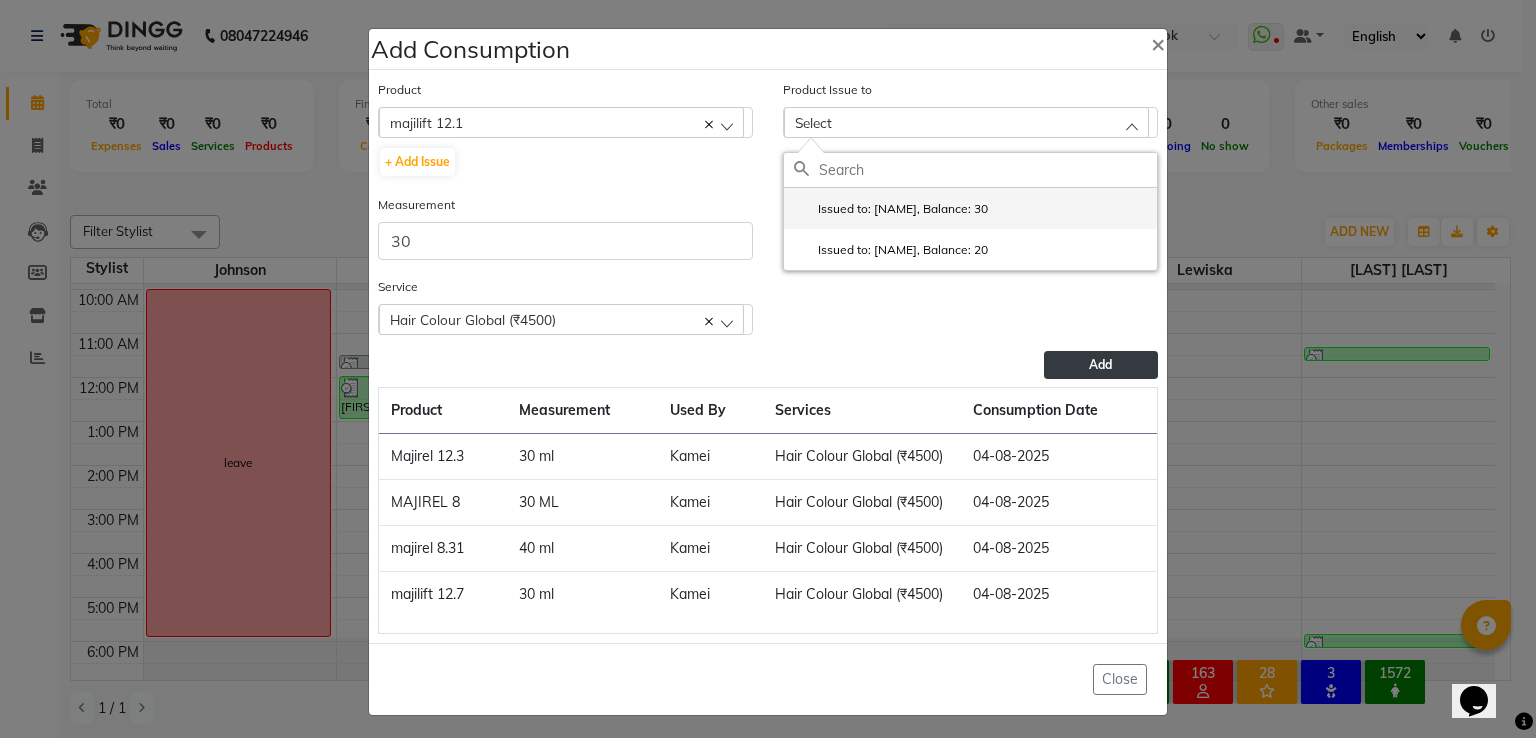 click on "Issued to: [NAME], Balance: 30" 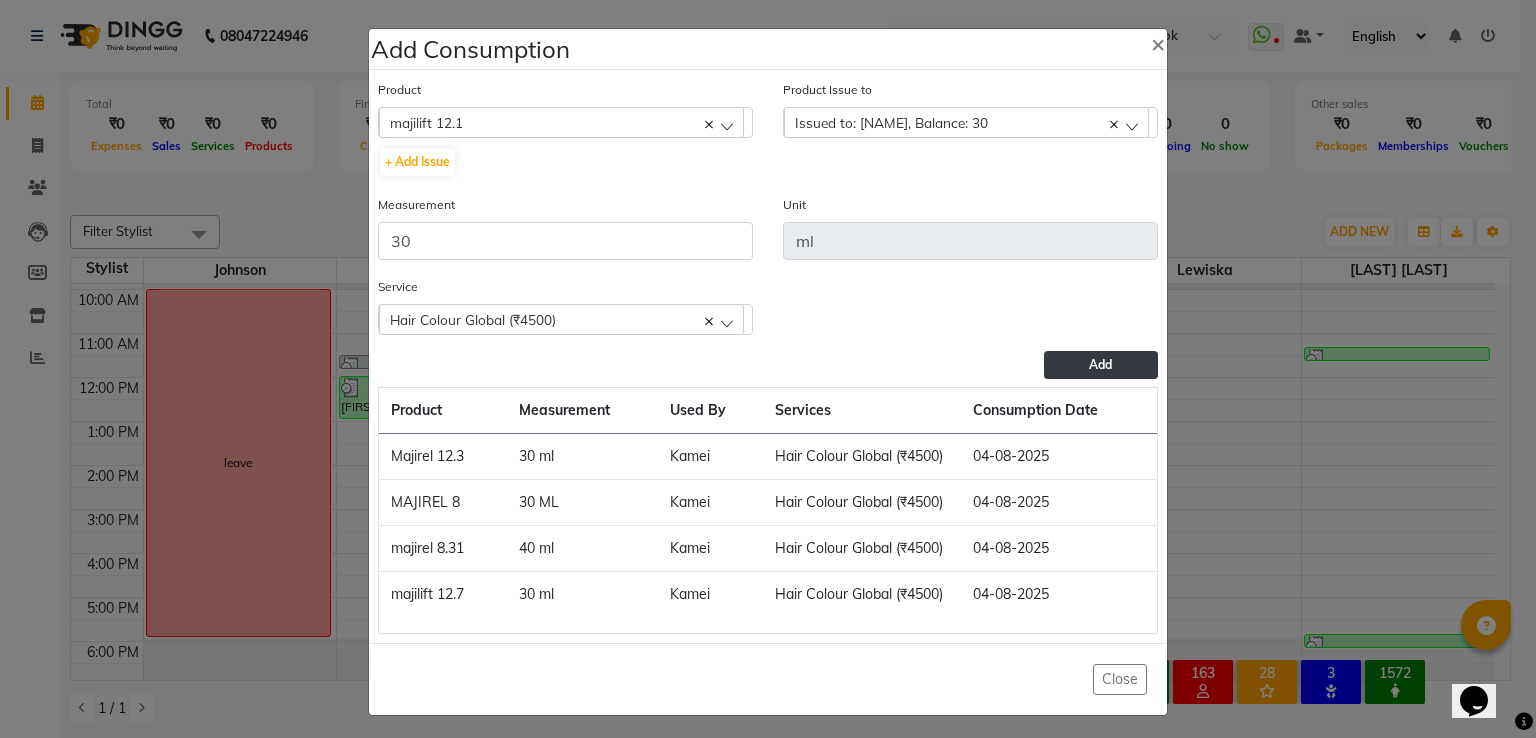 click on "Add" 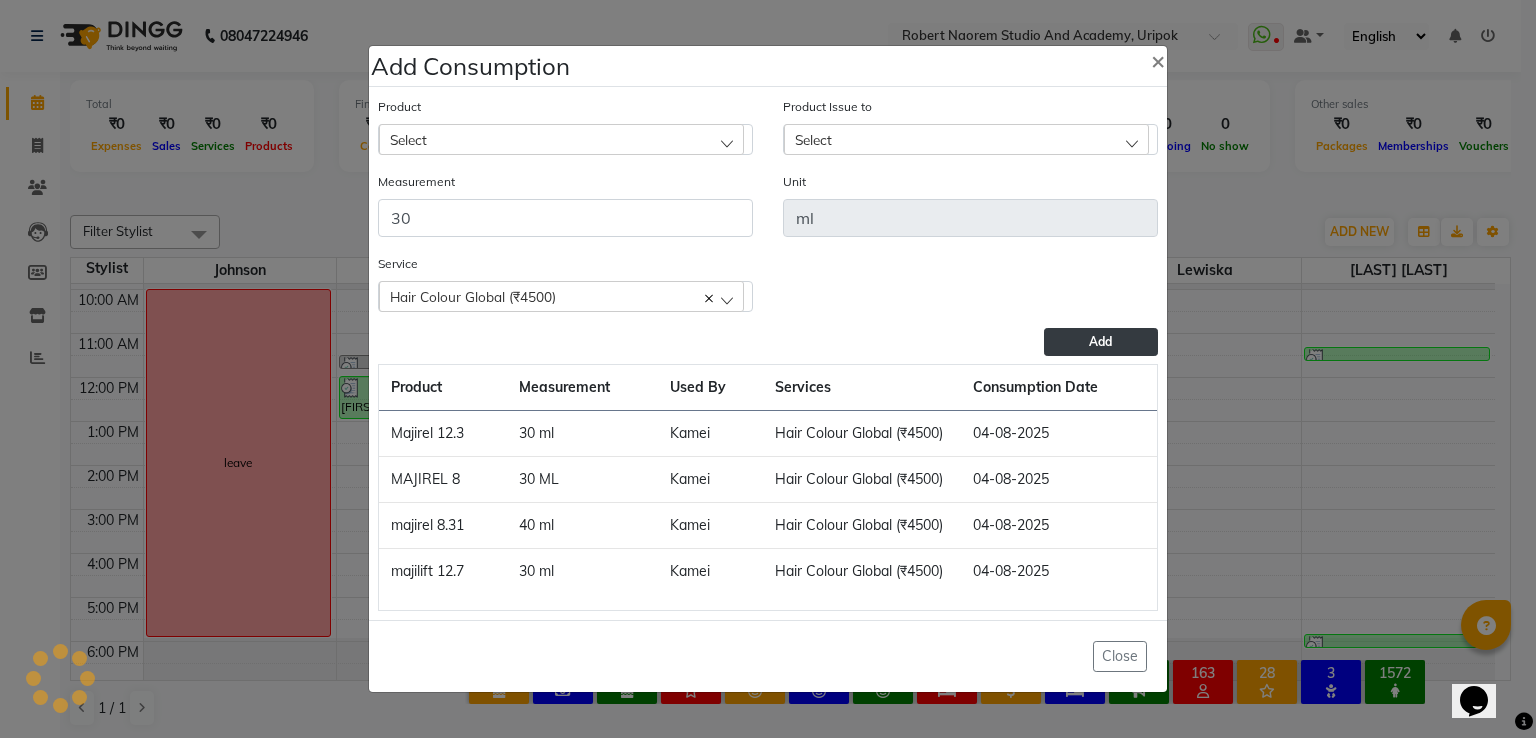 type 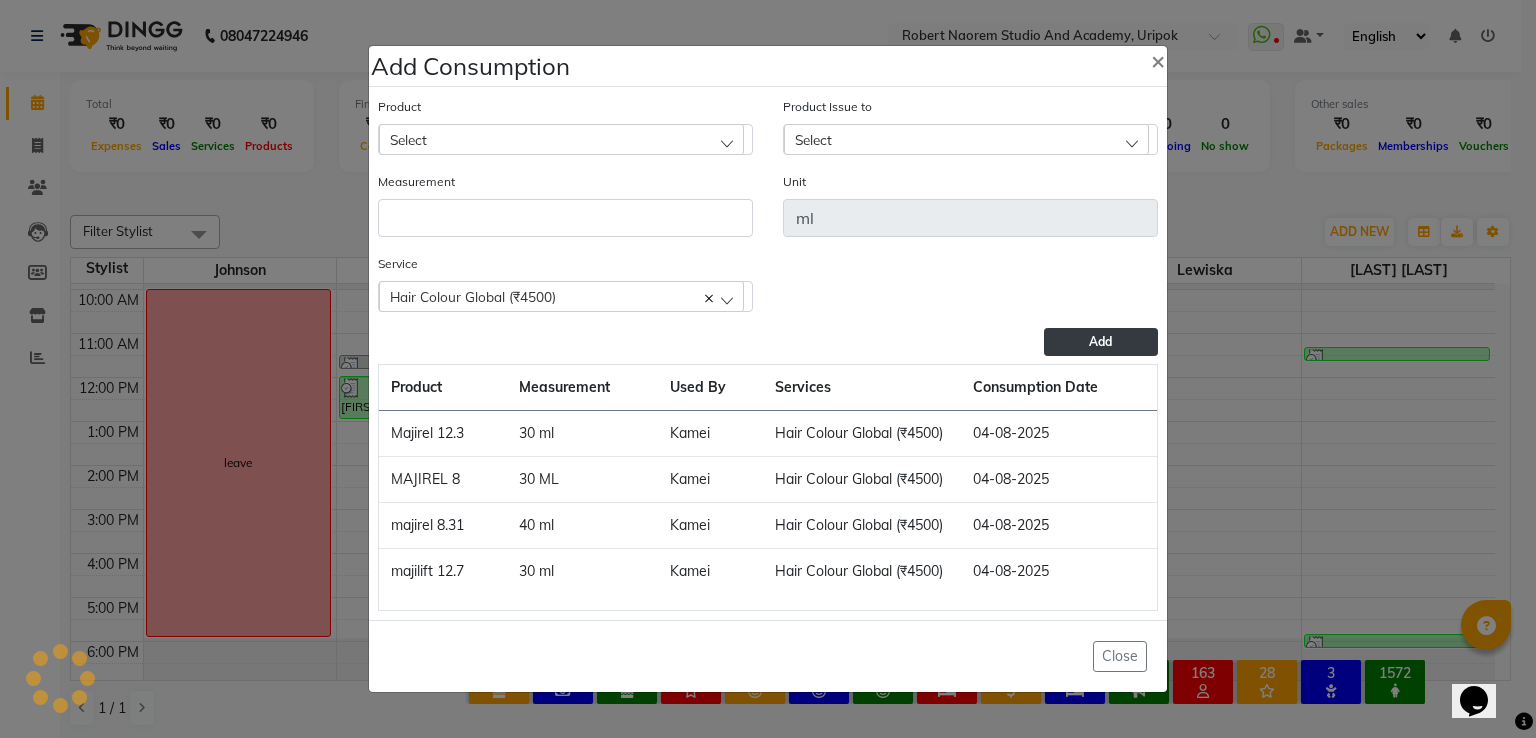 type 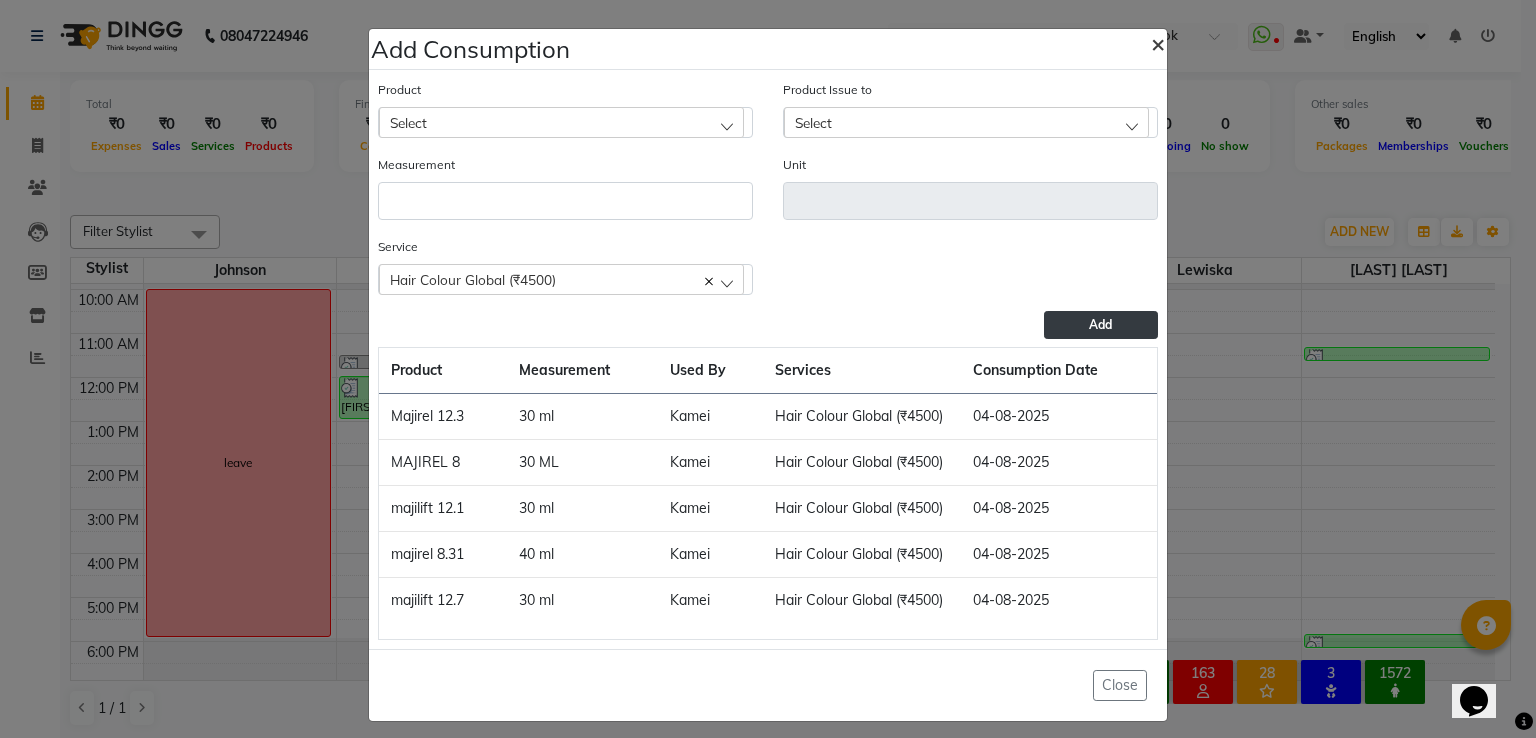 click on "×" 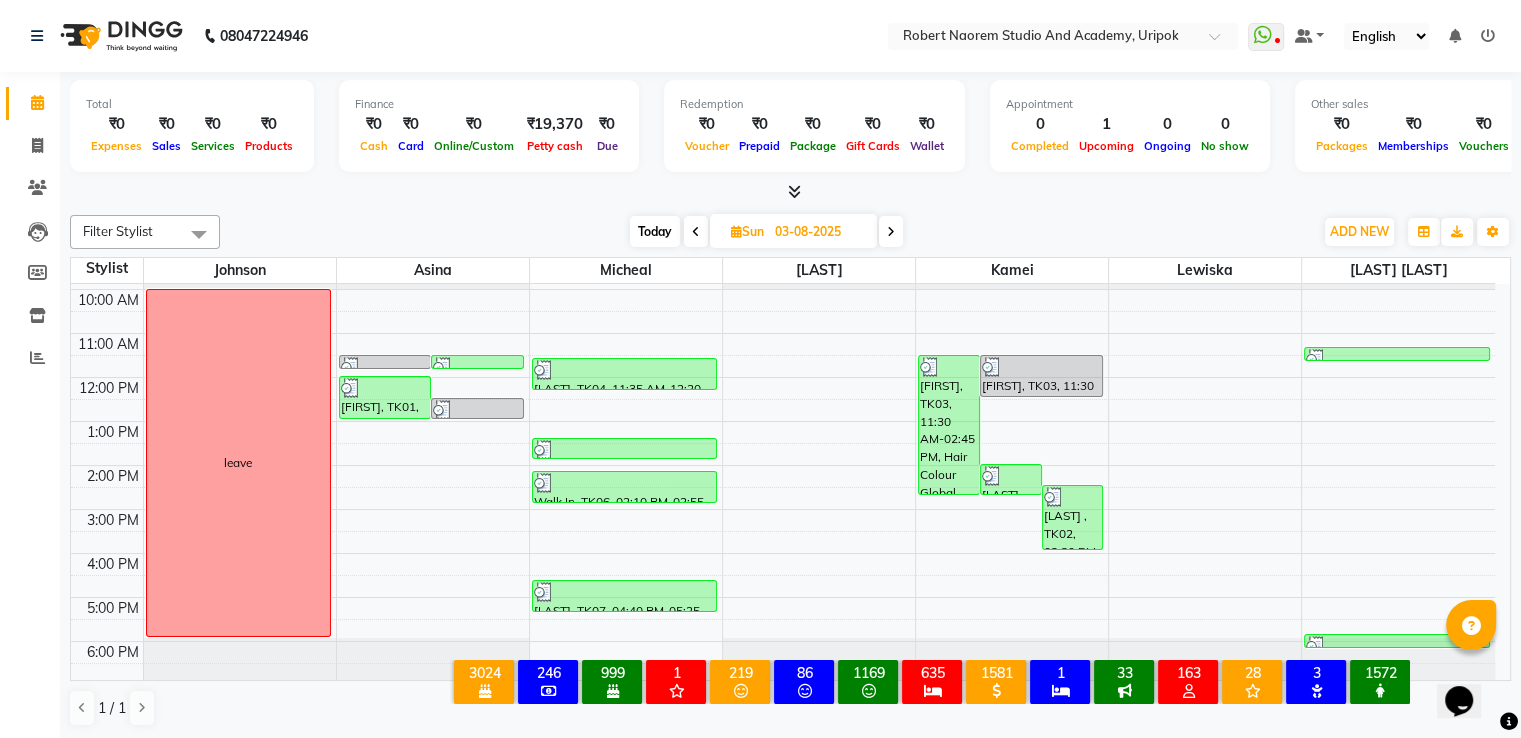 click on "Today" at bounding box center [655, 231] 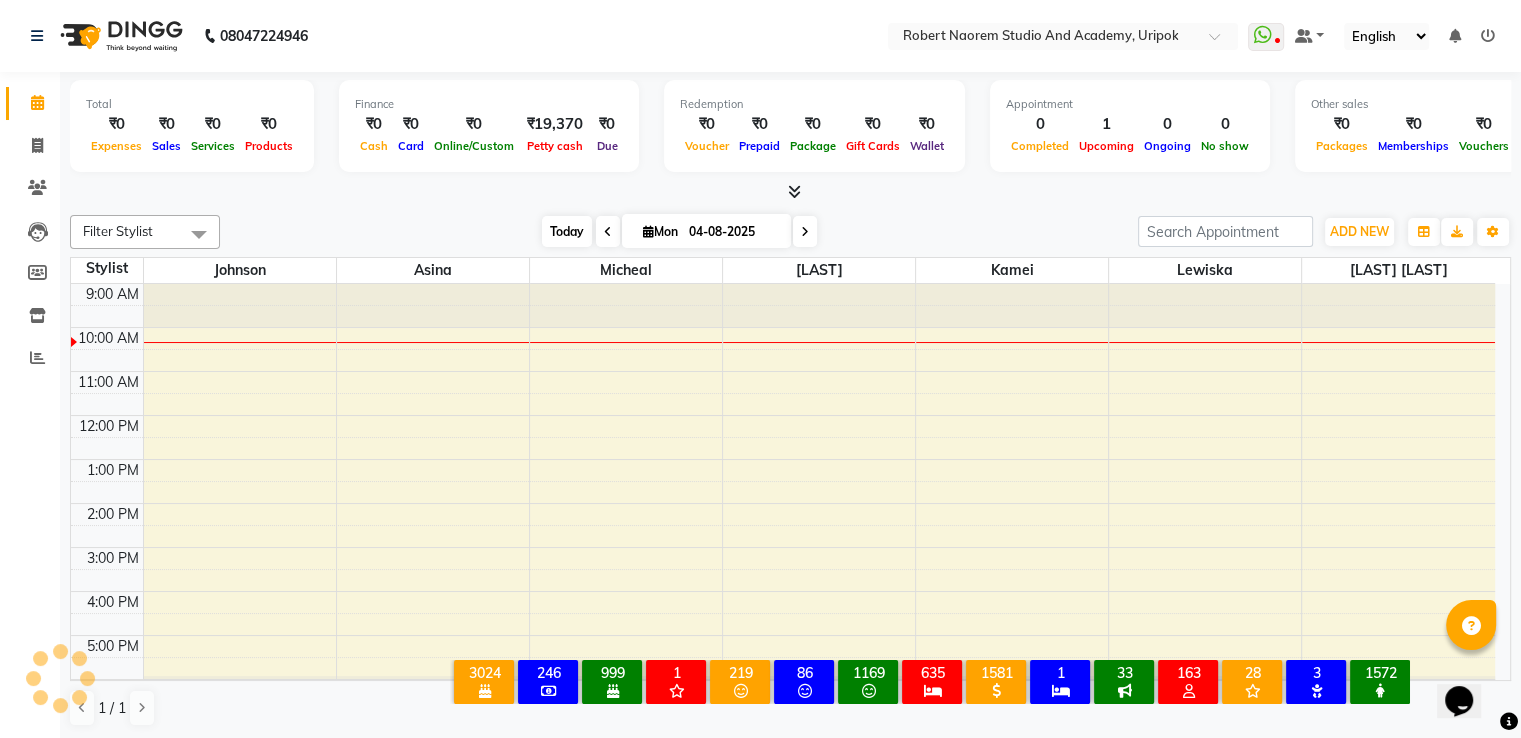 scroll, scrollTop: 38, scrollLeft: 0, axis: vertical 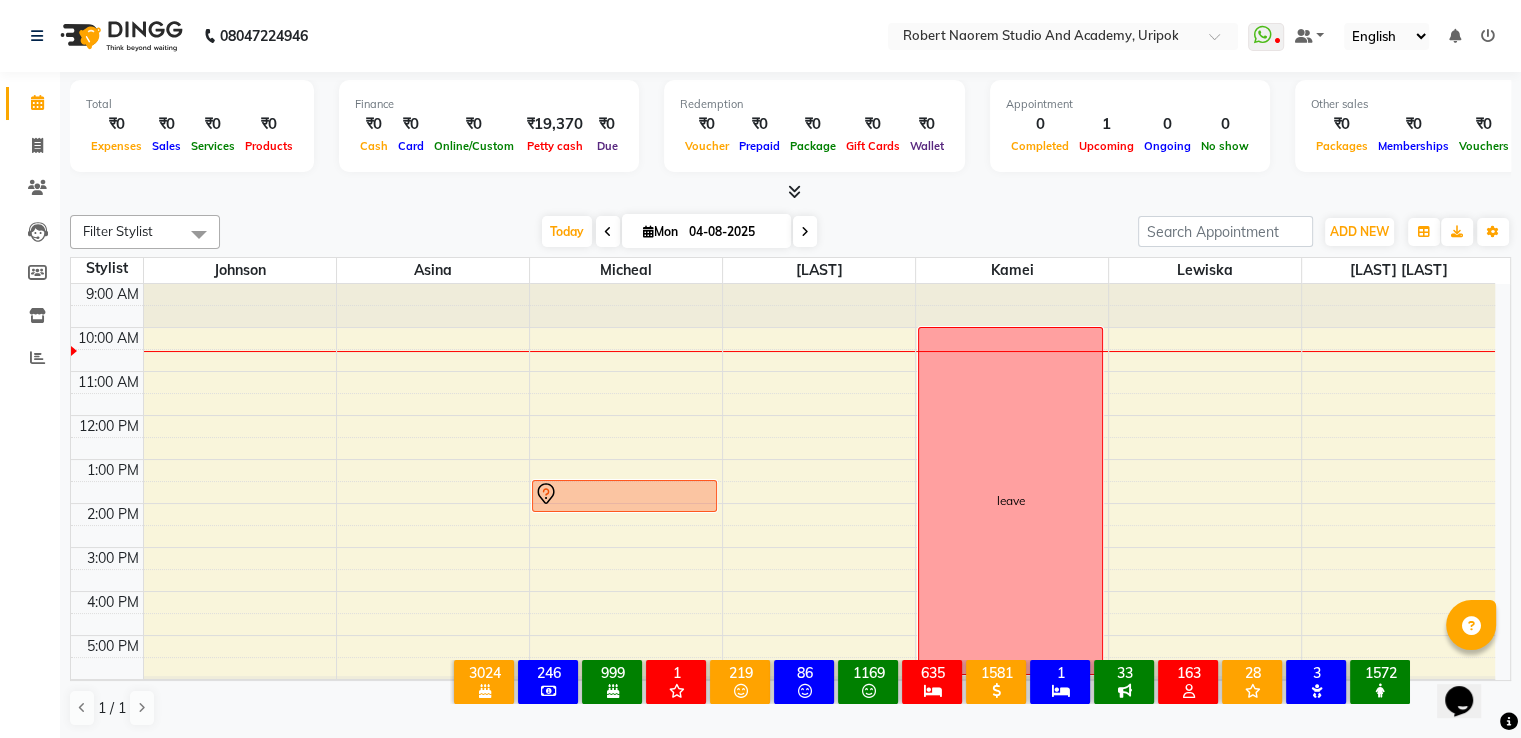 click on "04-08-2025" at bounding box center [733, 232] 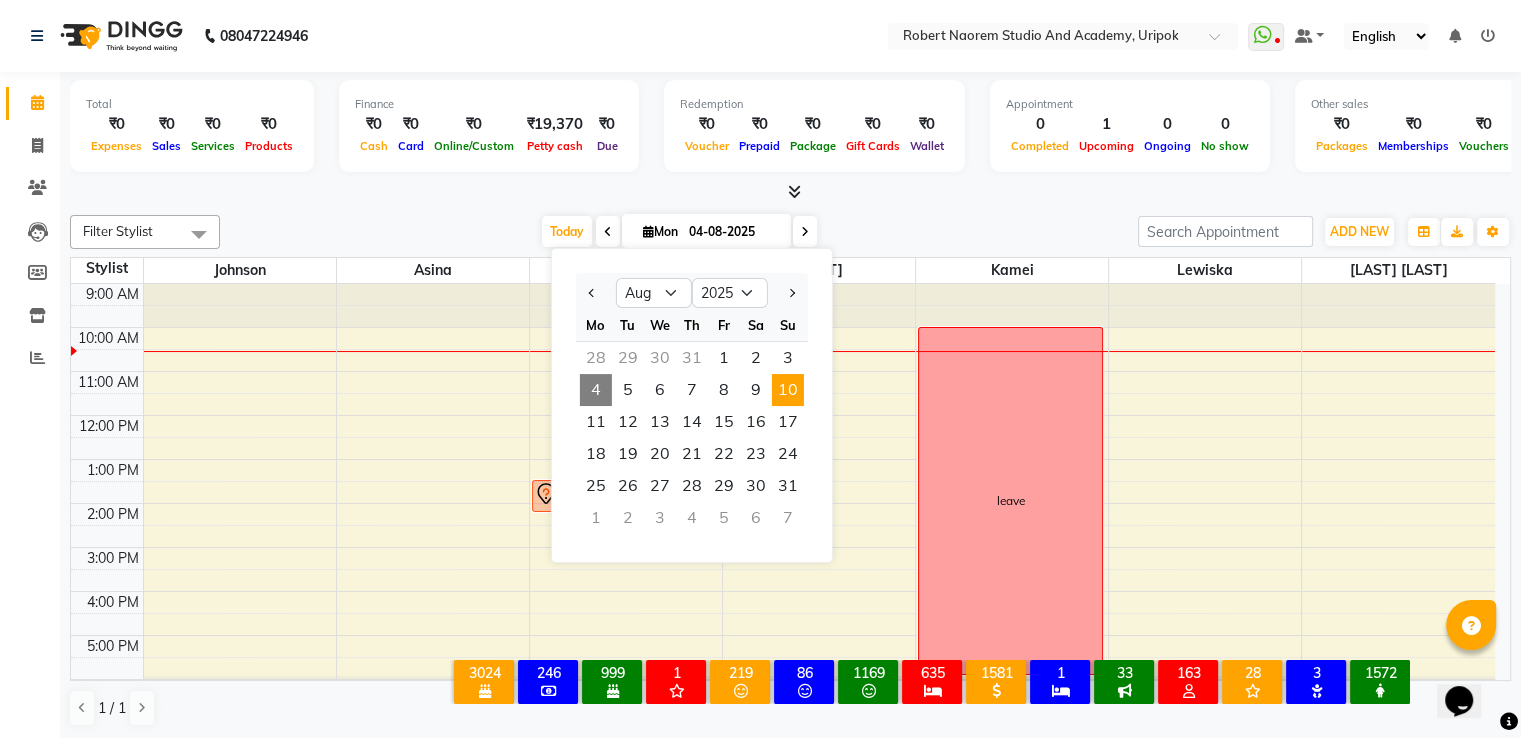 click on "10" at bounding box center [788, 390] 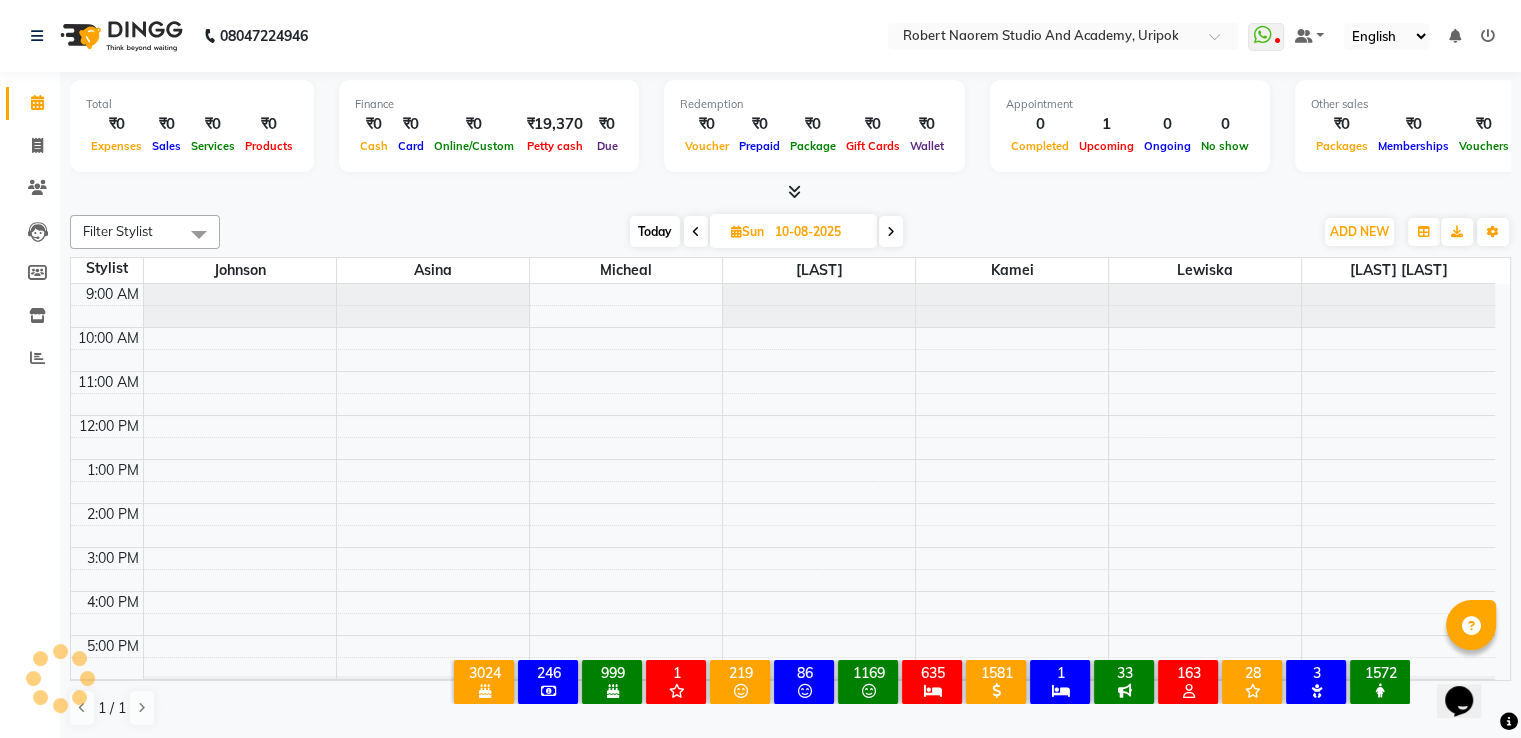 scroll, scrollTop: 38, scrollLeft: 0, axis: vertical 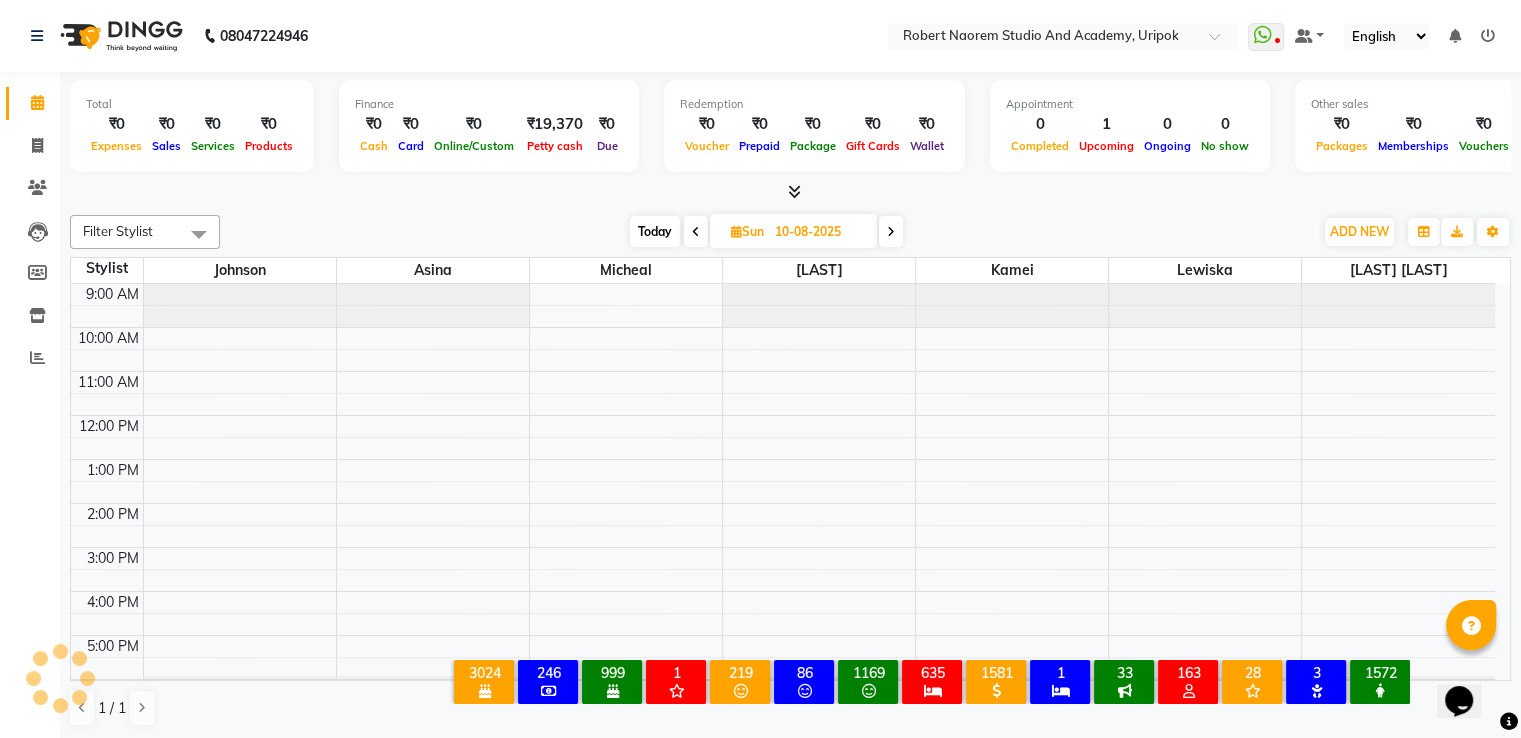 click on "9:00 AM 10:00 AM 11:00 AM 12:00 PM 1:00 PM 2:00 PM 3:00 PM 4:00 PM 5:00 PM 6:00 PM" at bounding box center (783, 503) 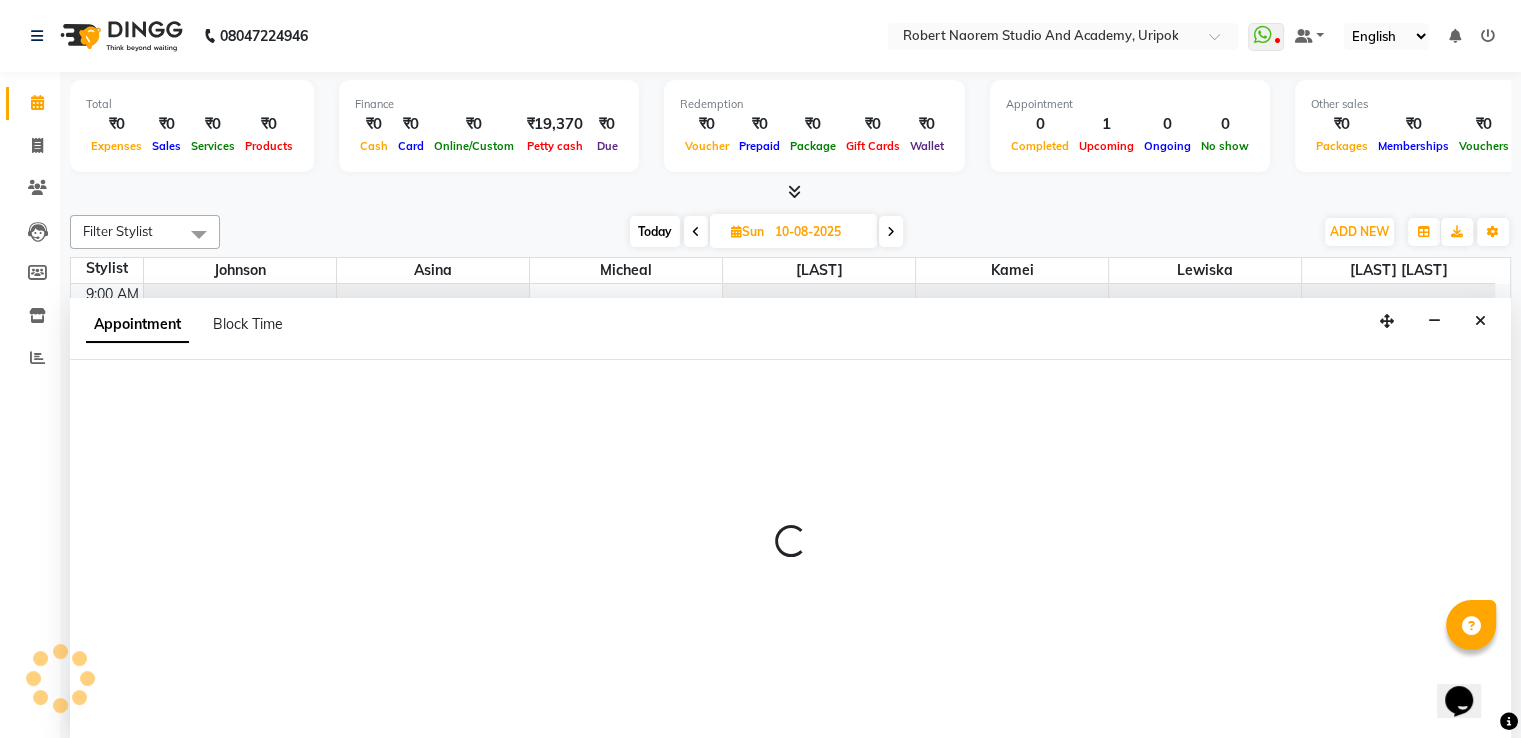 scroll, scrollTop: 1, scrollLeft: 0, axis: vertical 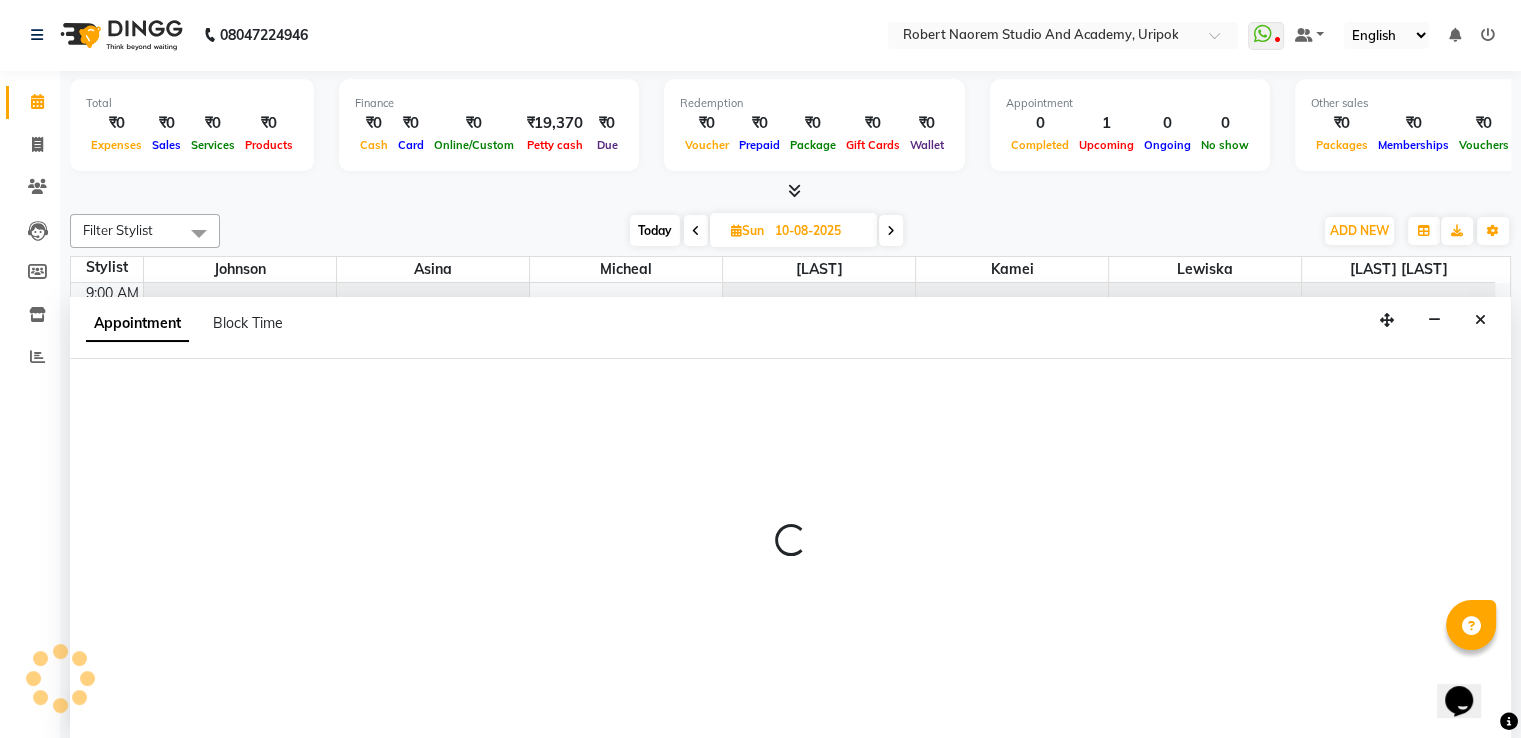 select on "84642" 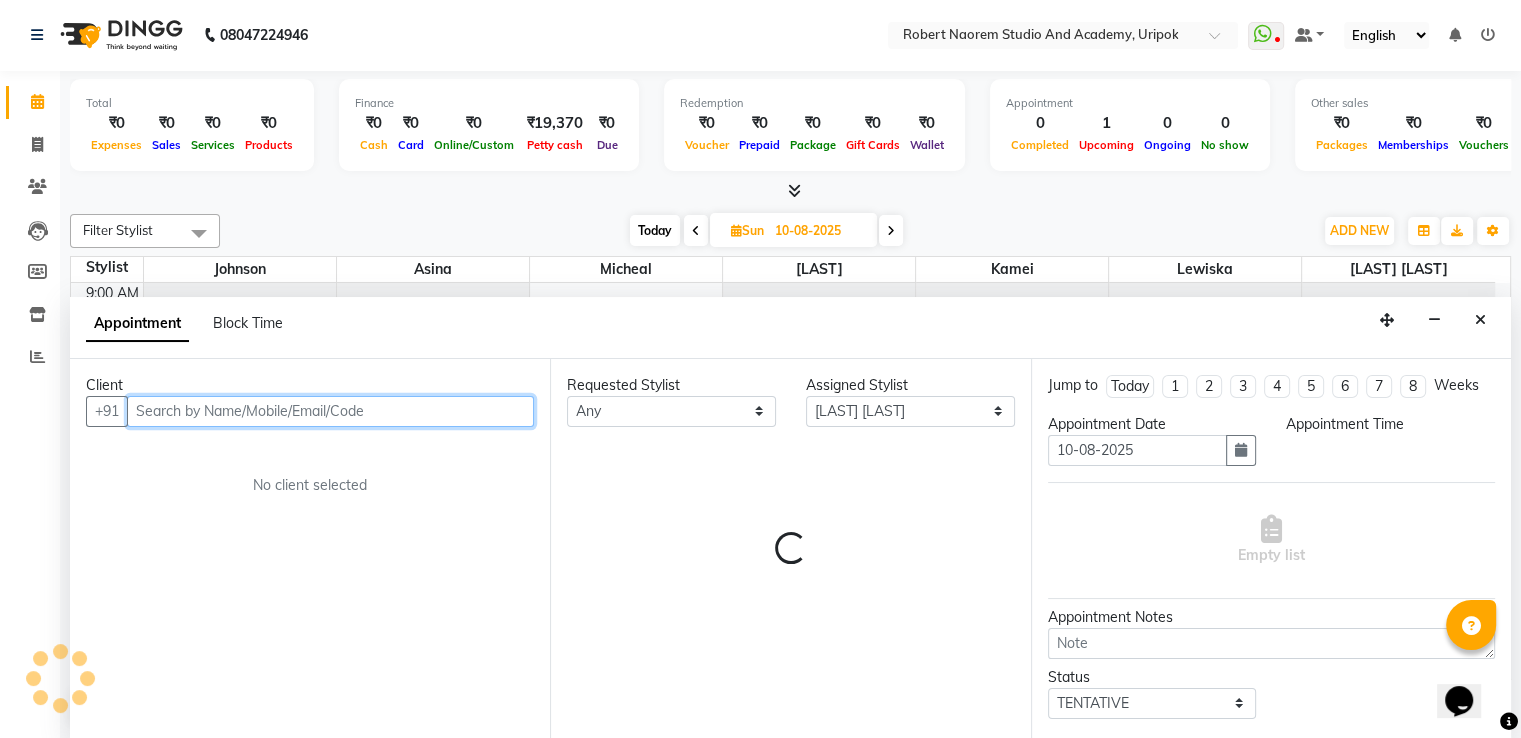 select on "630" 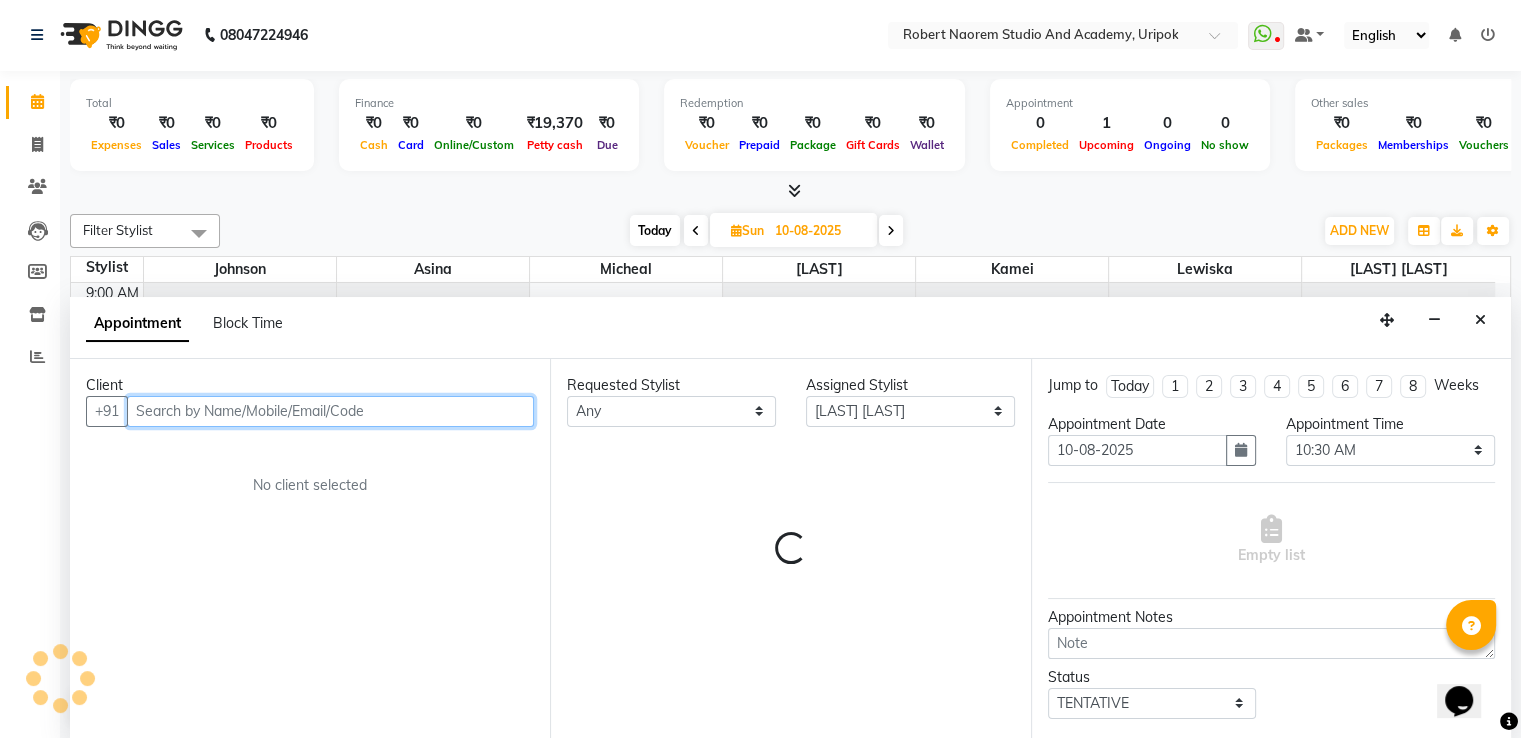 click at bounding box center (330, 411) 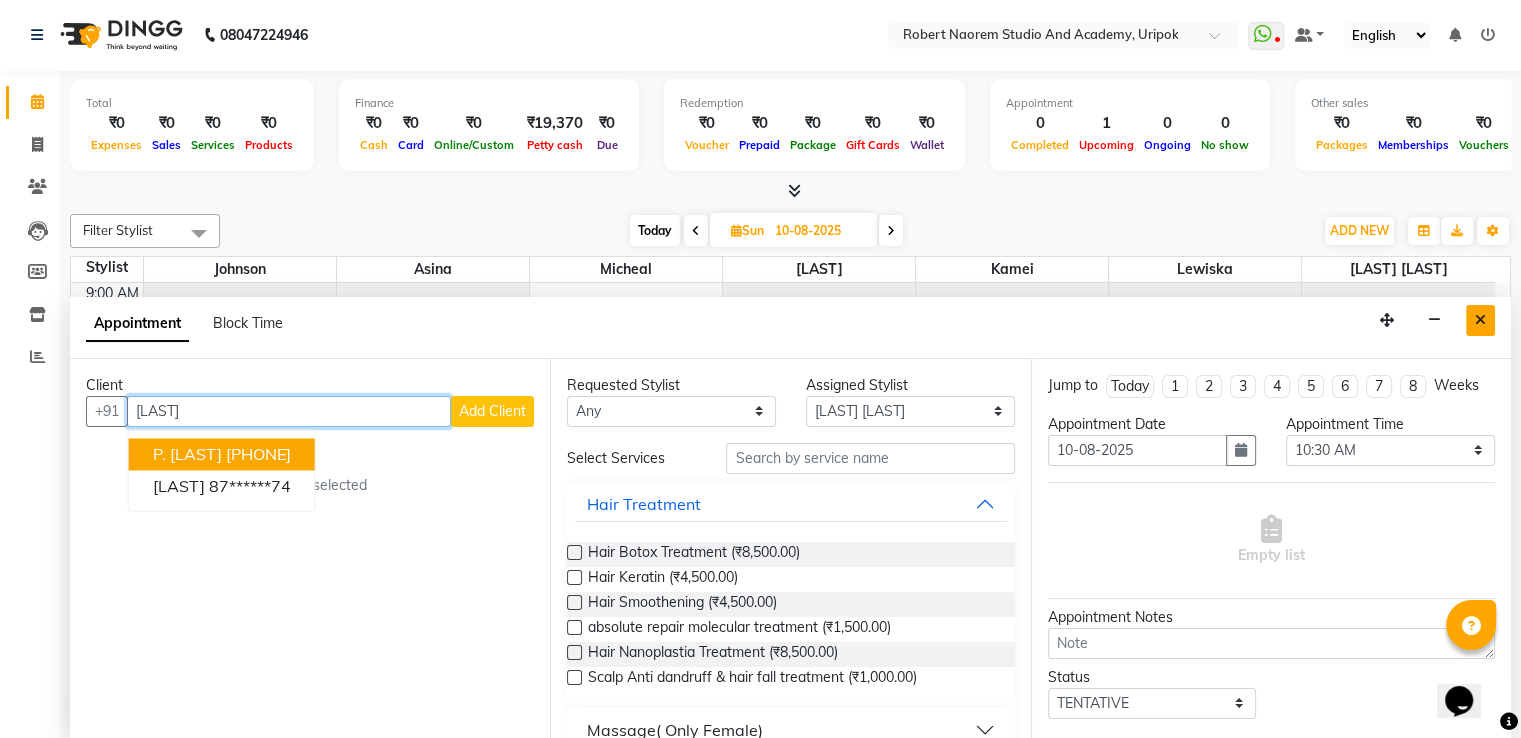 type on "[LAST]" 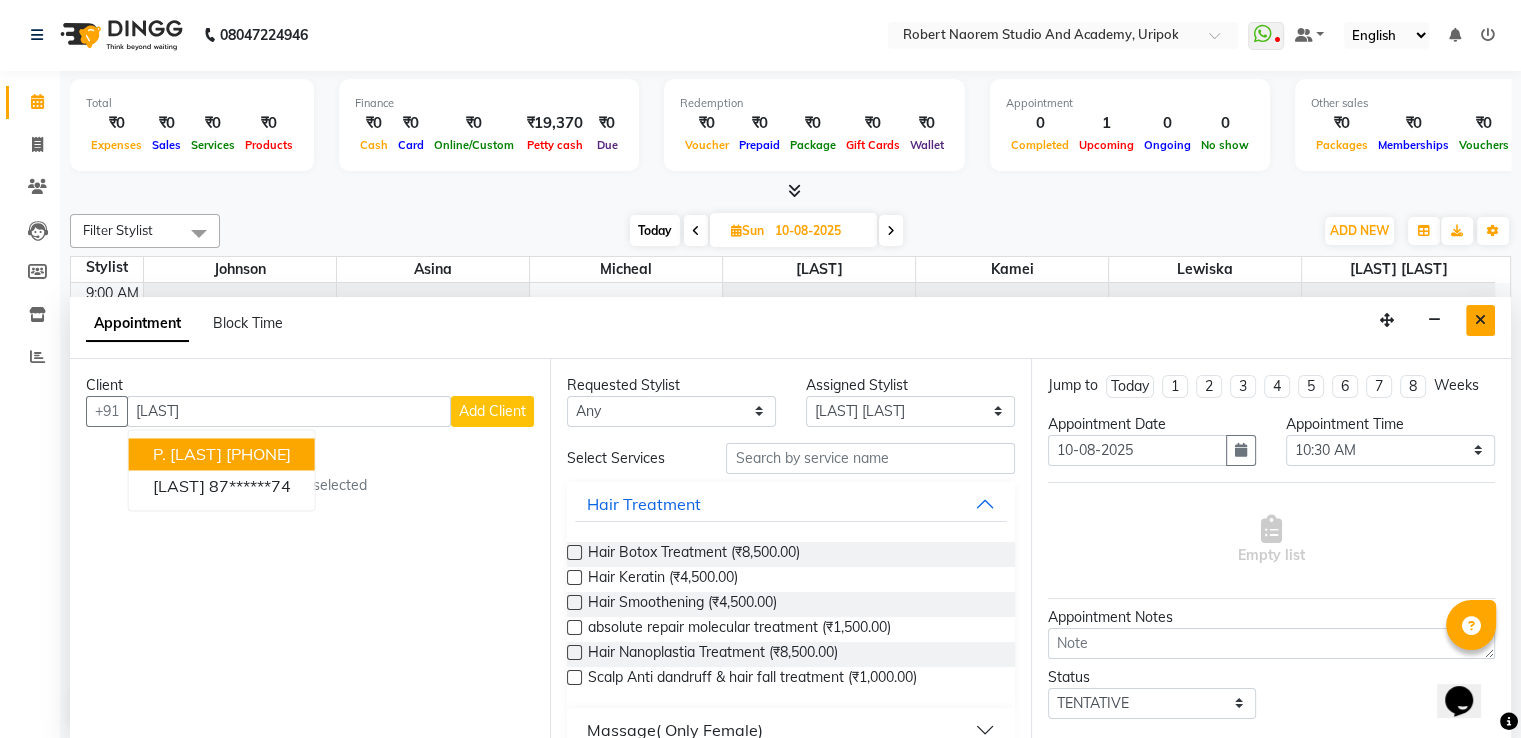 click at bounding box center [1480, 320] 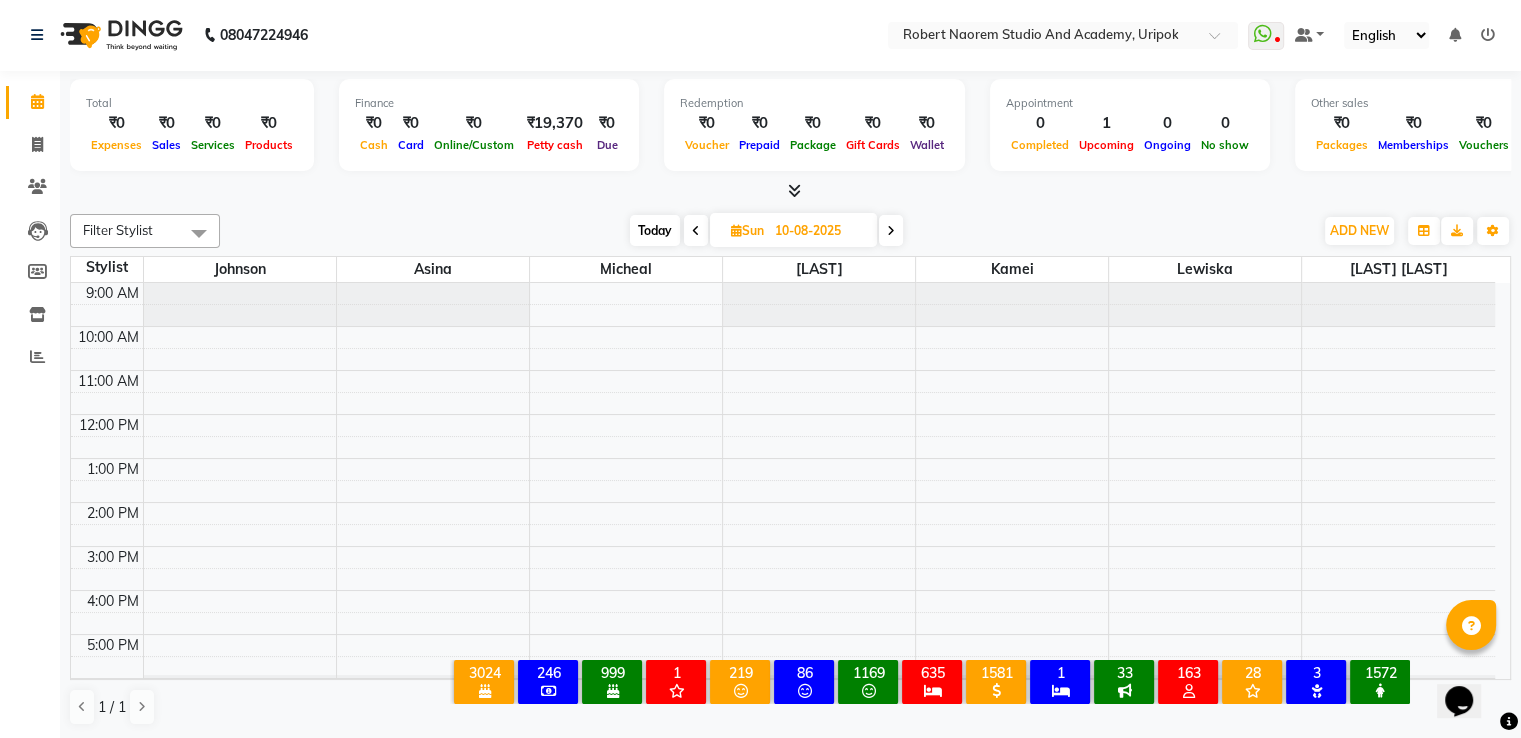 click on "Sun" at bounding box center [747, 230] 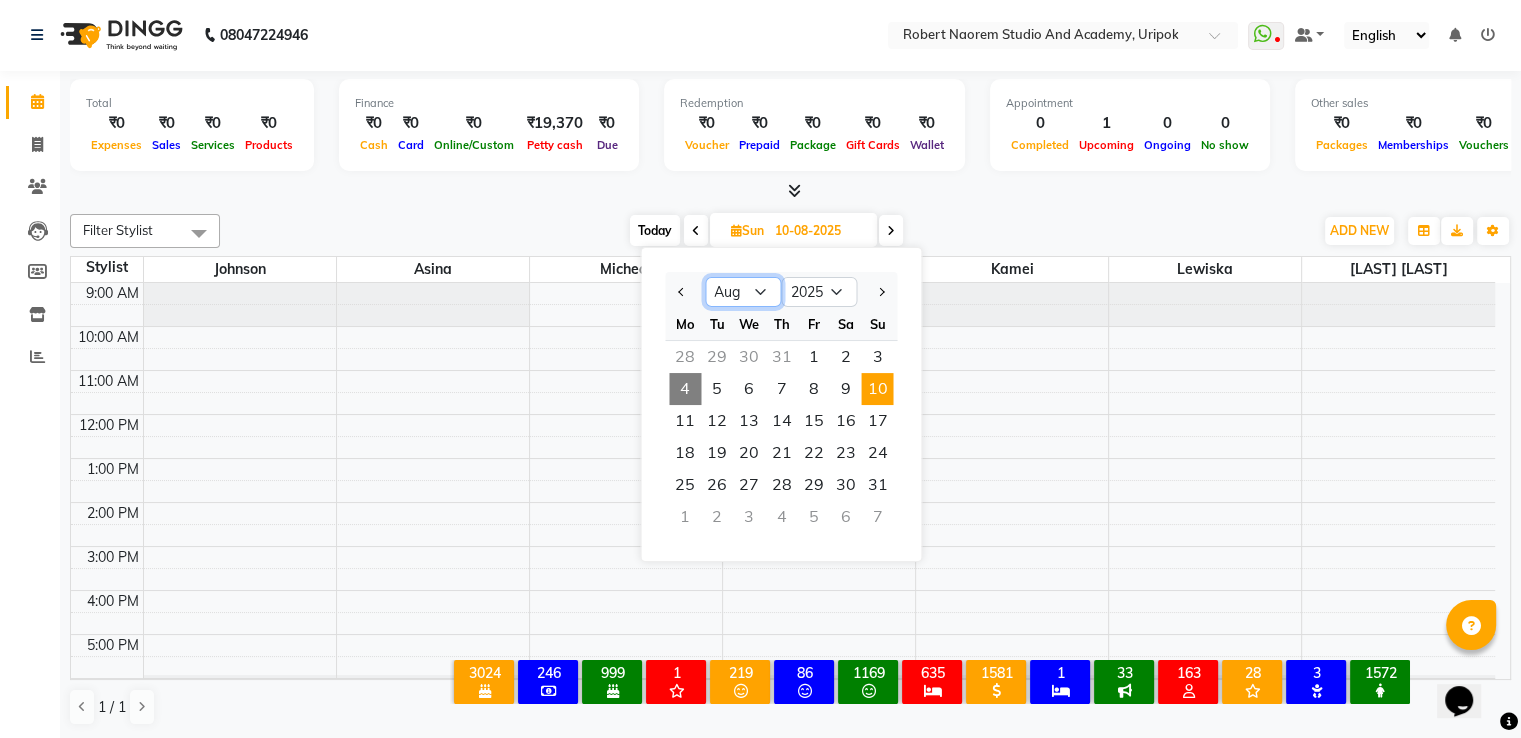 click on "Jan Feb Mar Apr May Jun Jul Aug Sep Oct Nov Dec" at bounding box center (743, 292) 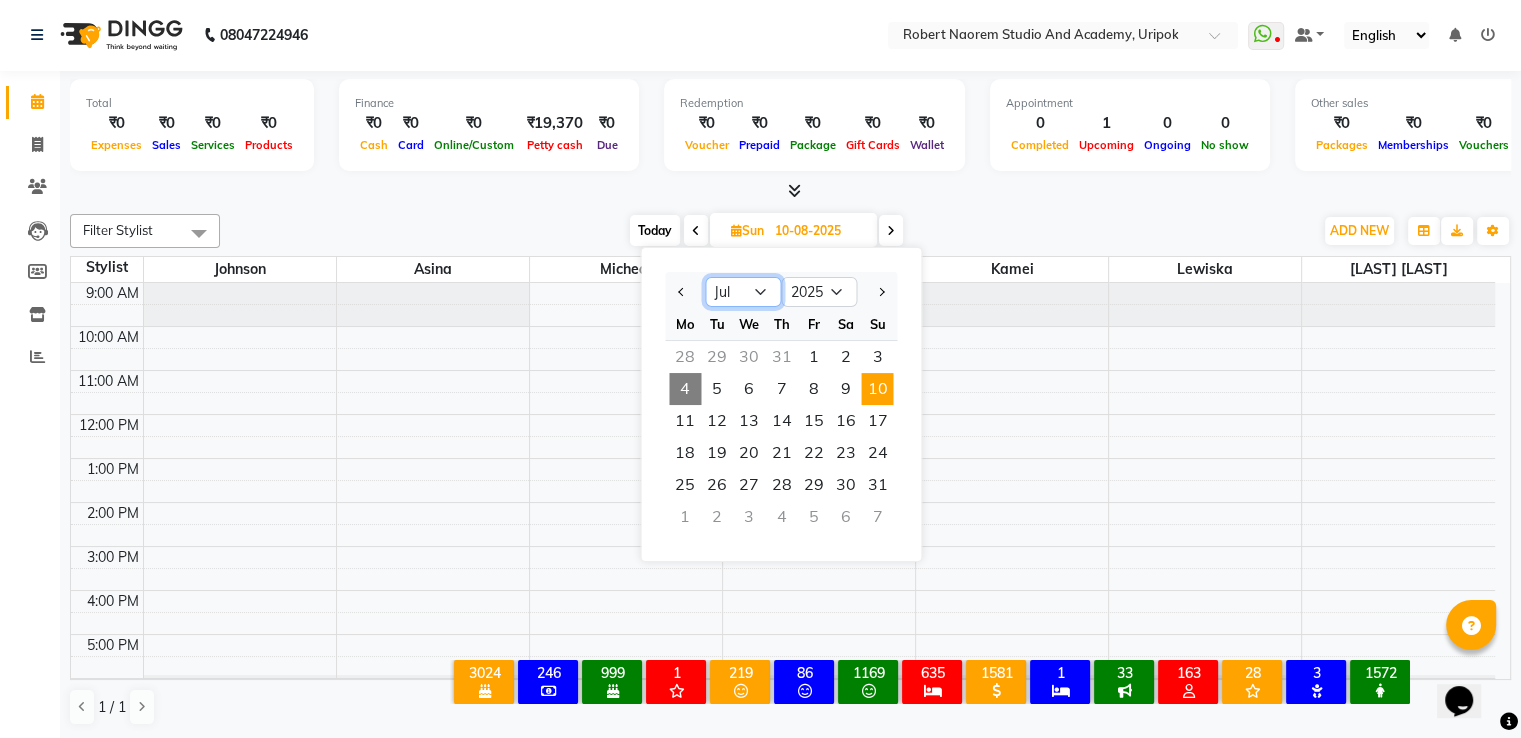 click on "Jan Feb Mar Apr May Jun Jul Aug Sep Oct Nov Dec" at bounding box center (743, 292) 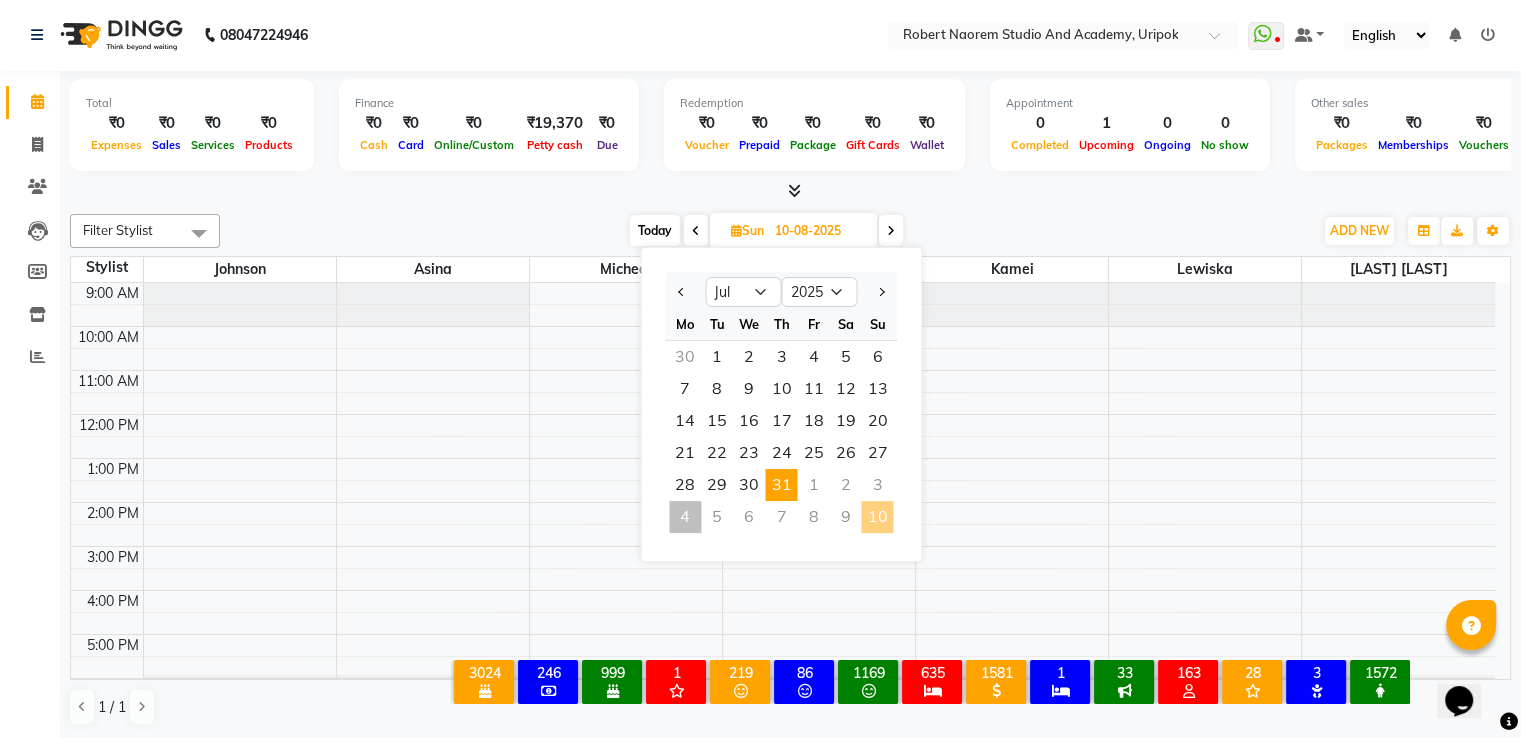 click on "31" at bounding box center (781, 485) 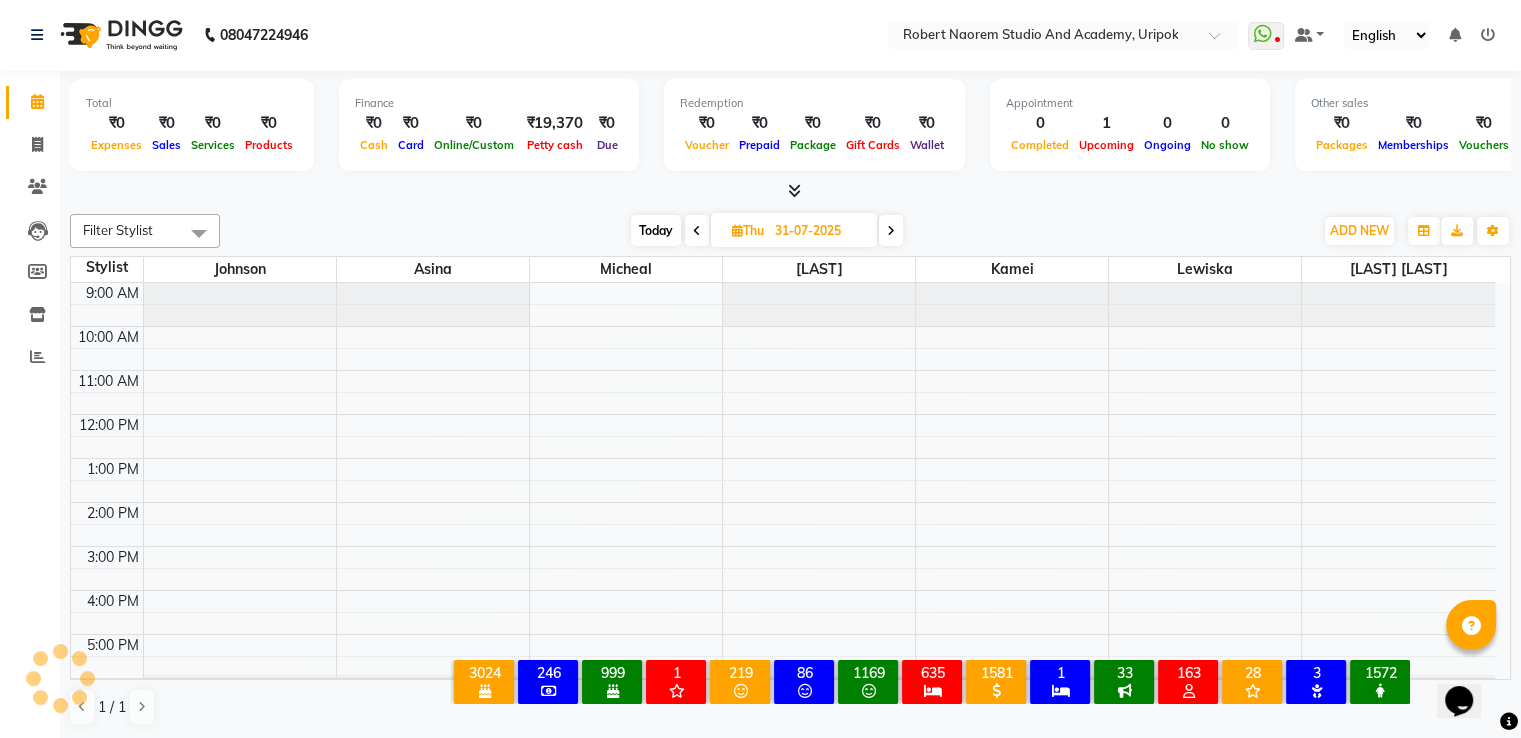 scroll, scrollTop: 38, scrollLeft: 0, axis: vertical 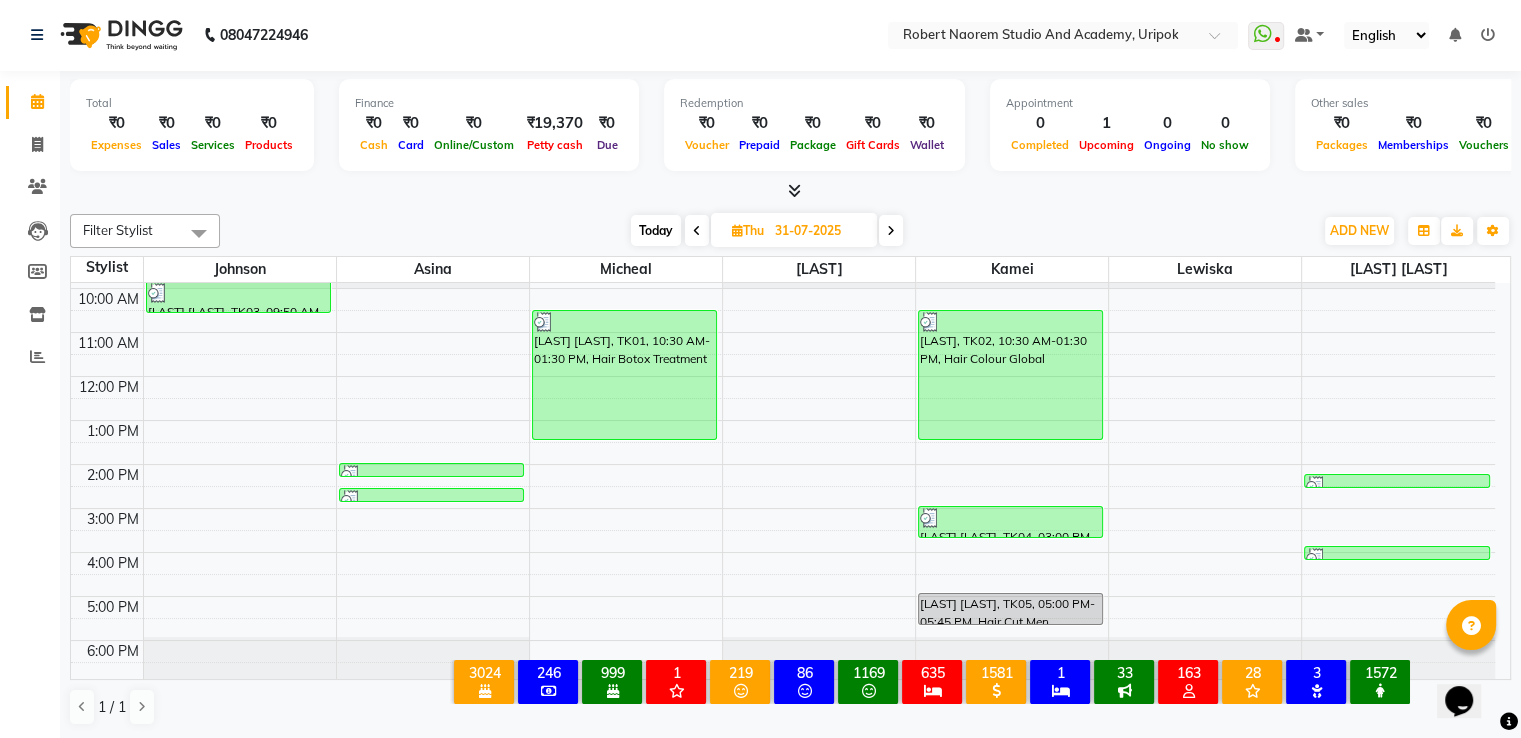 click on "31-07-2025" at bounding box center [819, 231] 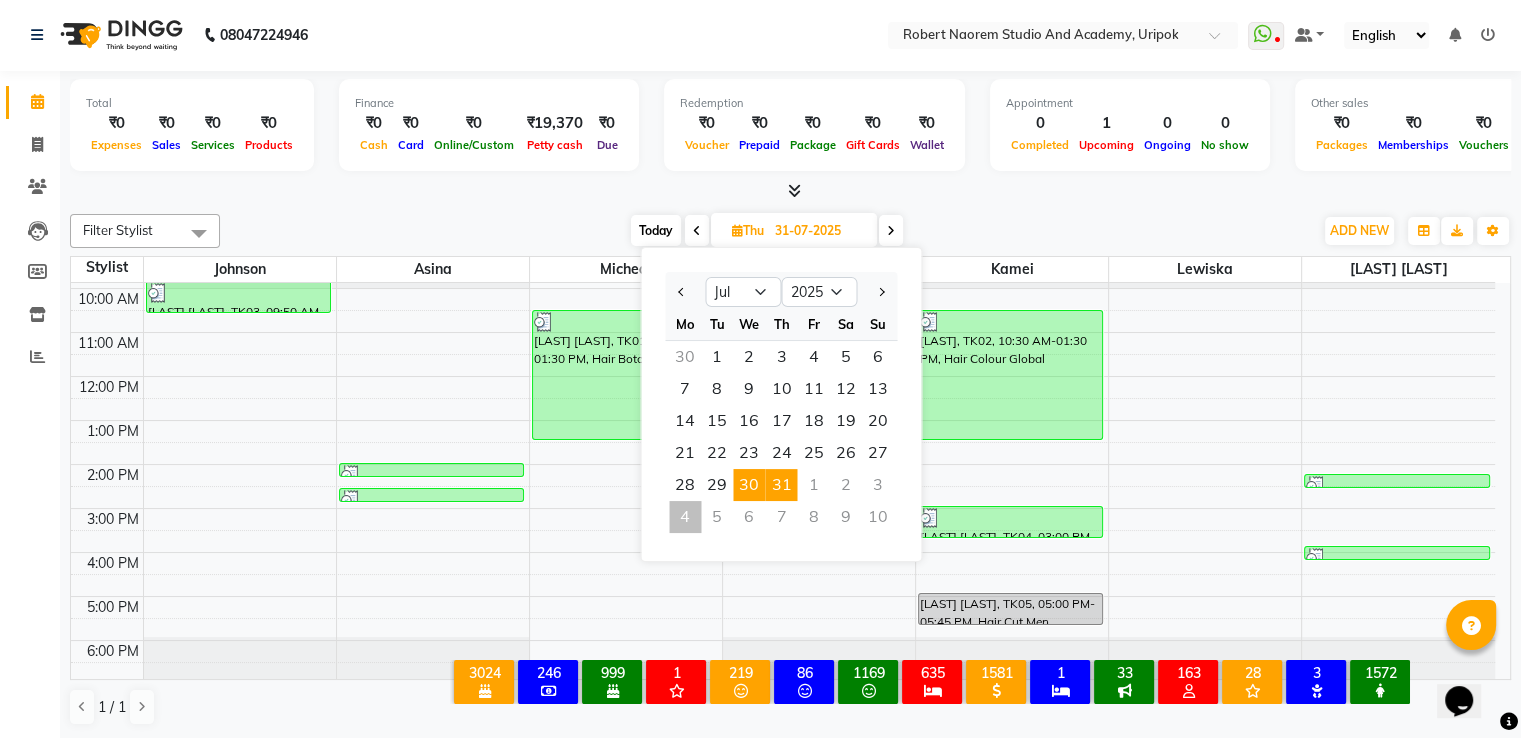 click on "30" at bounding box center [749, 485] 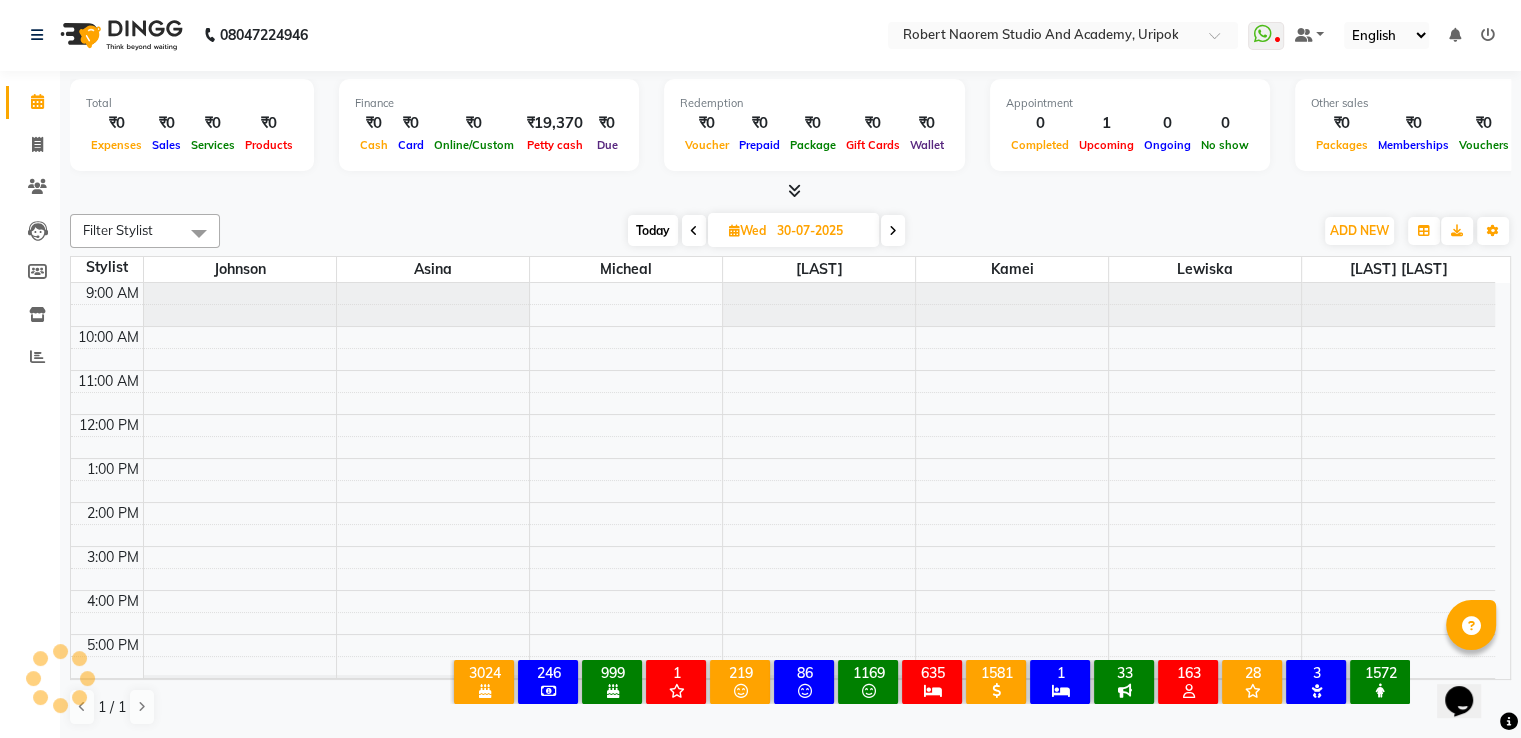 scroll, scrollTop: 38, scrollLeft: 0, axis: vertical 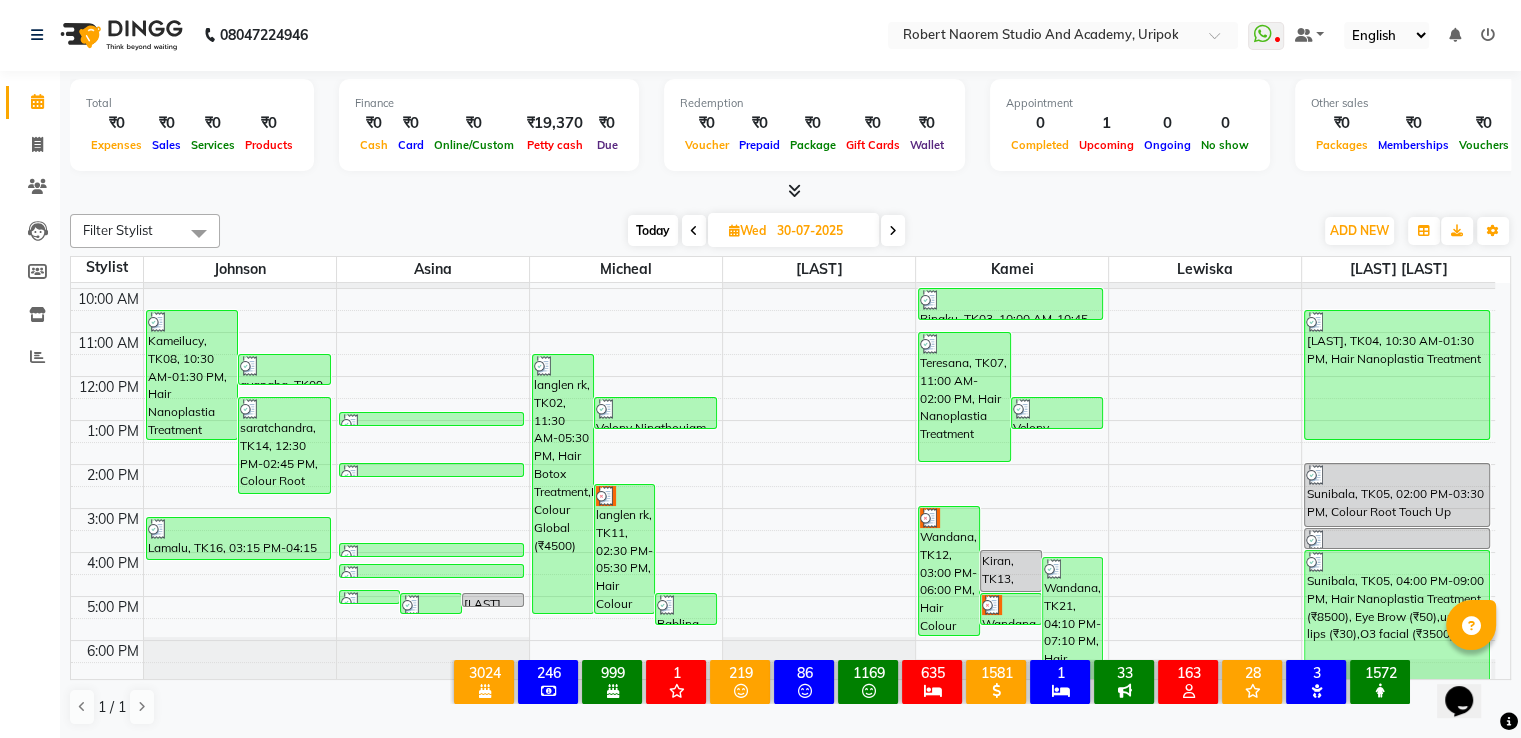 click on "Today" at bounding box center [653, 230] 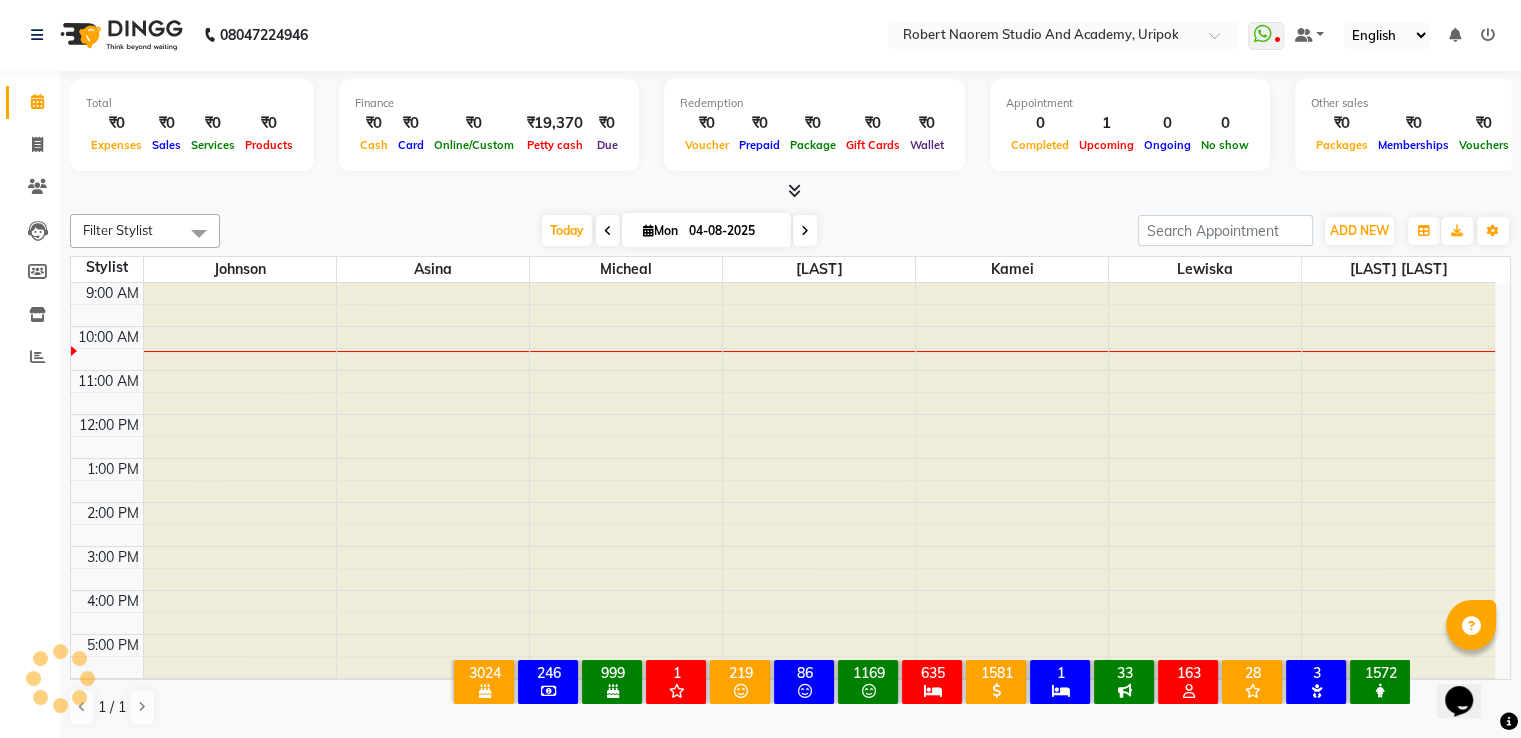 scroll, scrollTop: 38, scrollLeft: 0, axis: vertical 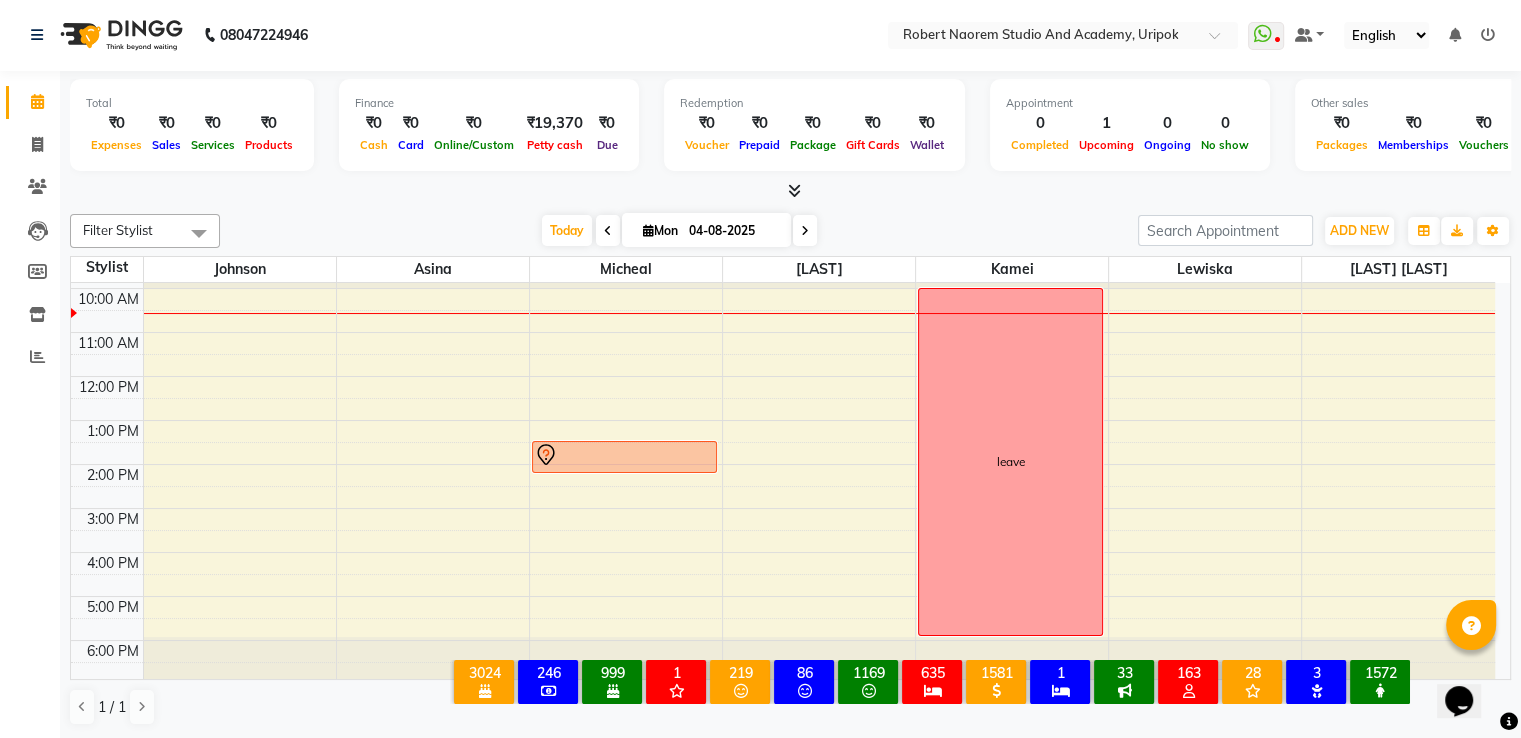click on "04-08-2025" at bounding box center [733, 231] 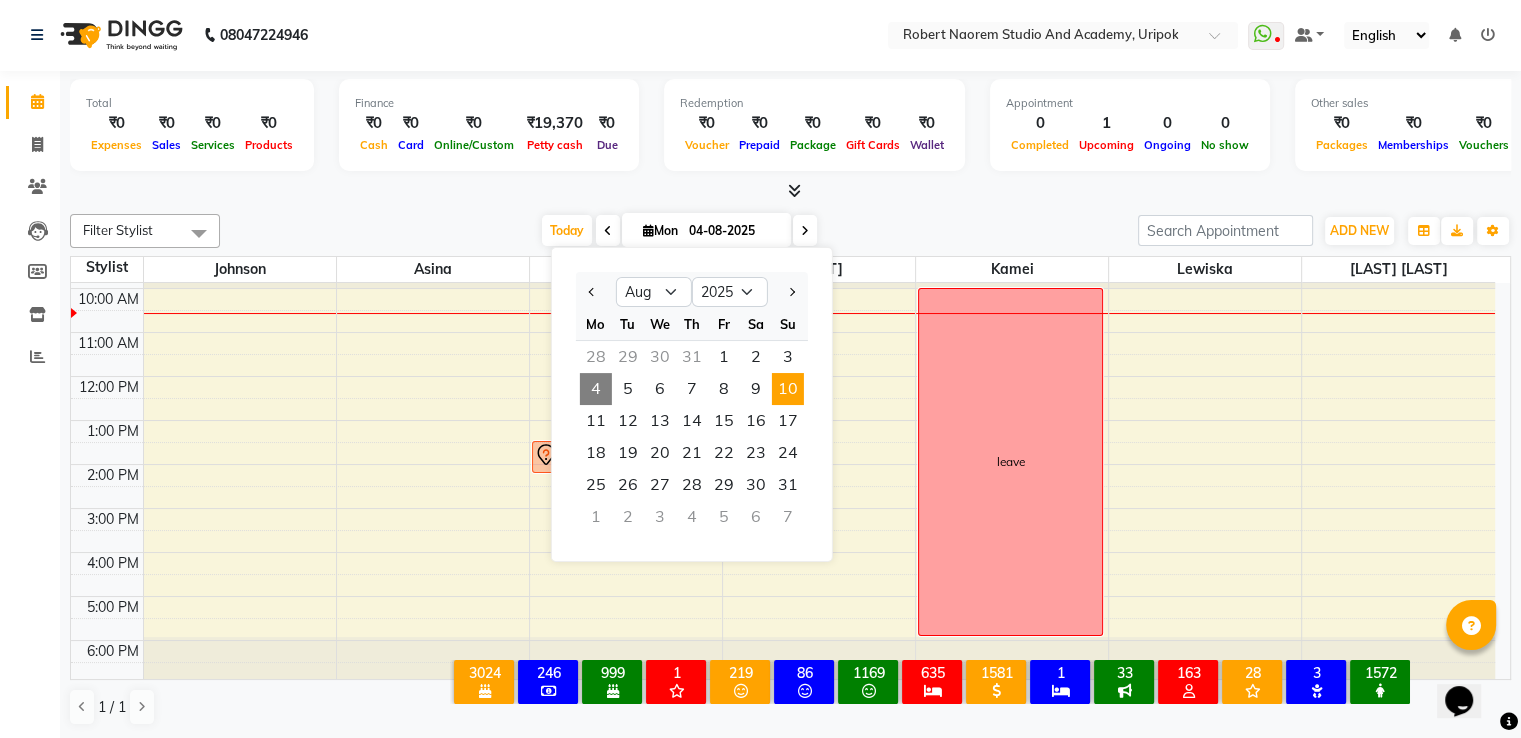 click on "10" at bounding box center [788, 389] 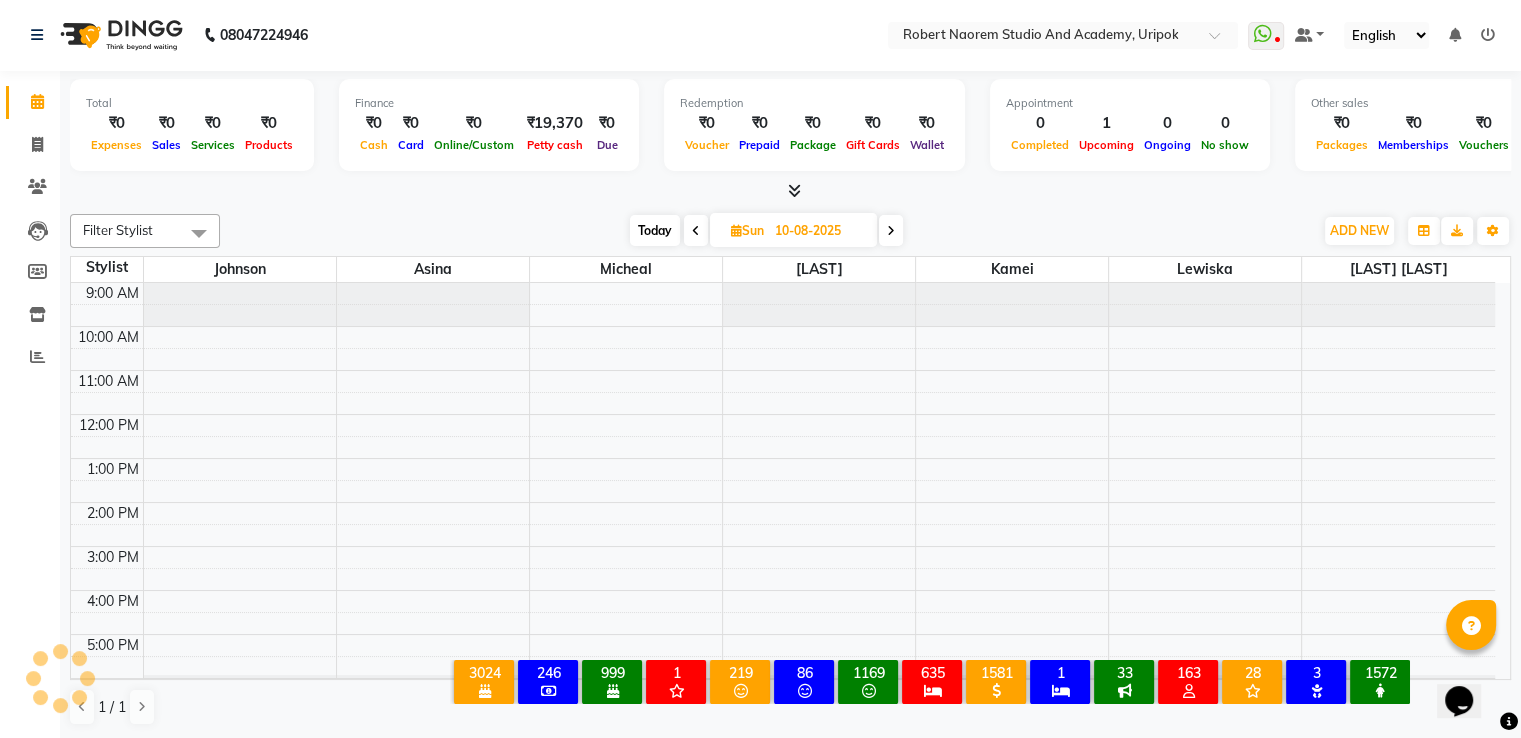 scroll, scrollTop: 38, scrollLeft: 0, axis: vertical 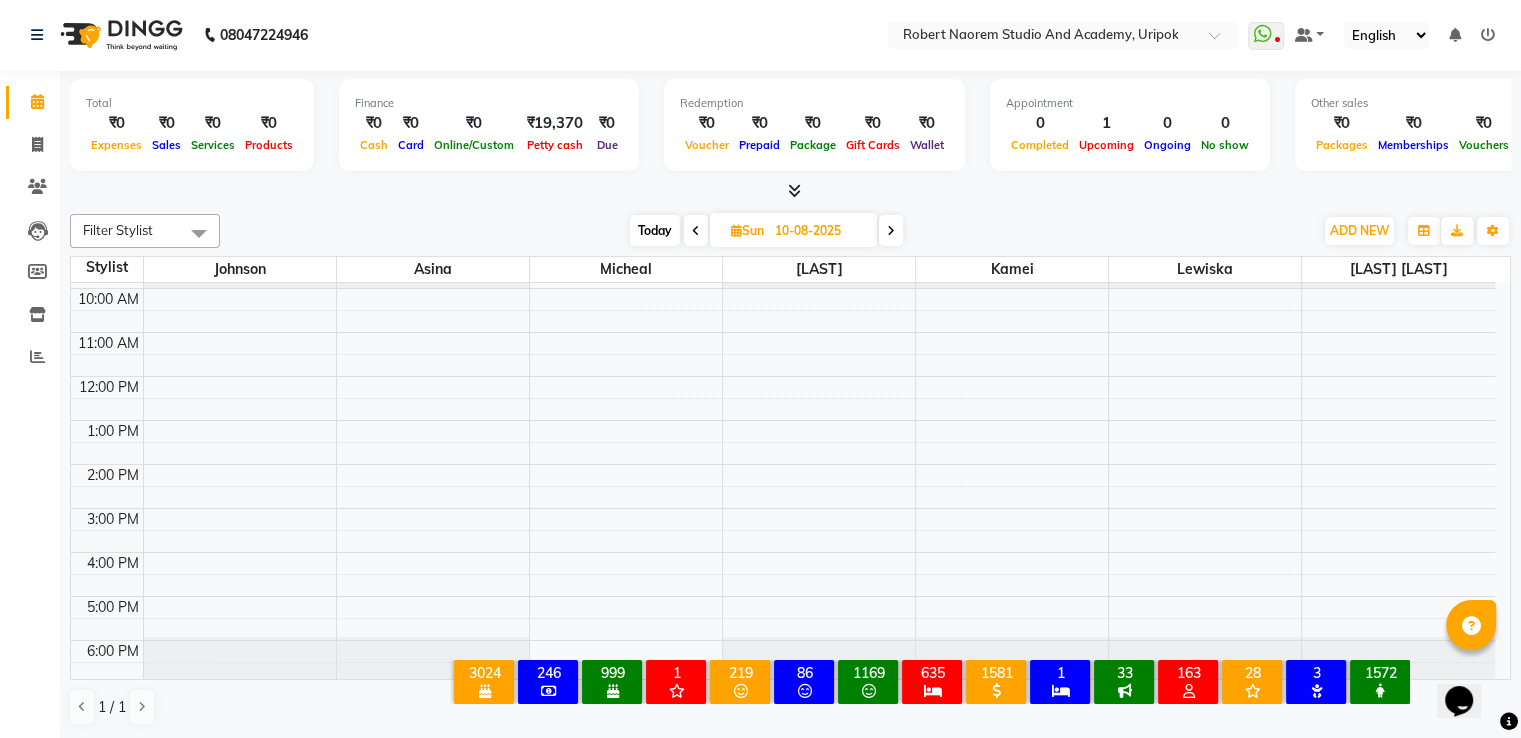 click on "9:00 AM 10:00 AM 11:00 AM 12:00 PM 1:00 PM 2:00 PM 3:00 PM 4:00 PM 5:00 PM 6:00 PM" at bounding box center (783, 464) 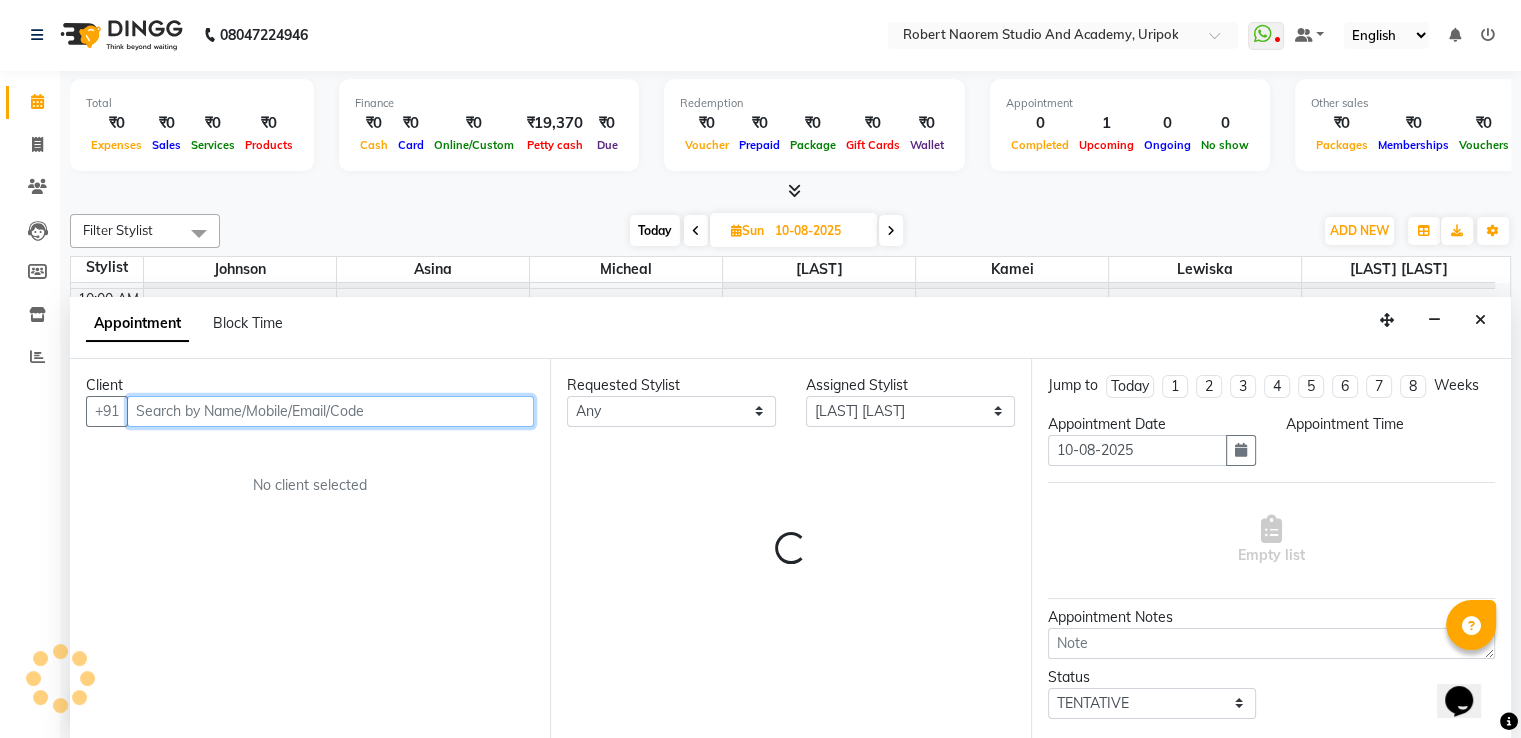 select on "690" 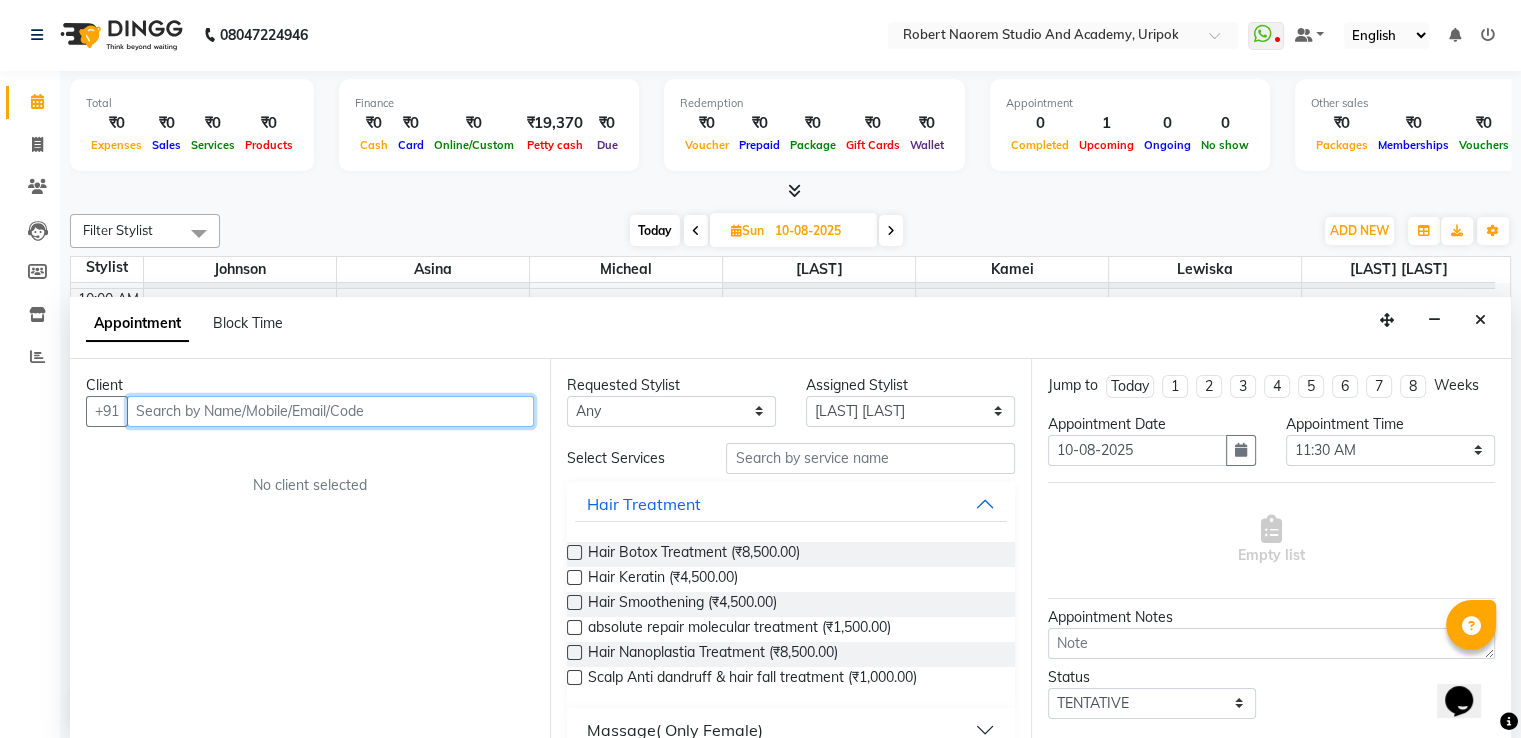 click at bounding box center (330, 411) 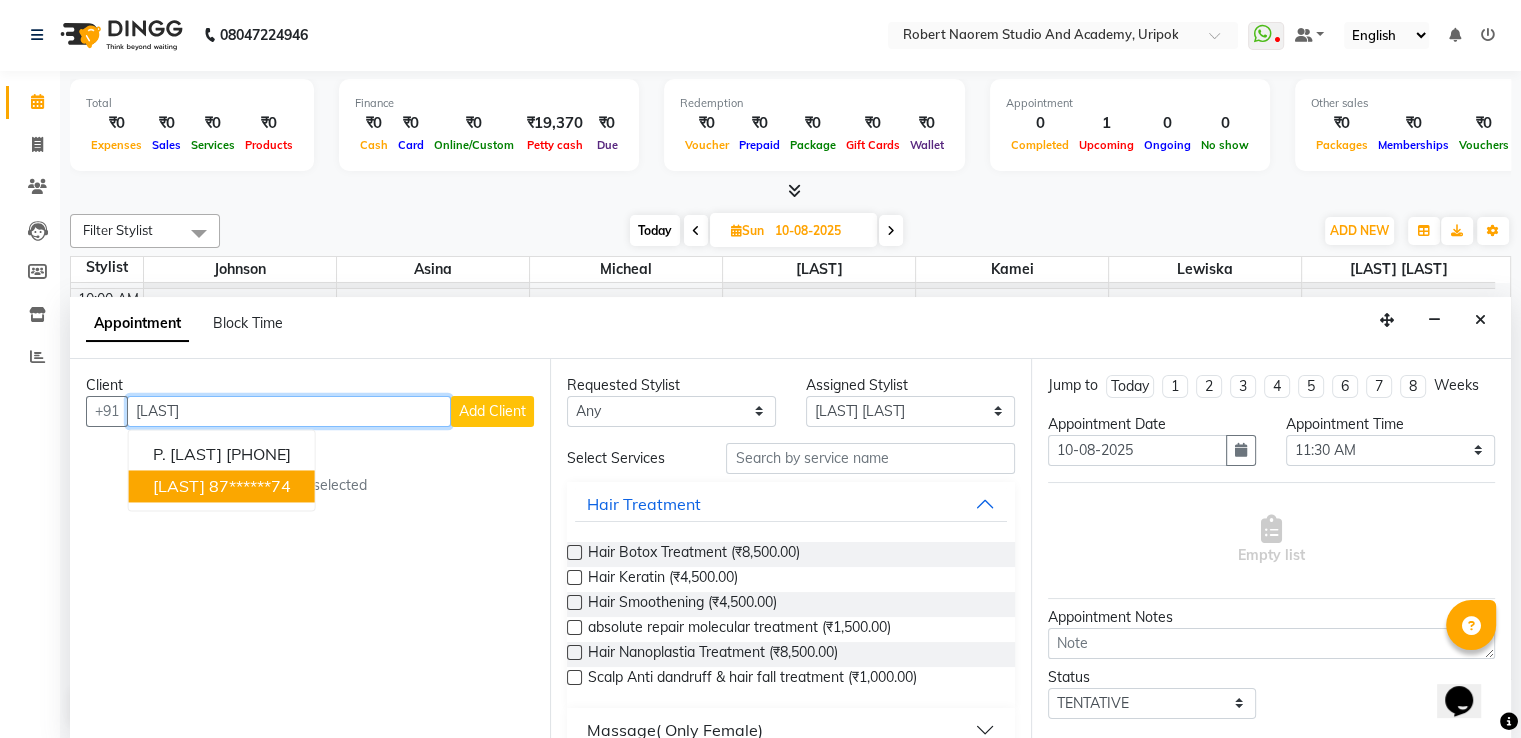 click on "[LAST]  [PHONE]" at bounding box center [222, 486] 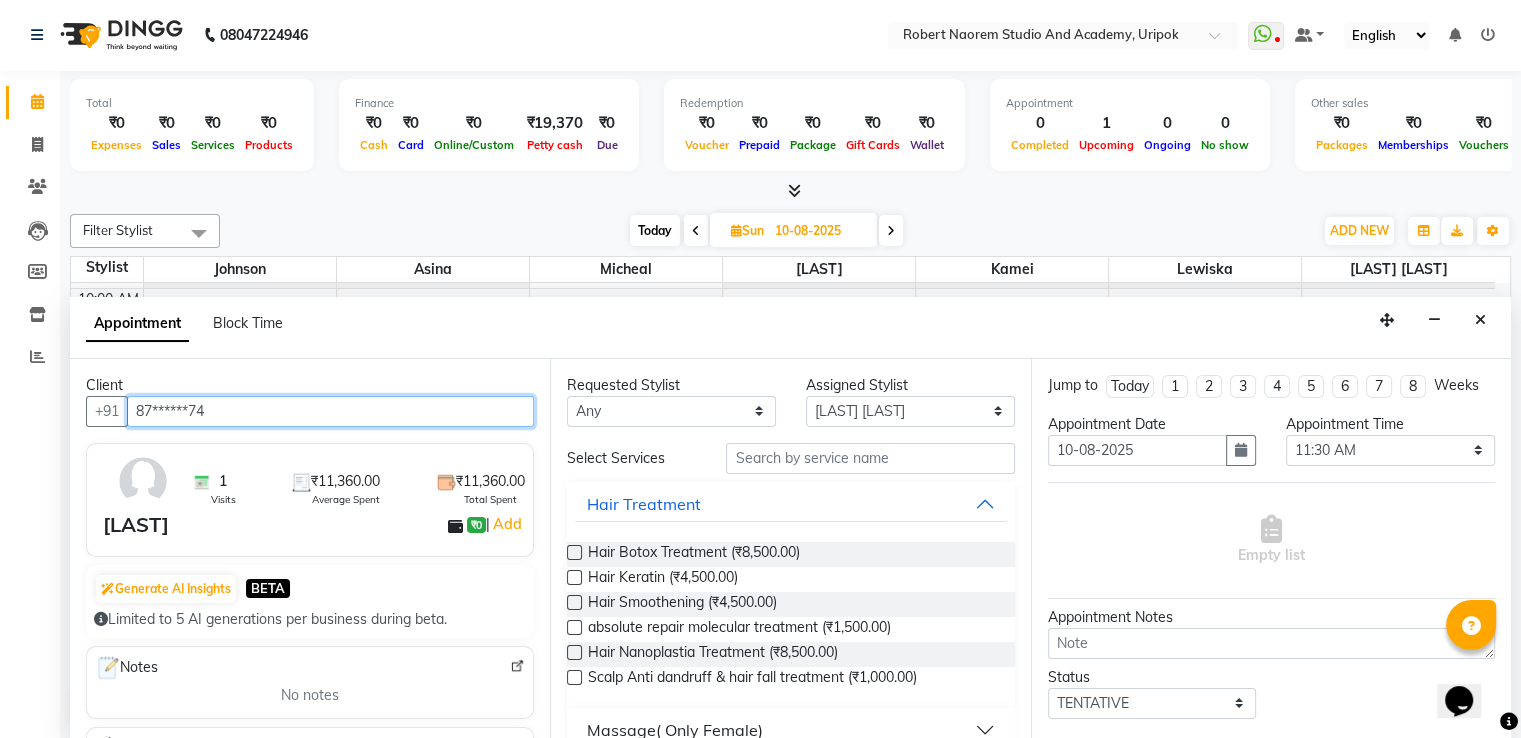 type on "87******74" 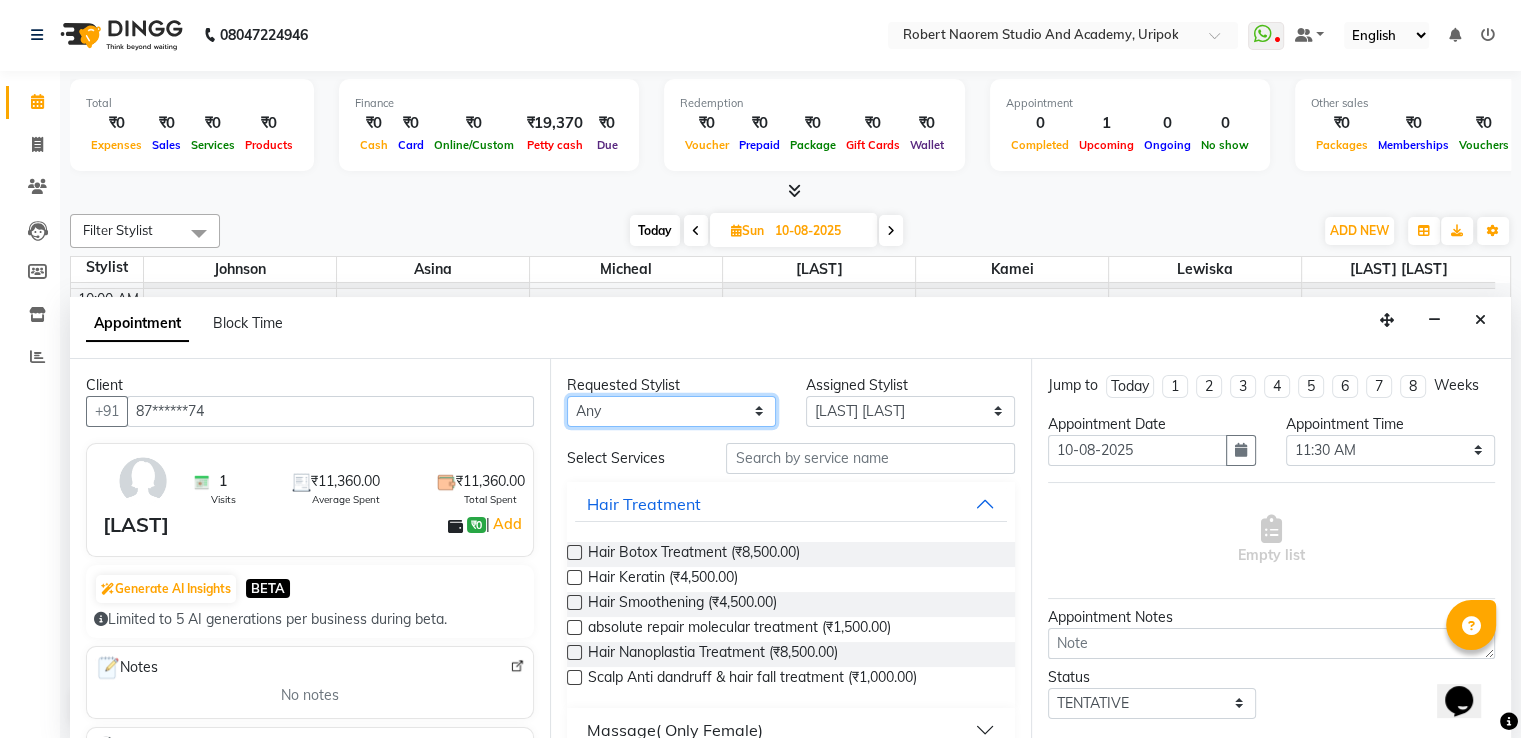 click on "Any Asina johnson Kamei Lewiska Micheal Sonka Suniti Wangkhem" at bounding box center (671, 411) 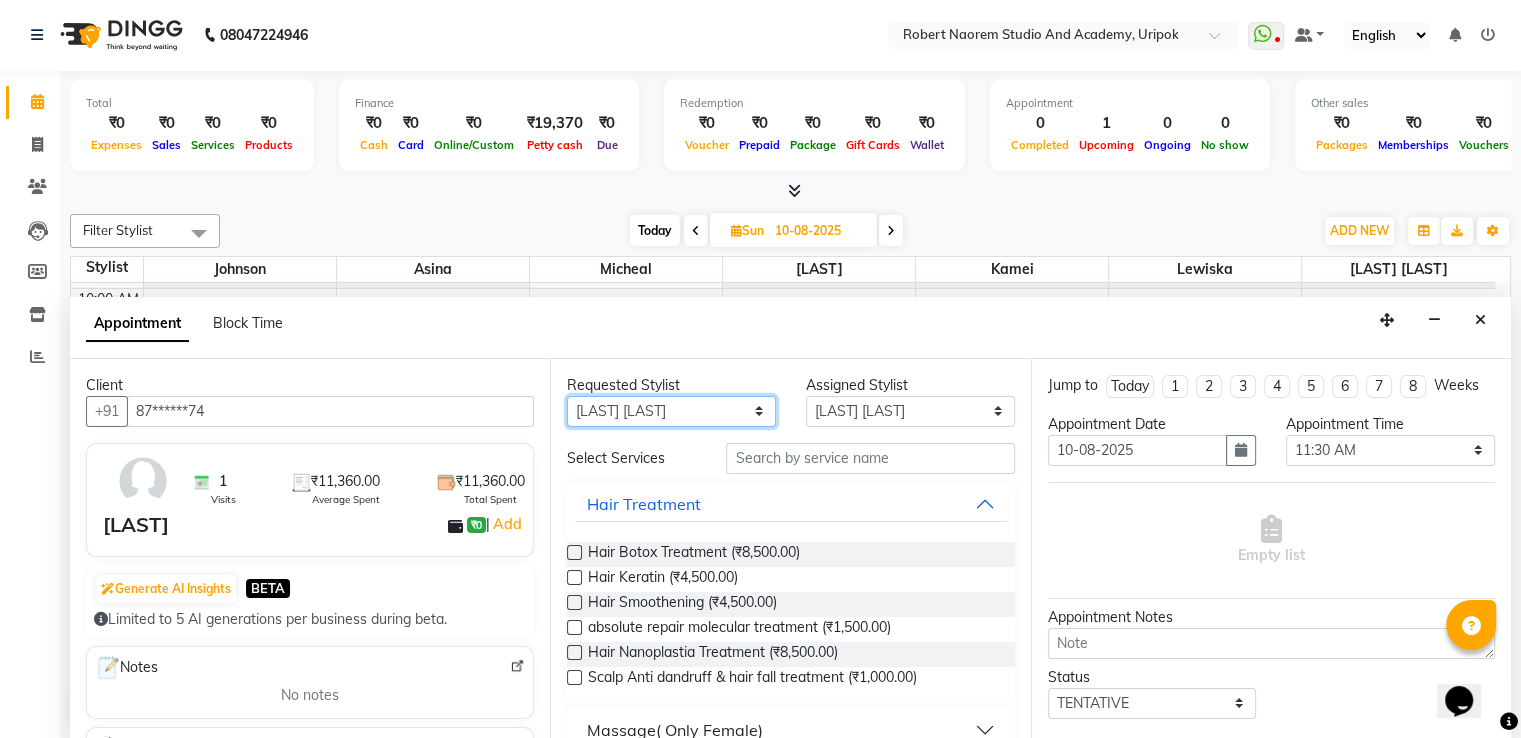 click on "Any Asina johnson Kamei Lewiska Micheal Sonka Suniti Wangkhem" at bounding box center [671, 411] 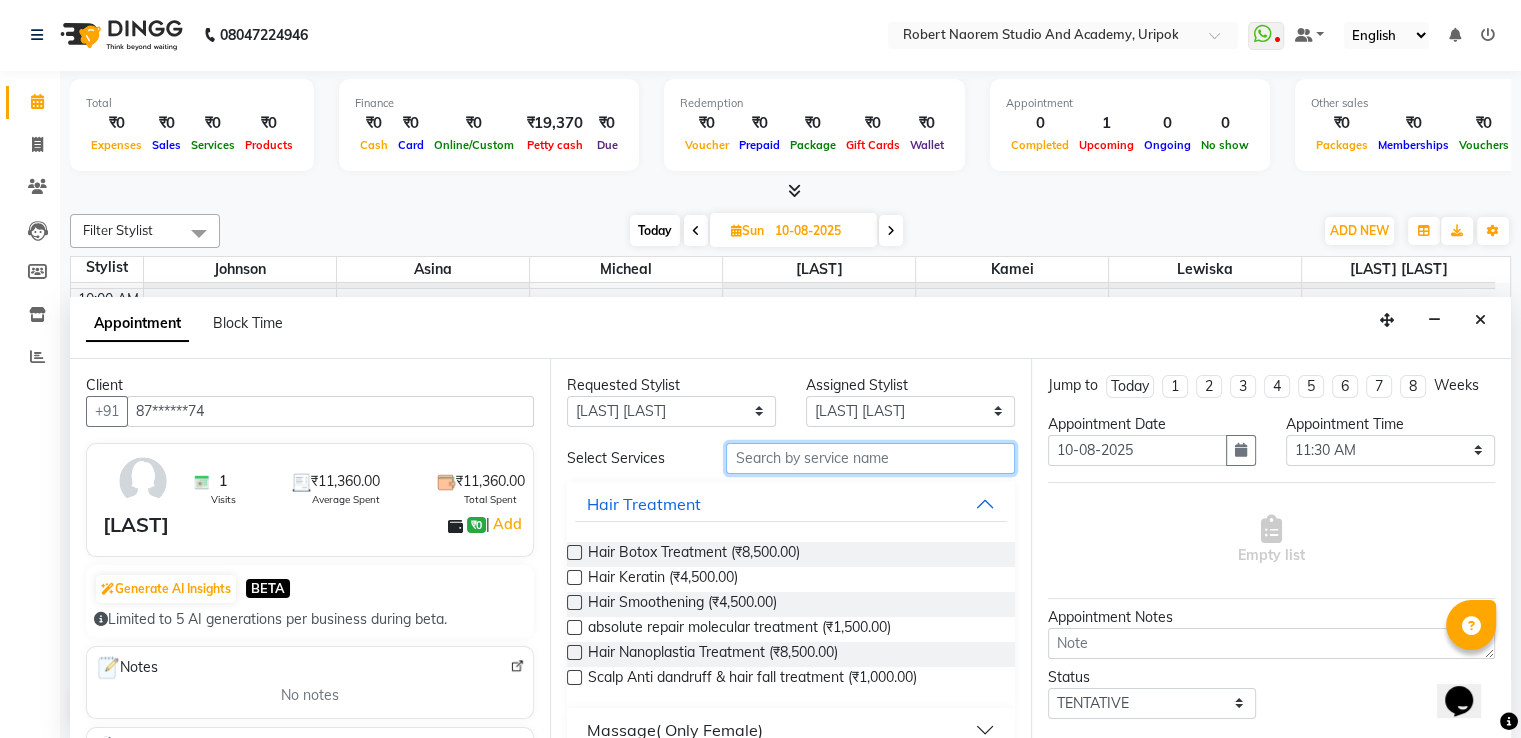click at bounding box center (870, 458) 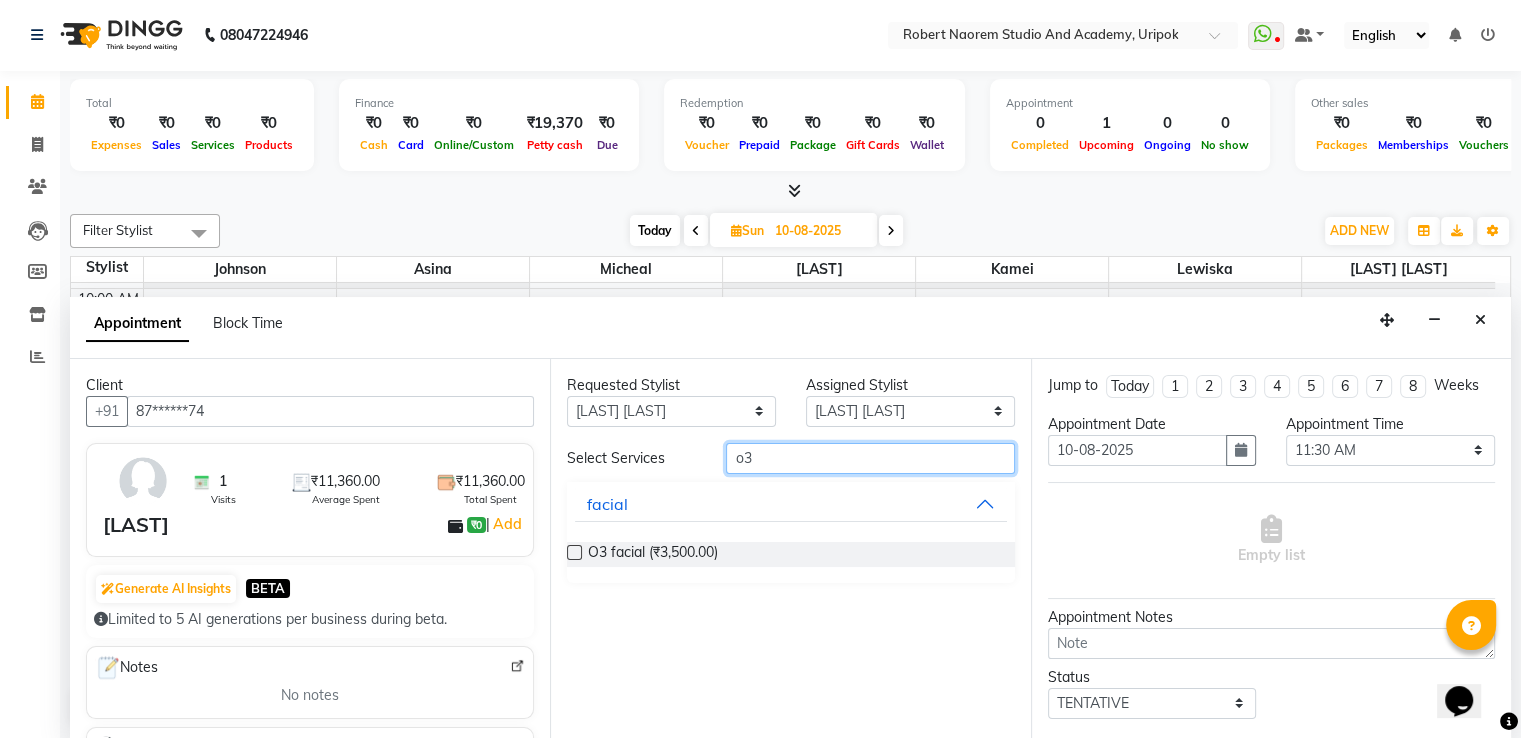type on "o3" 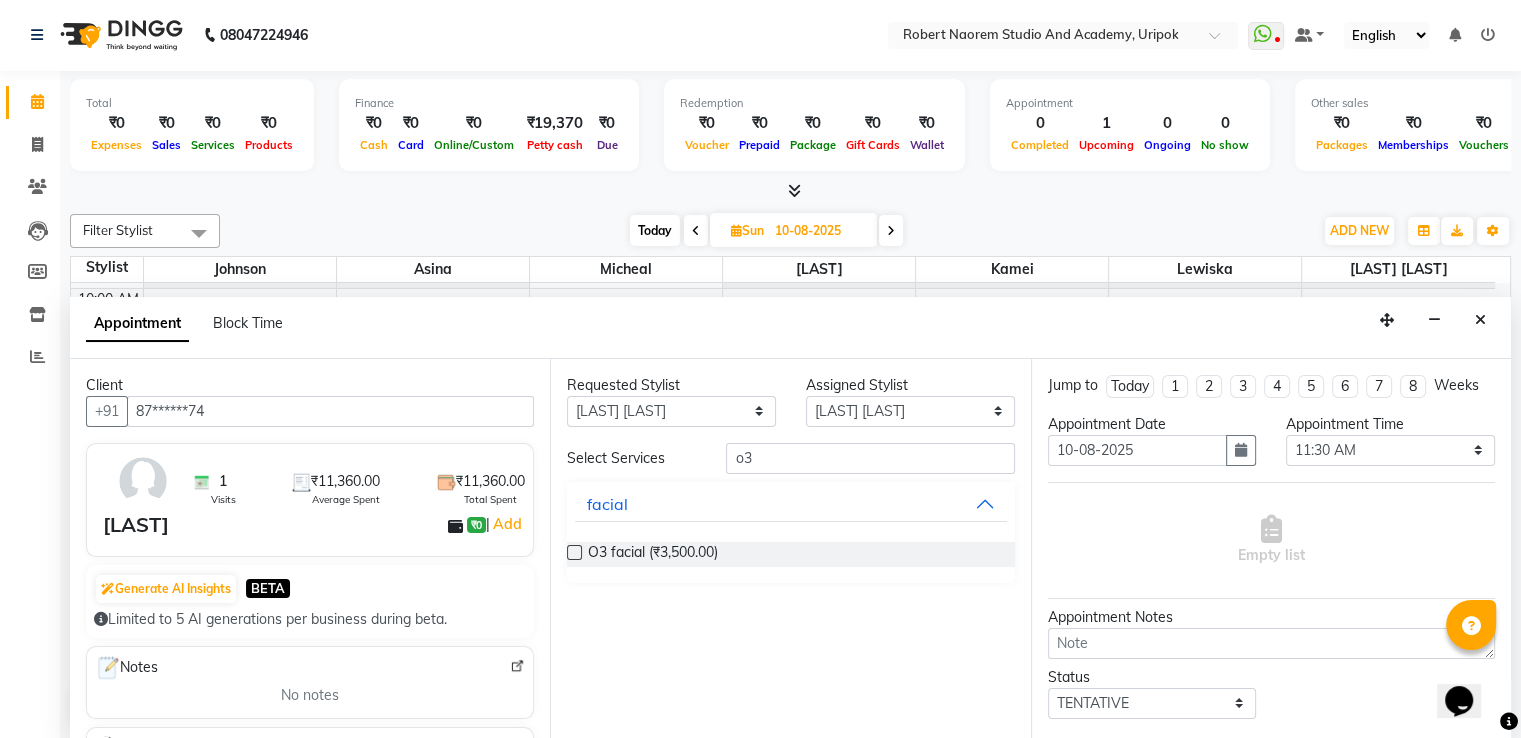 click at bounding box center [574, 552] 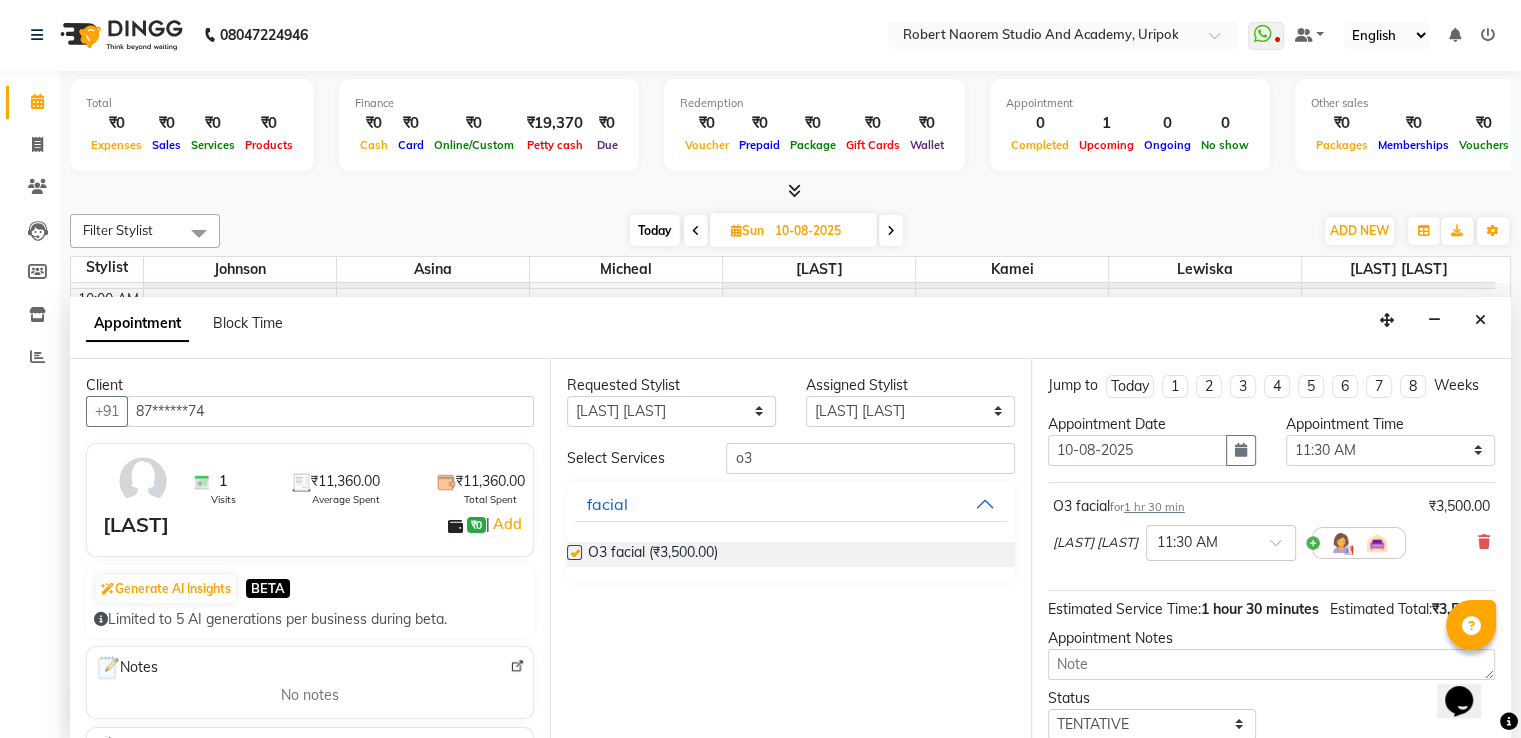 checkbox on "false" 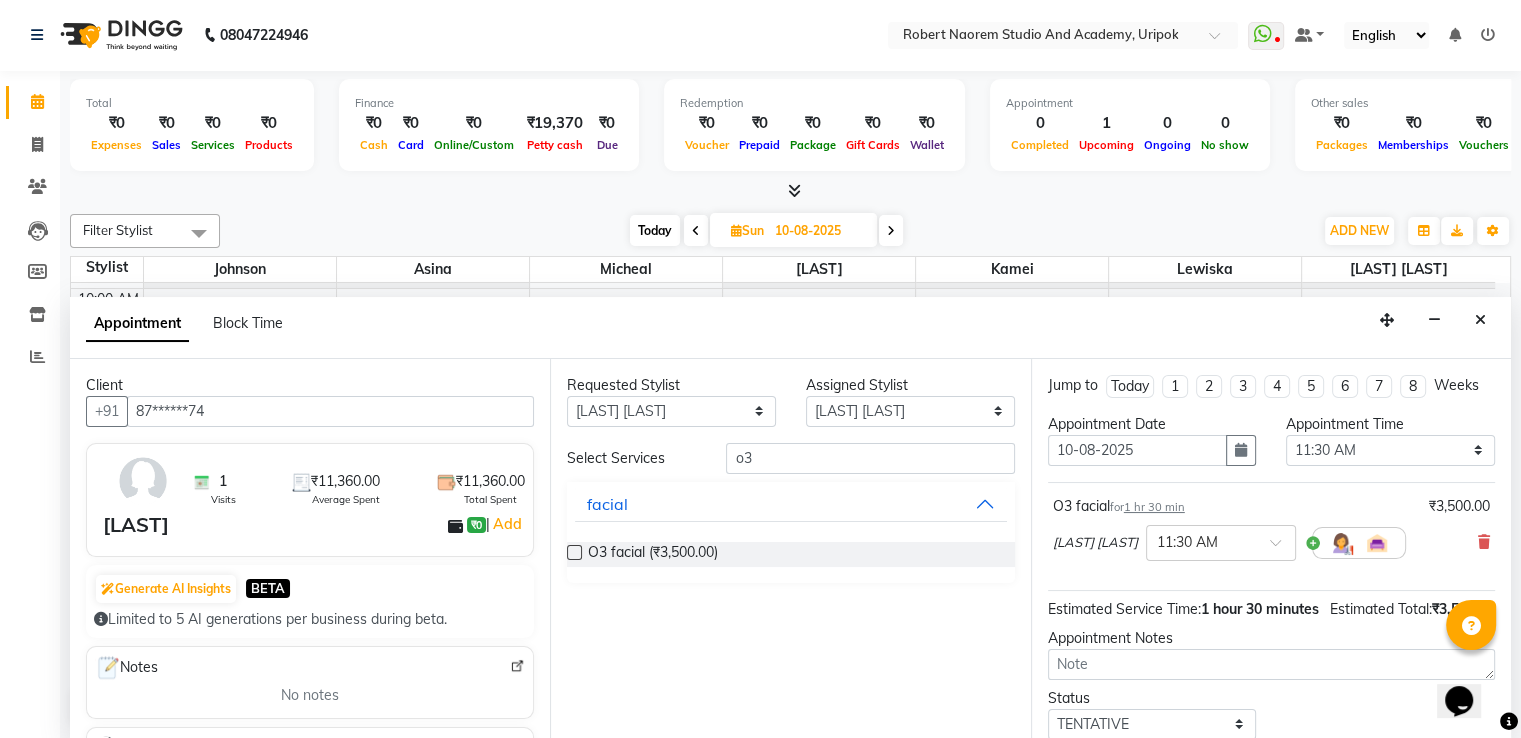 scroll, scrollTop: 146, scrollLeft: 0, axis: vertical 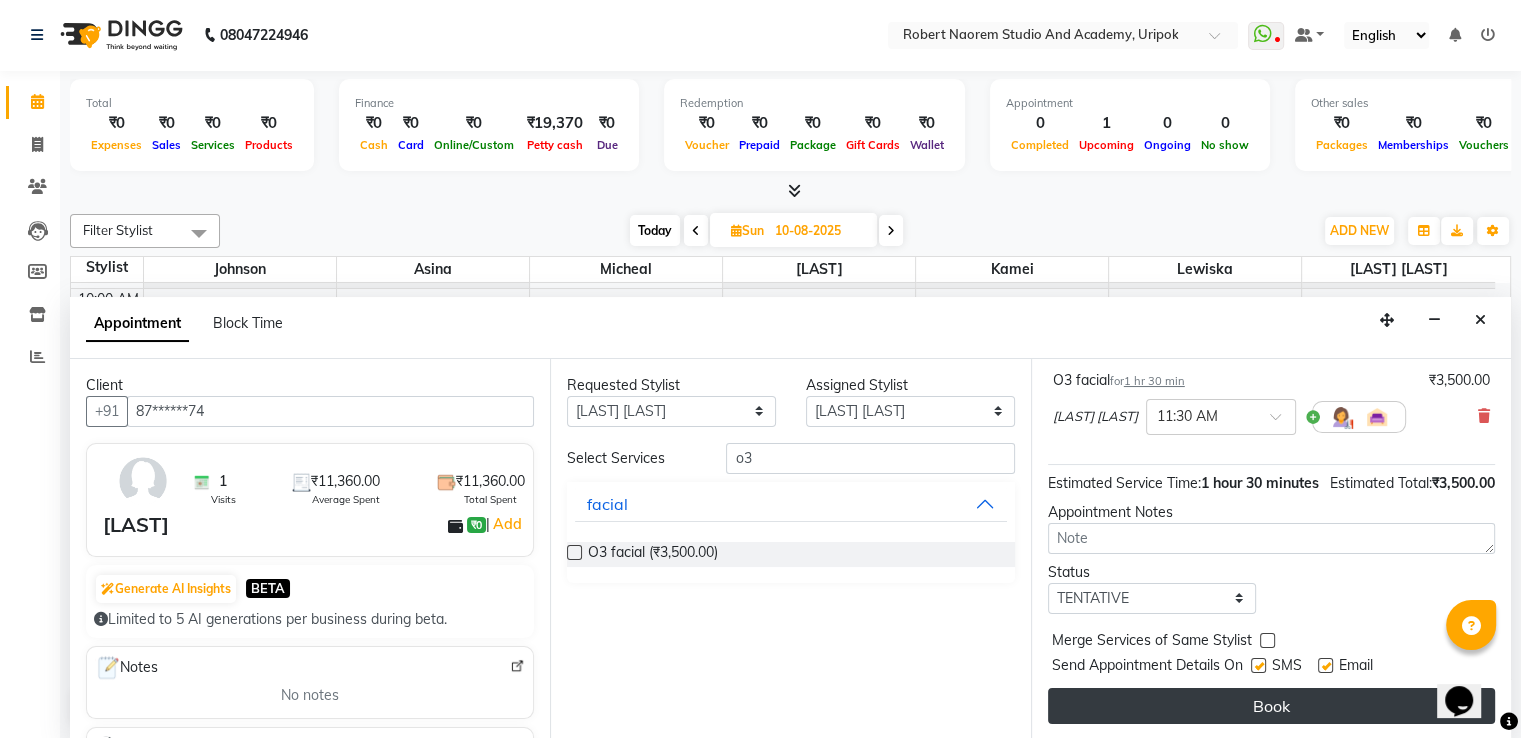 click on "Book" at bounding box center [1271, 706] 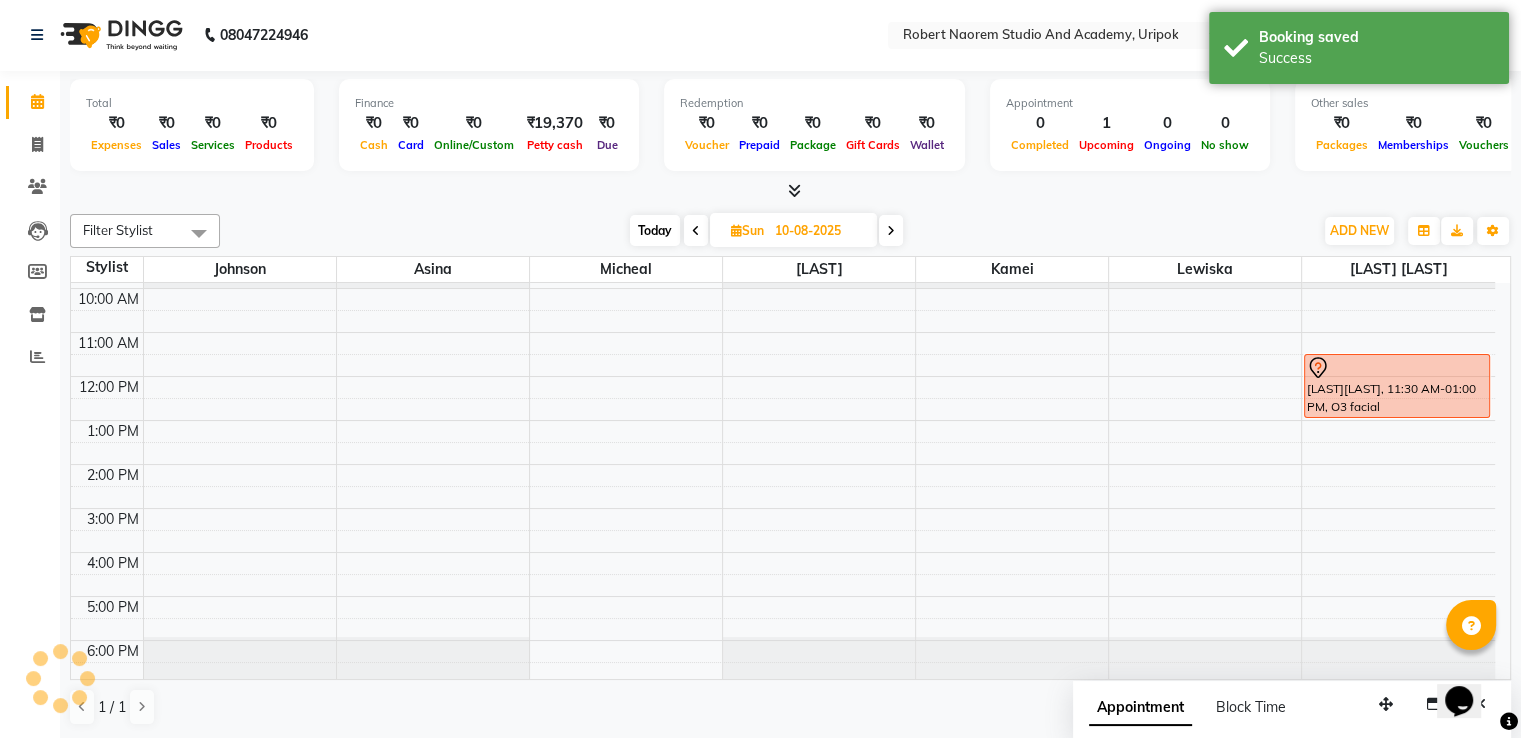scroll, scrollTop: 0, scrollLeft: 0, axis: both 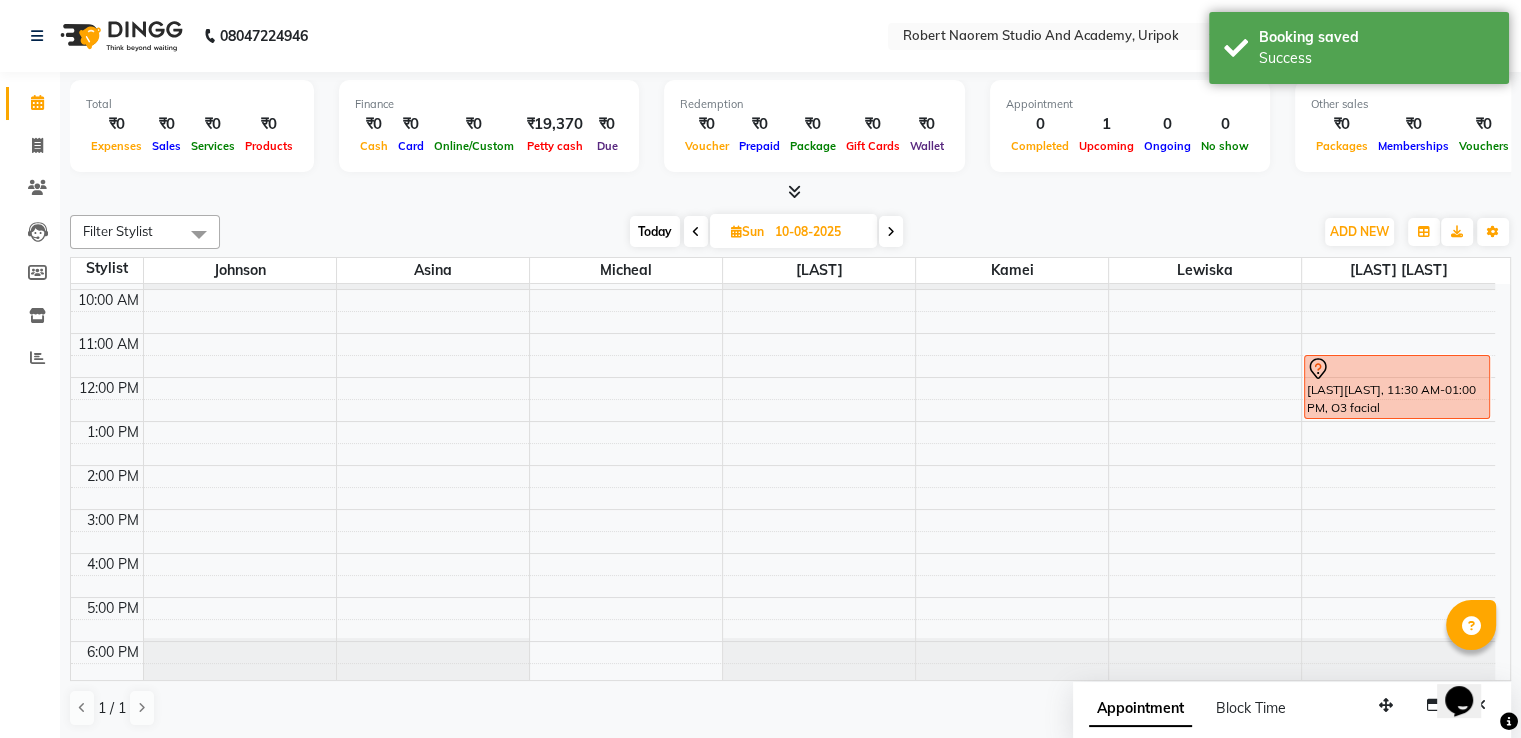 click on "Today" at bounding box center (655, 231) 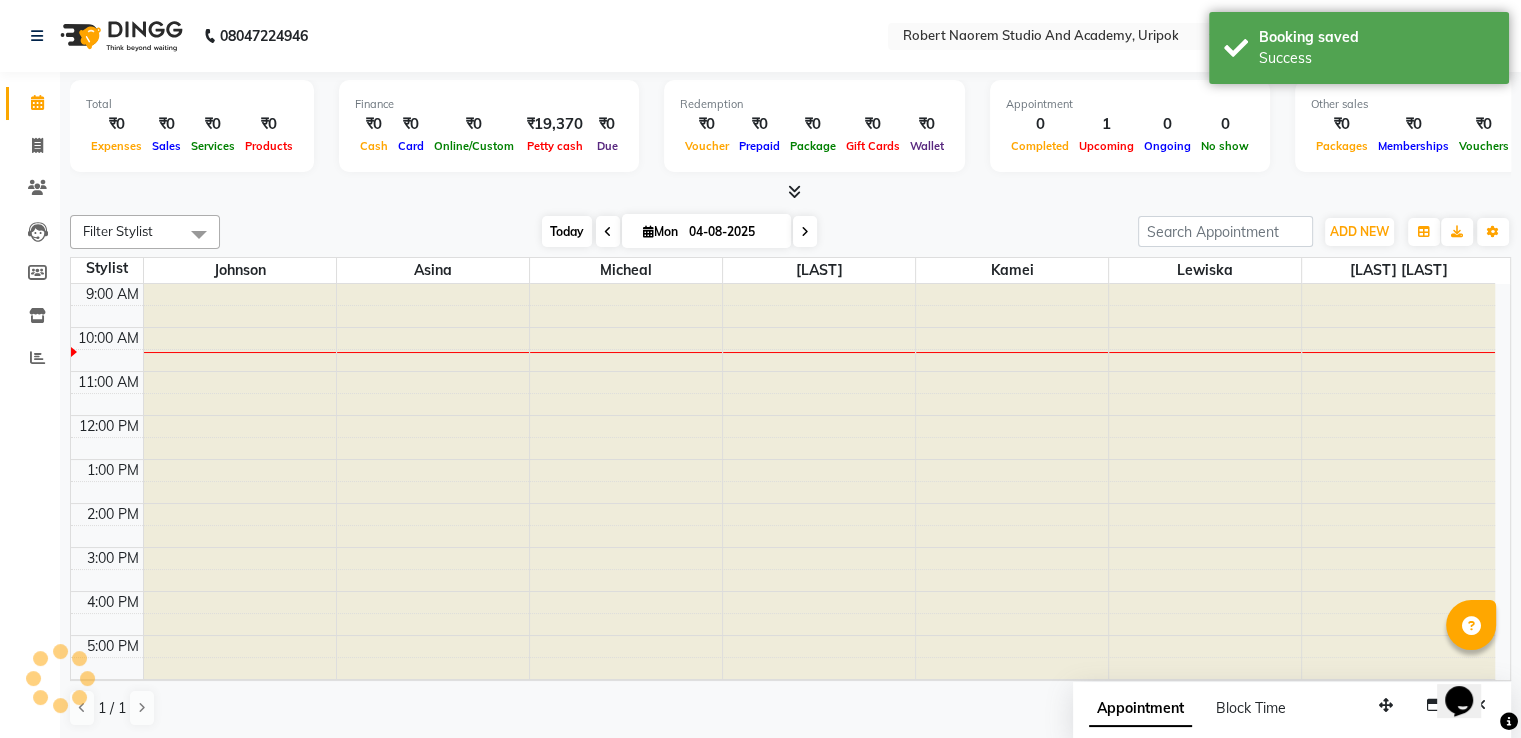 scroll, scrollTop: 38, scrollLeft: 0, axis: vertical 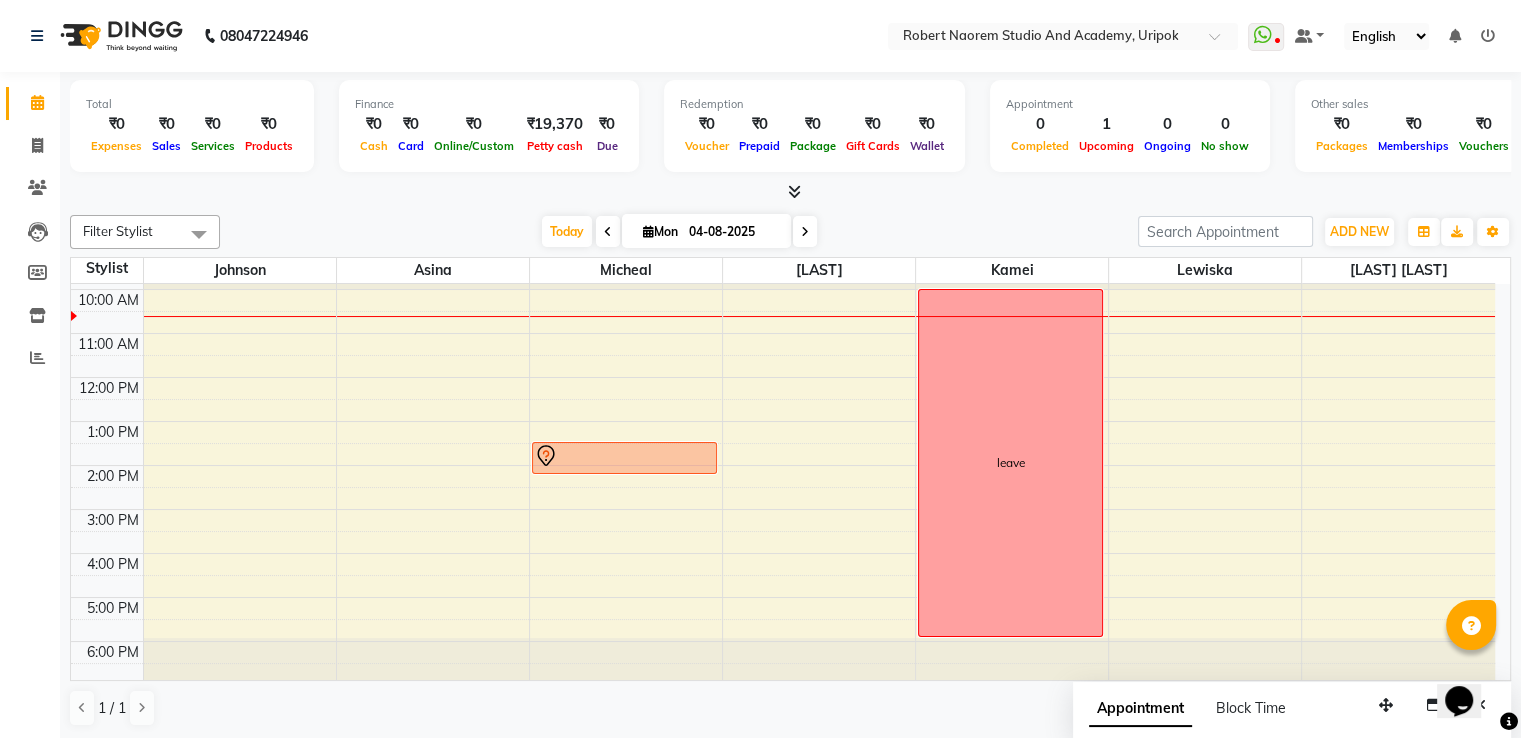 click on "bictor, TK01, 01:30 PM-02:15 PM, Hair Cut Female  leave" at bounding box center (783, 465) 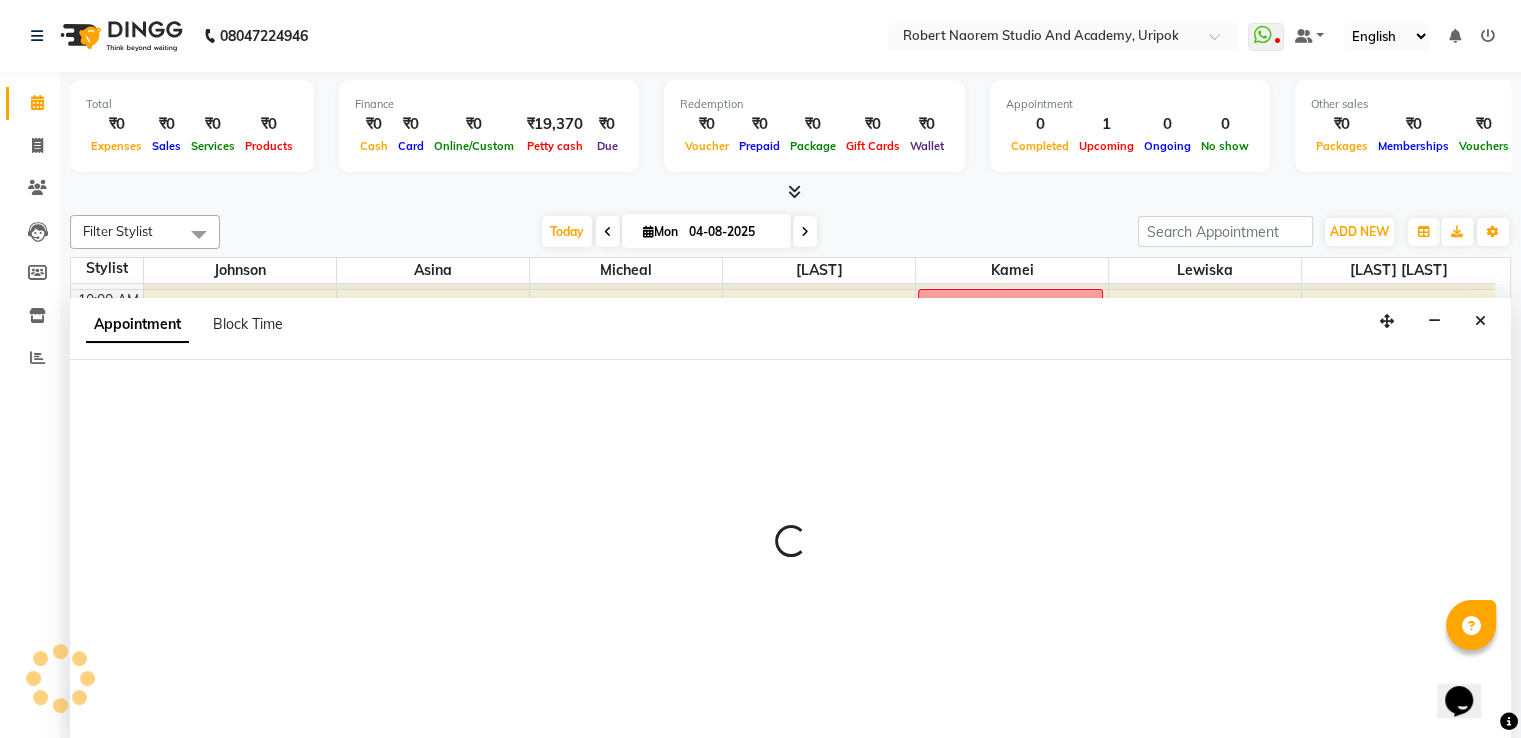 scroll, scrollTop: 1, scrollLeft: 0, axis: vertical 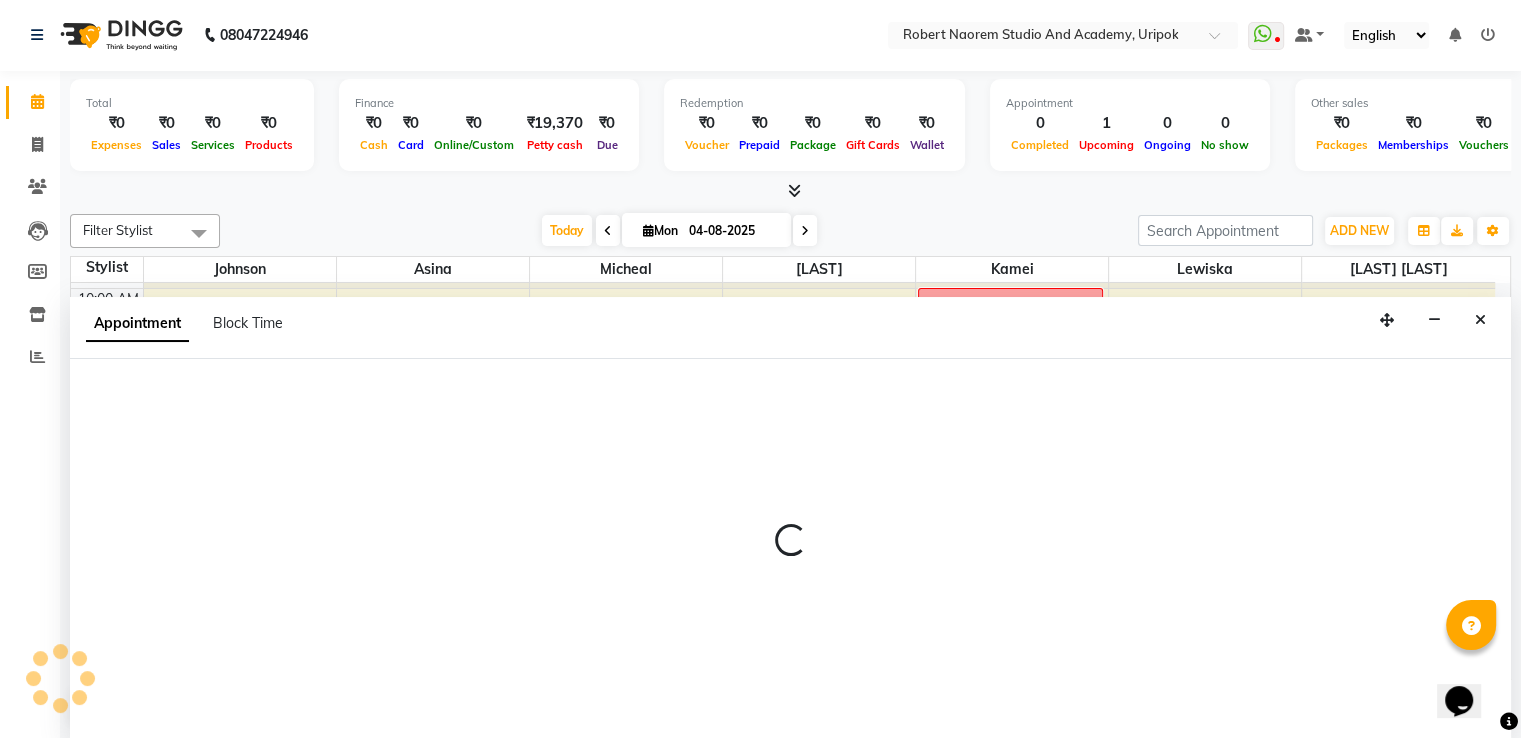 select on "29614" 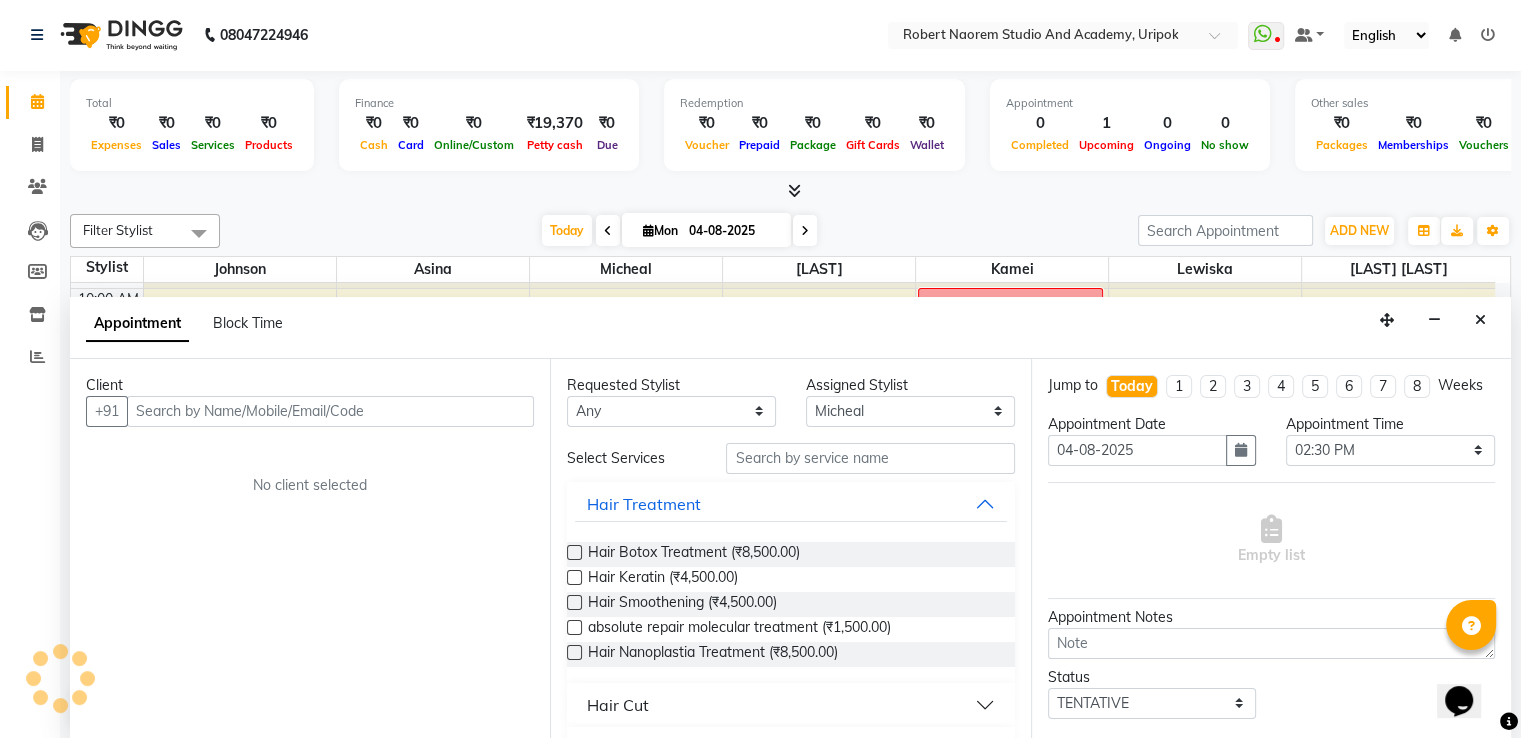 click at bounding box center [330, 411] 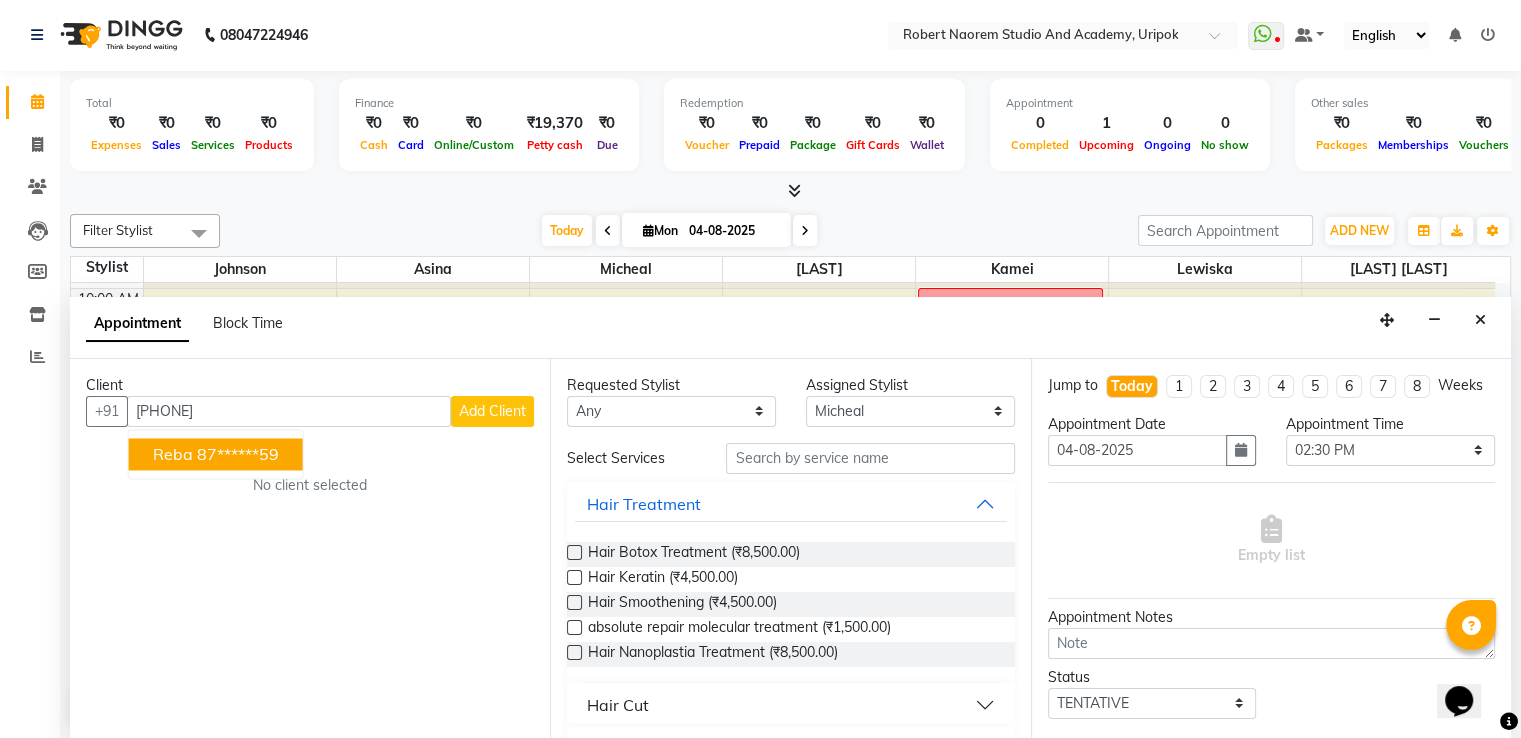 click on "[LAST]  [PHONE]" at bounding box center (216, 454) 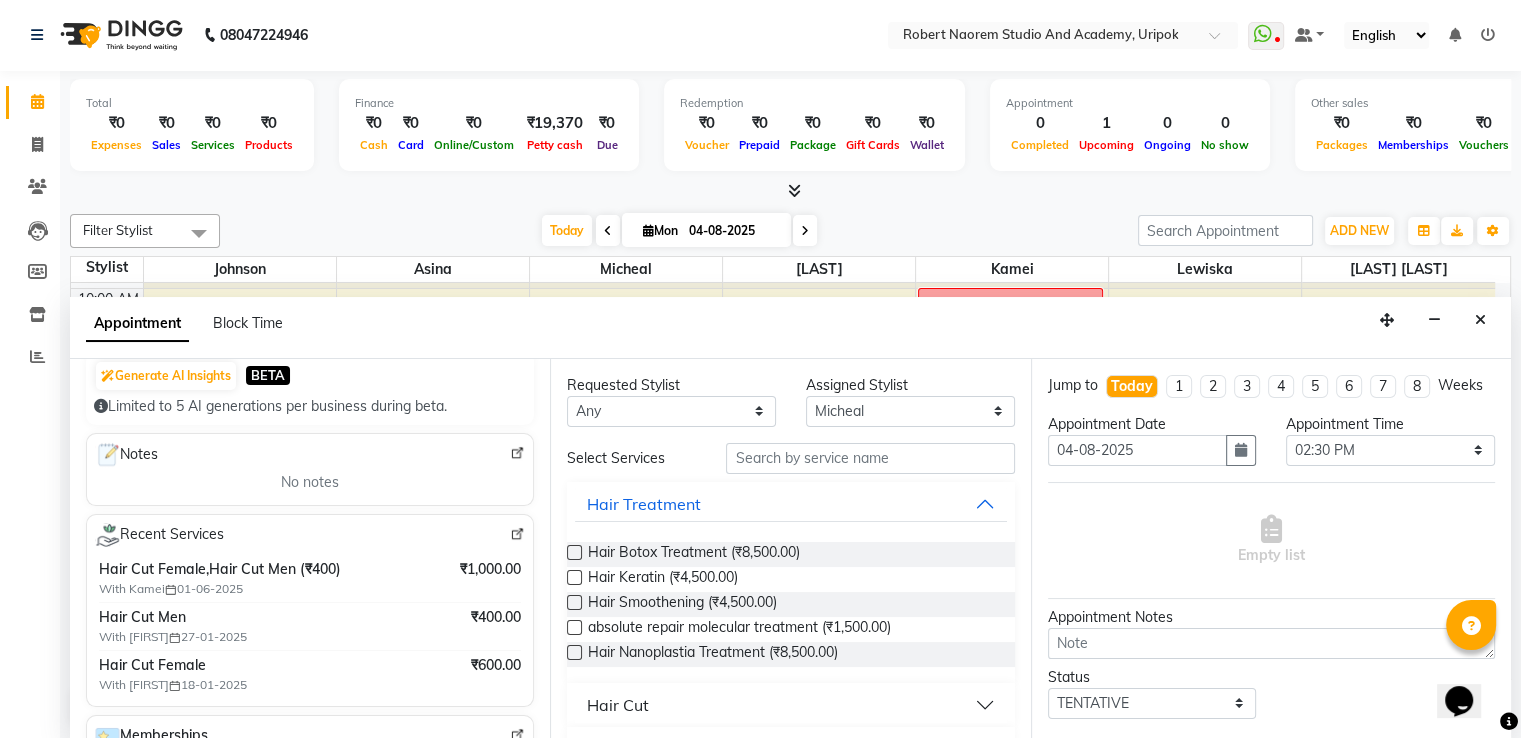 scroll, scrollTop: 221, scrollLeft: 0, axis: vertical 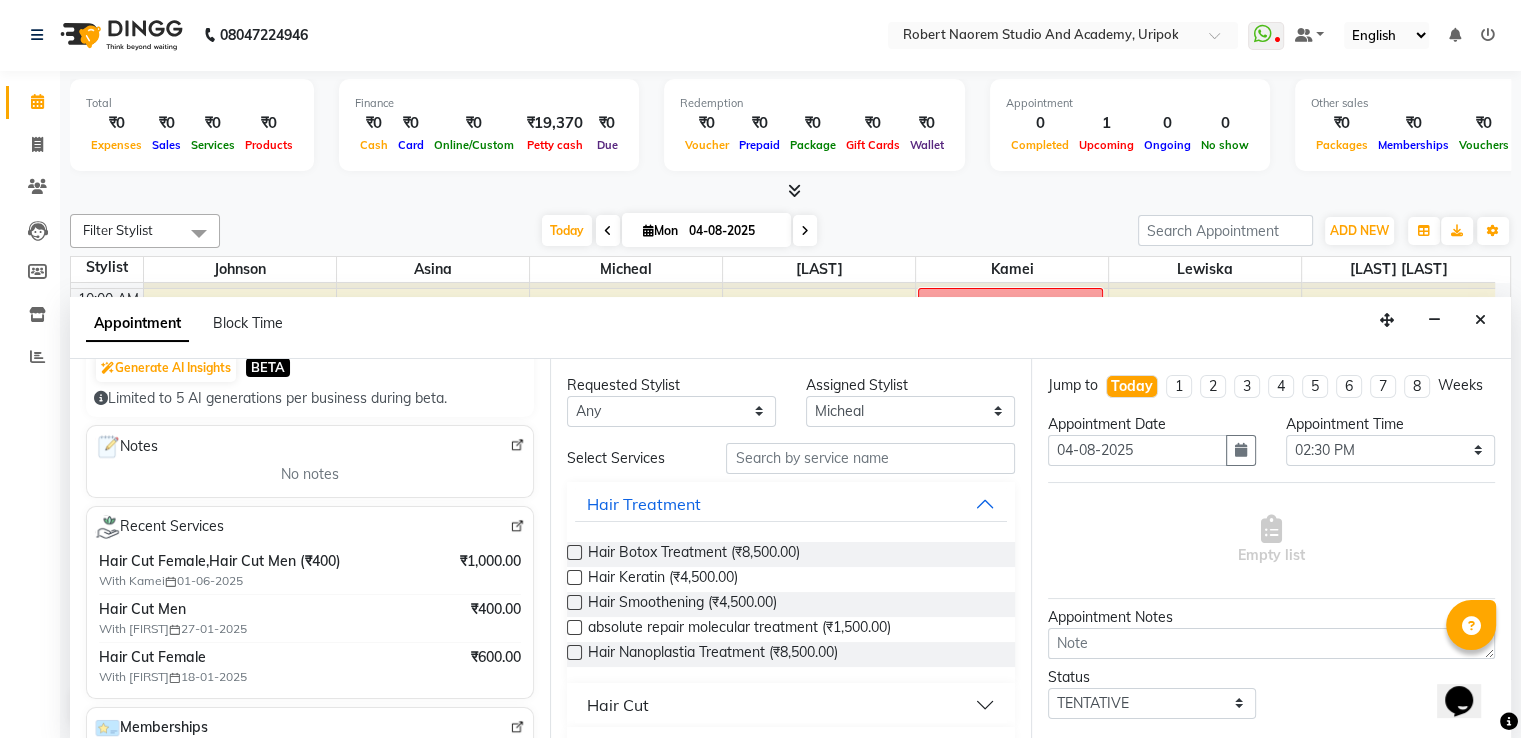 type on "87******59" 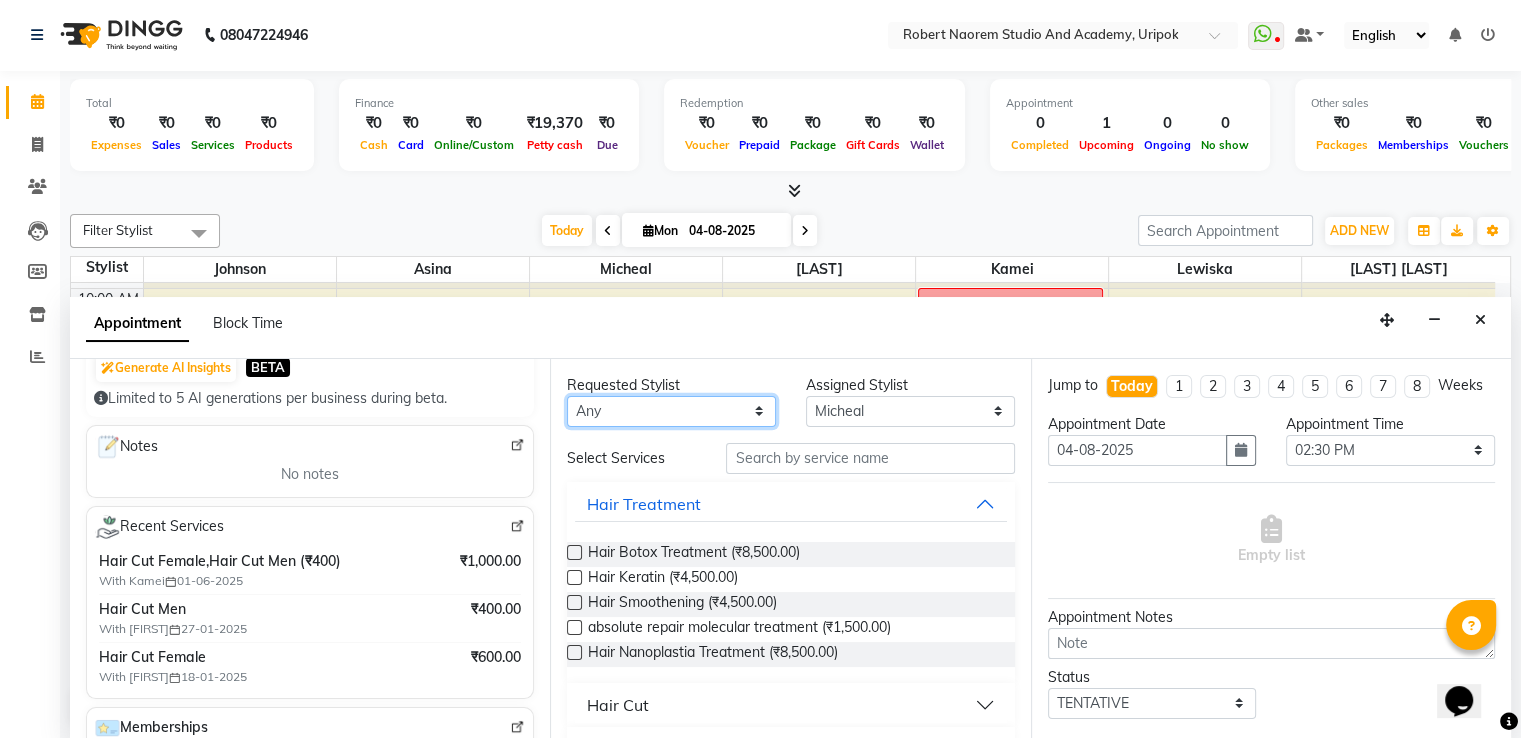 click on "Any Asina johnson Kamei Lewiska Micheal Sonka Suniti Wangkhem" at bounding box center [671, 411] 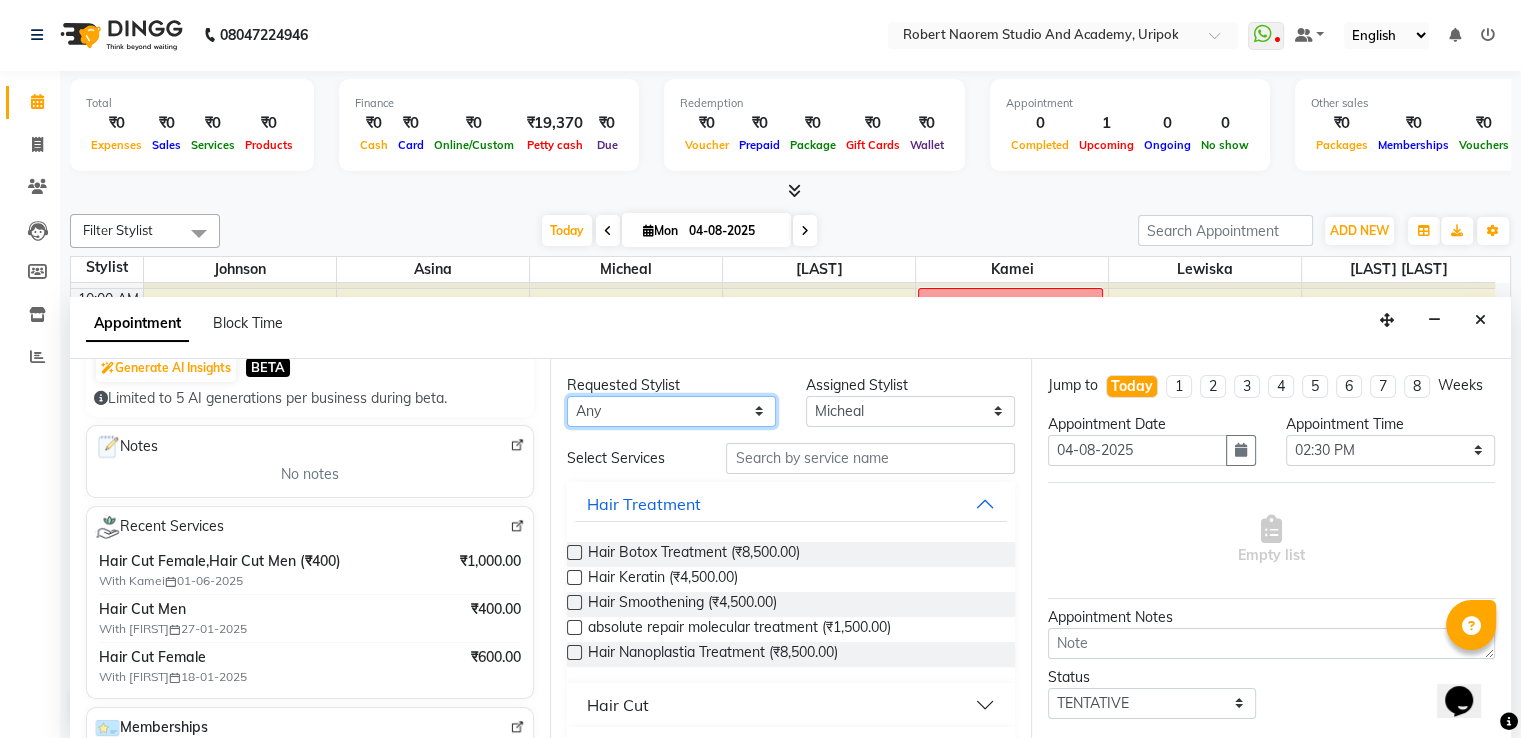 select on "29614" 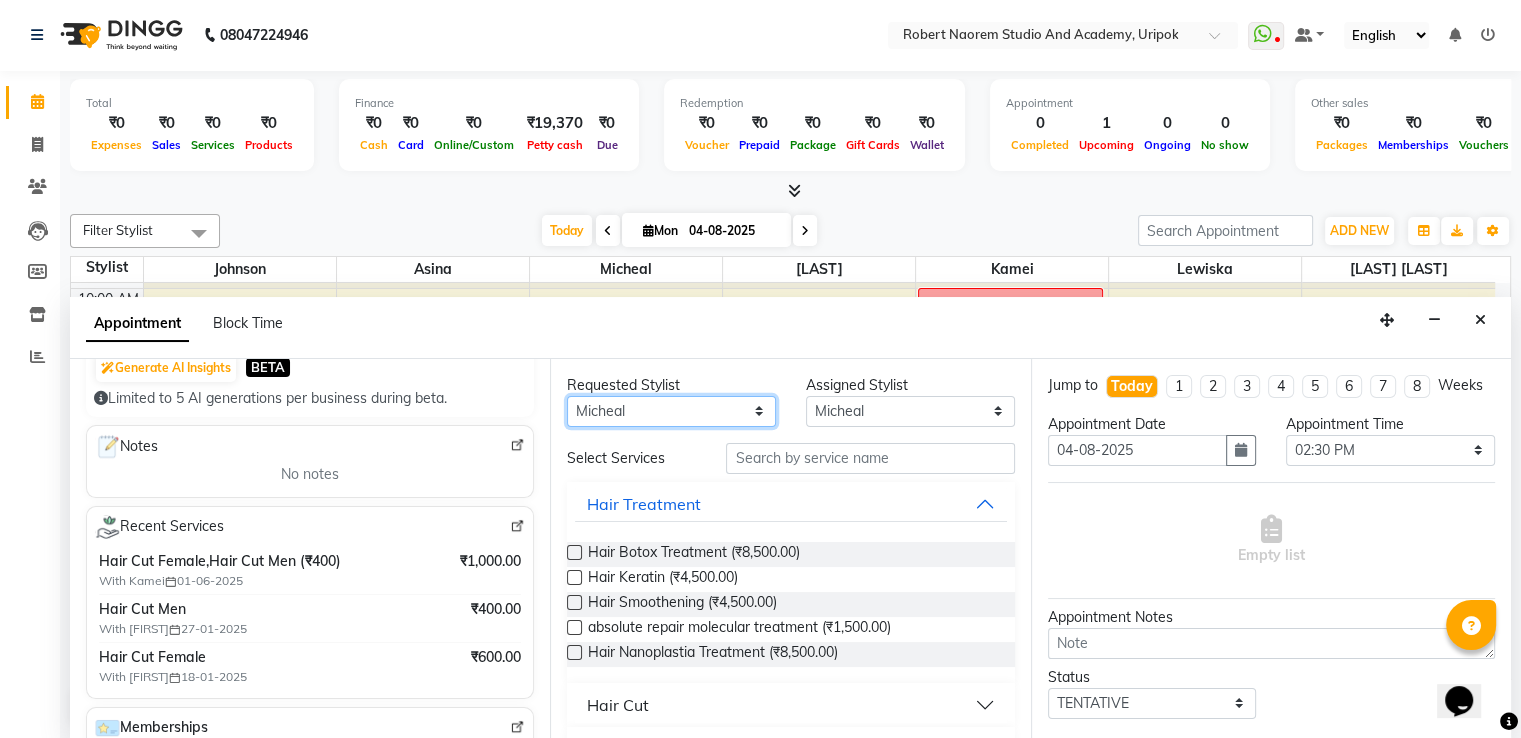click on "Any Asina johnson Kamei Lewiska Micheal Sonka Suniti Wangkhem" at bounding box center [671, 411] 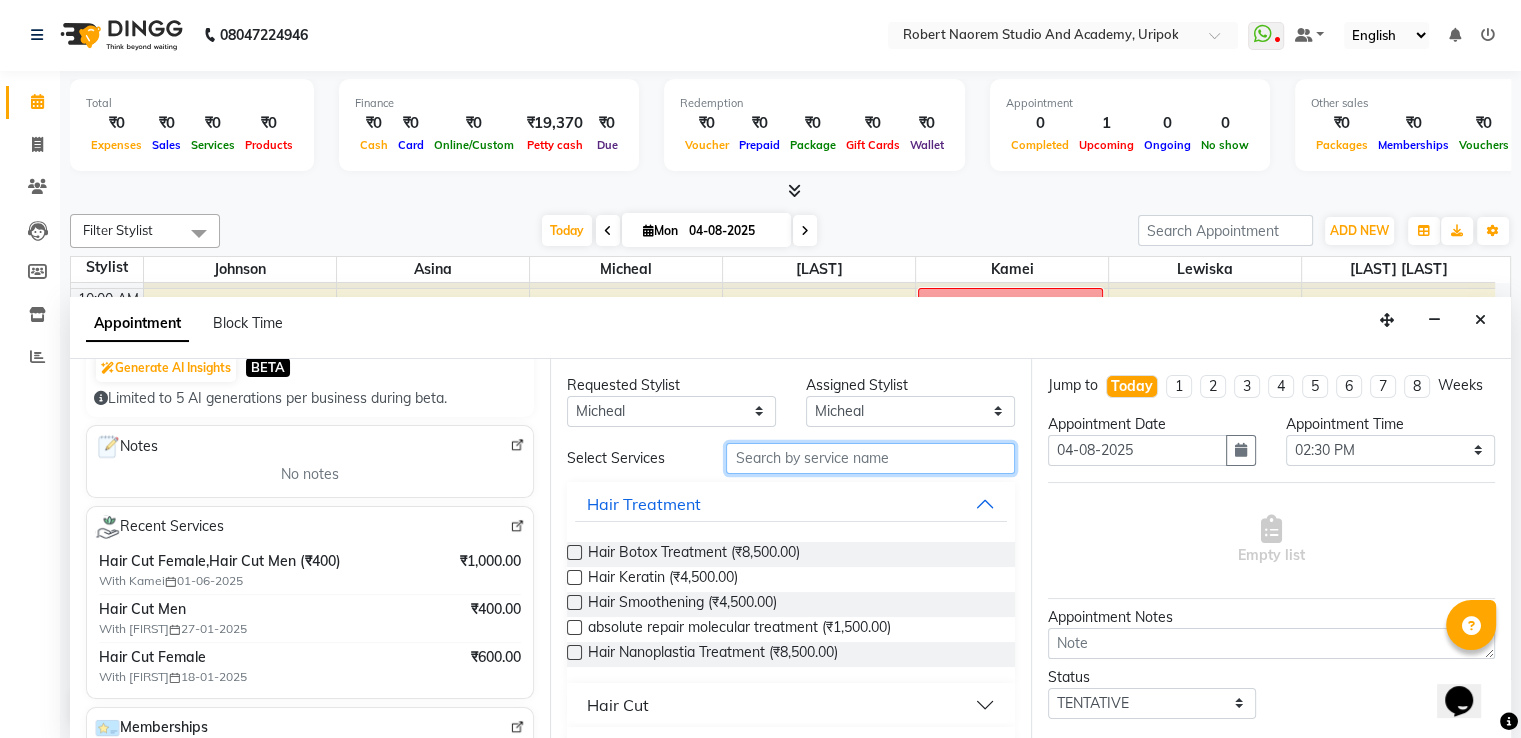 click at bounding box center (870, 458) 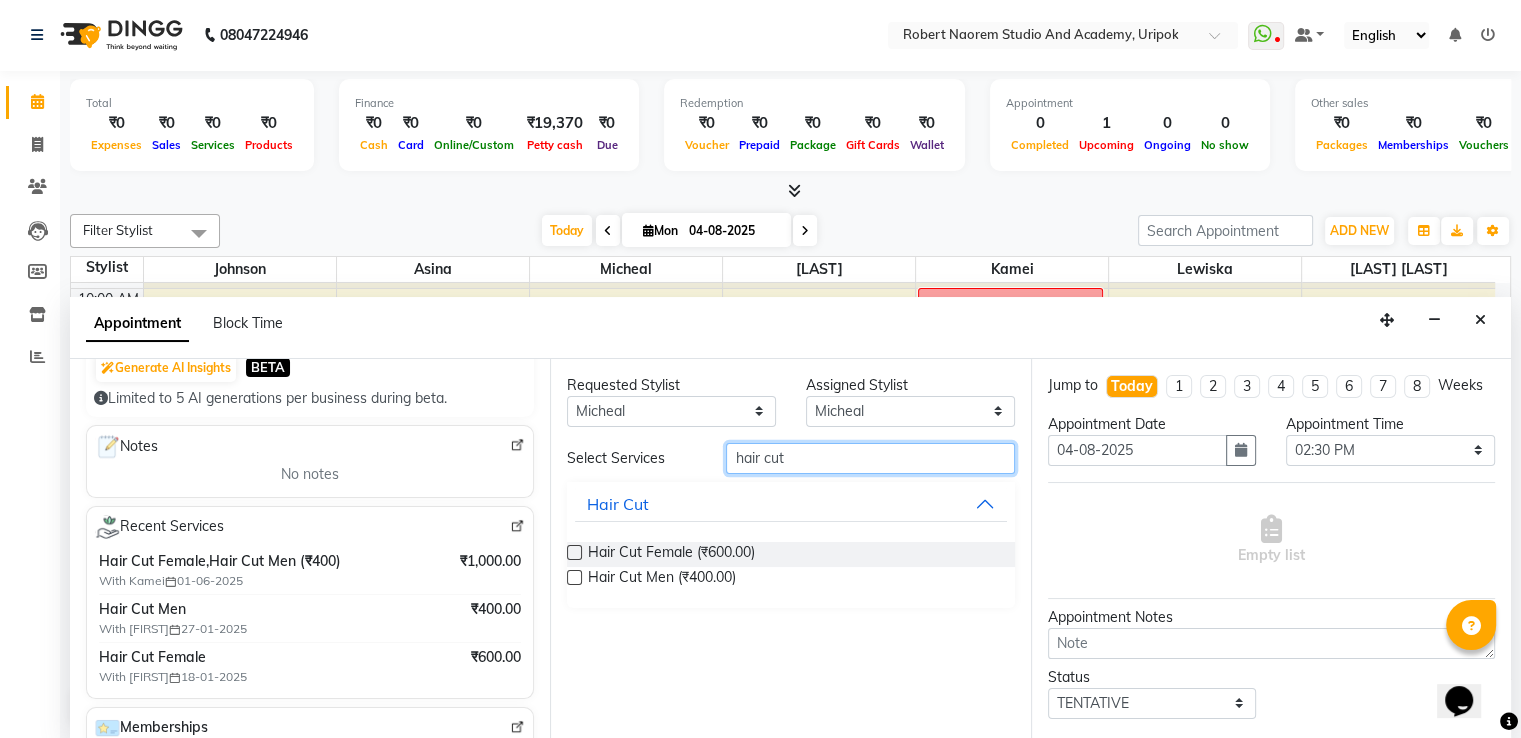 type on "hair cut" 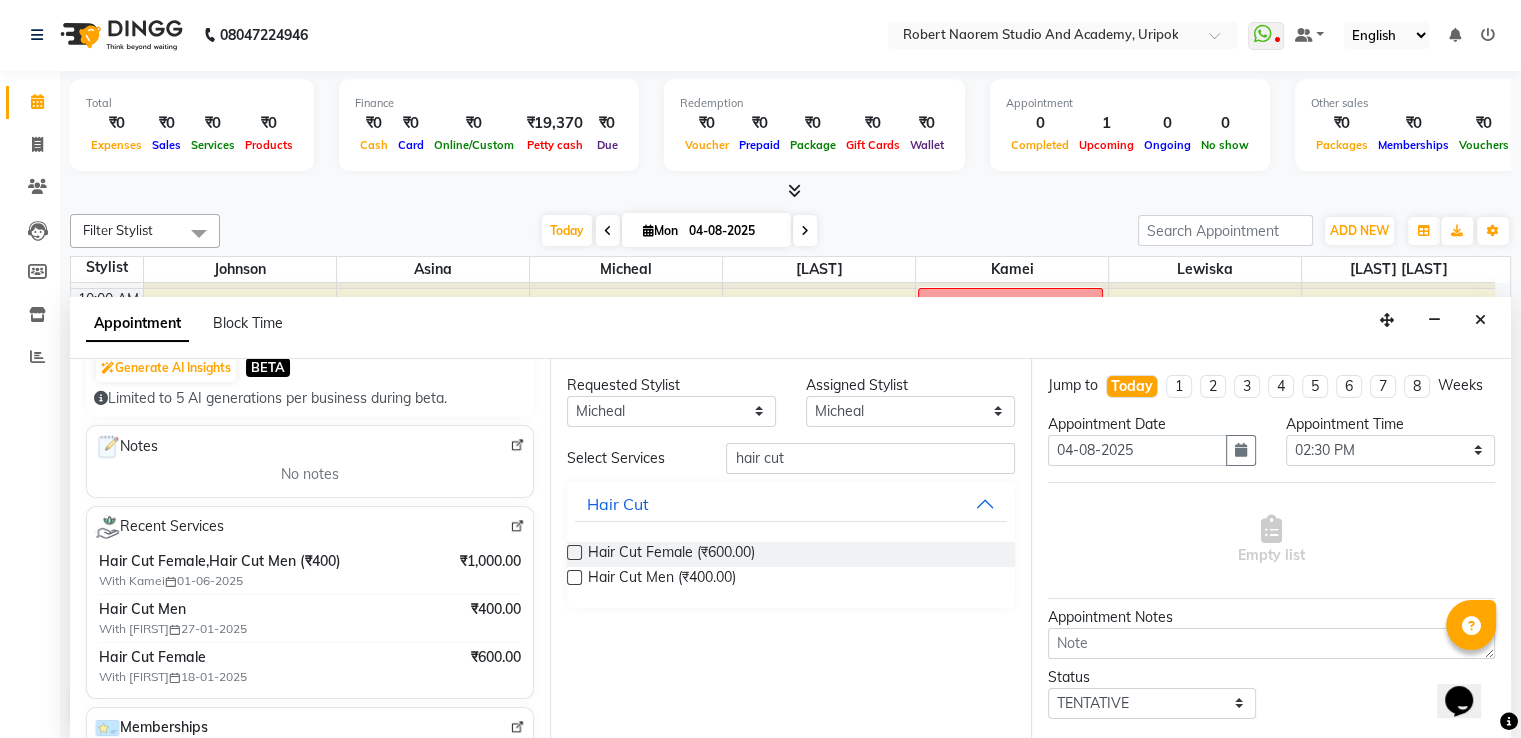 click at bounding box center (574, 552) 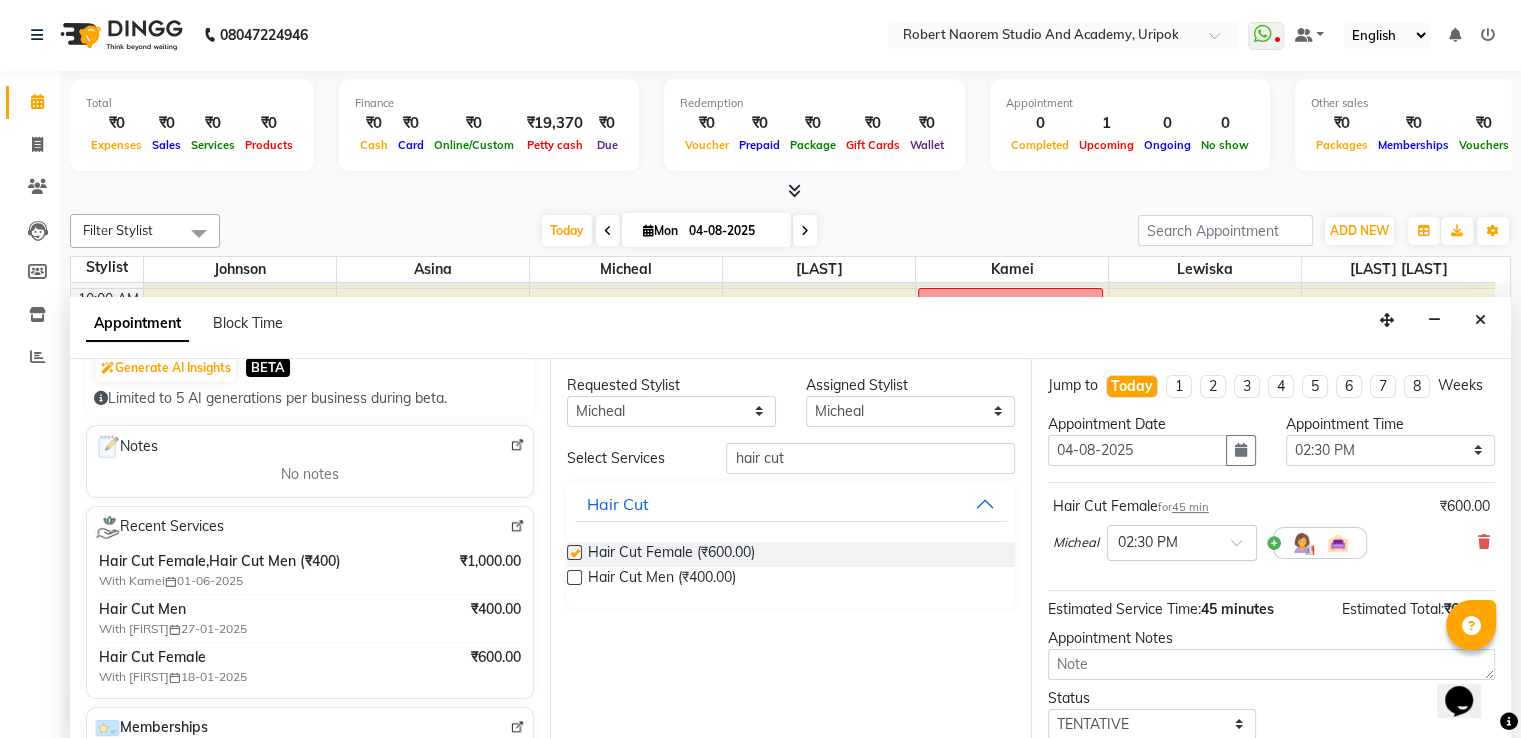 checkbox on "false" 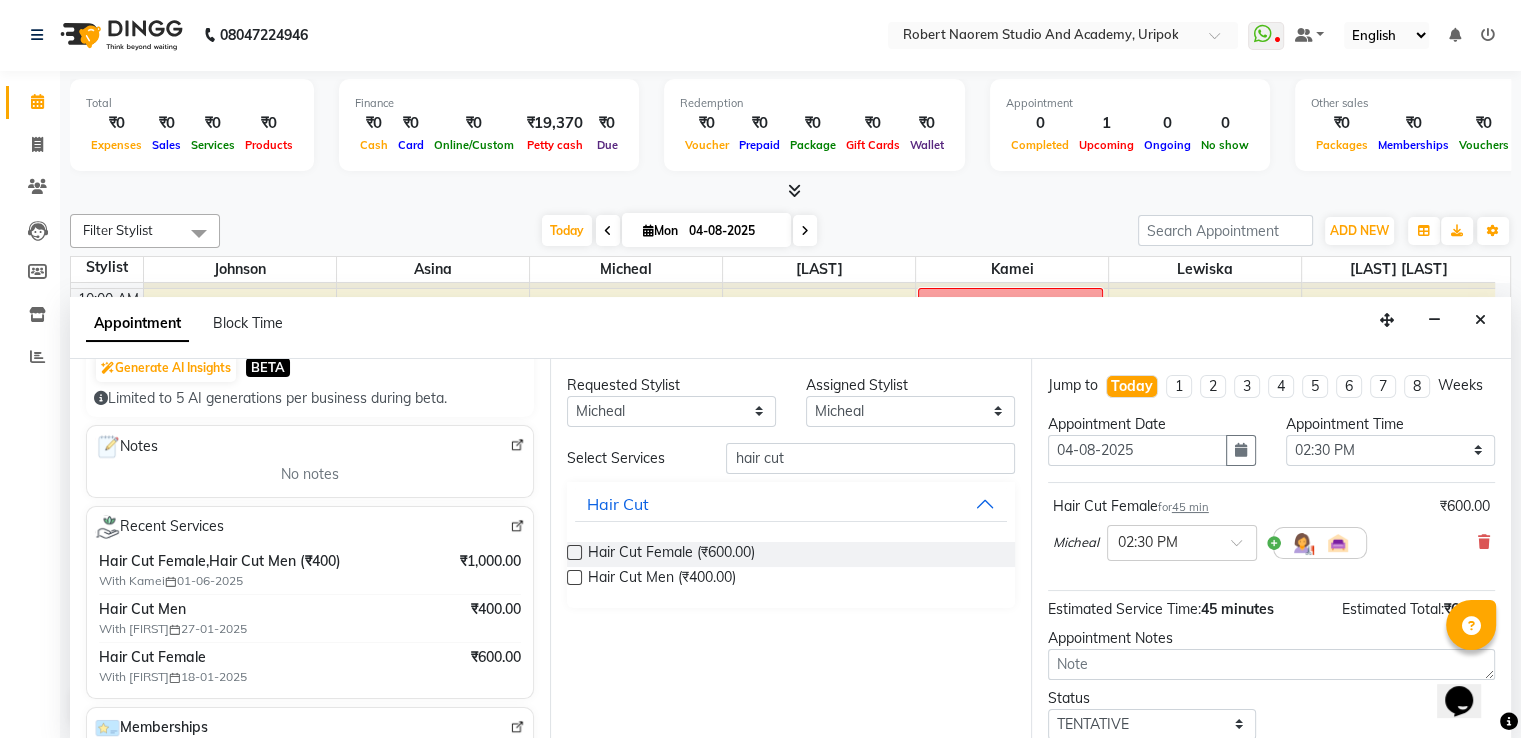 scroll, scrollTop: 144, scrollLeft: 0, axis: vertical 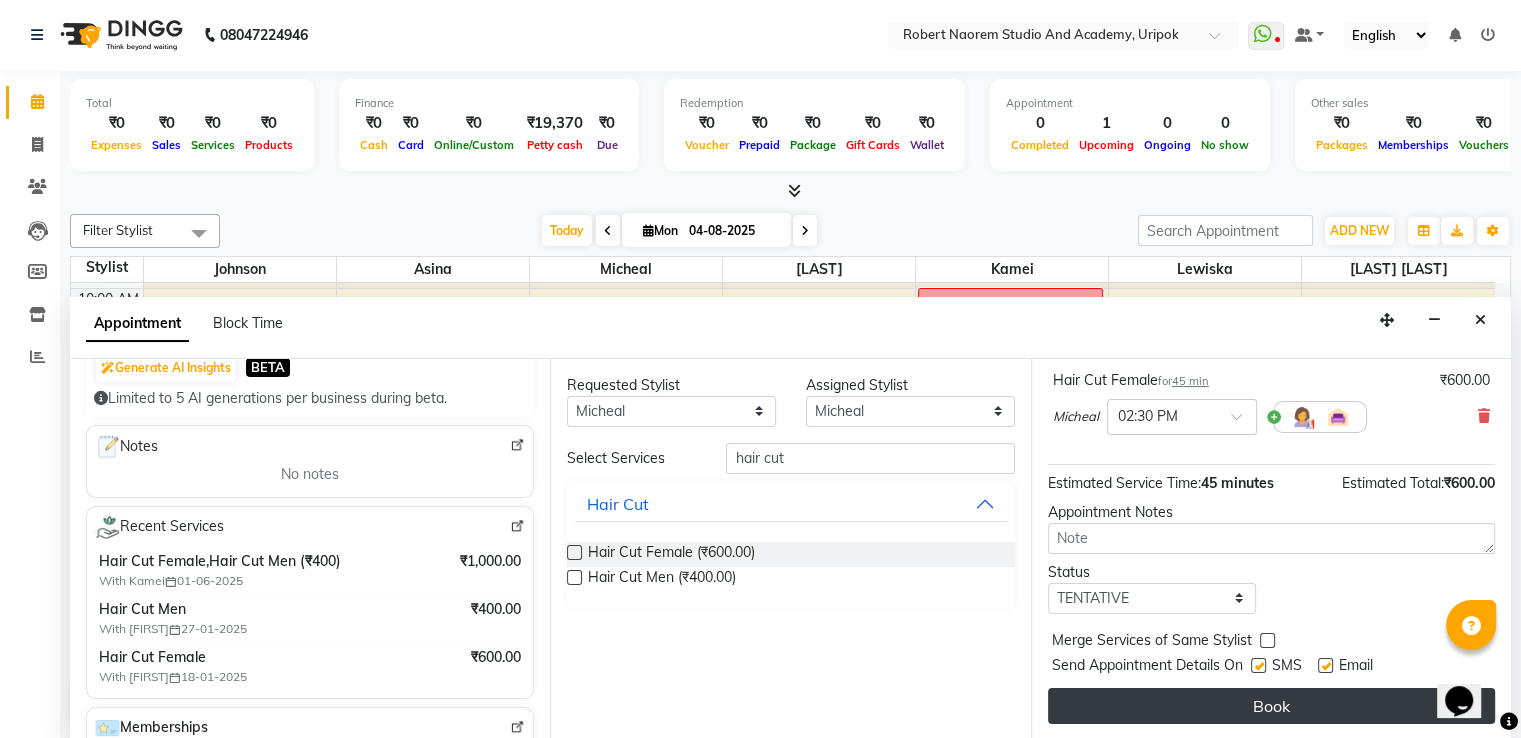 click on "Book" at bounding box center [1271, 706] 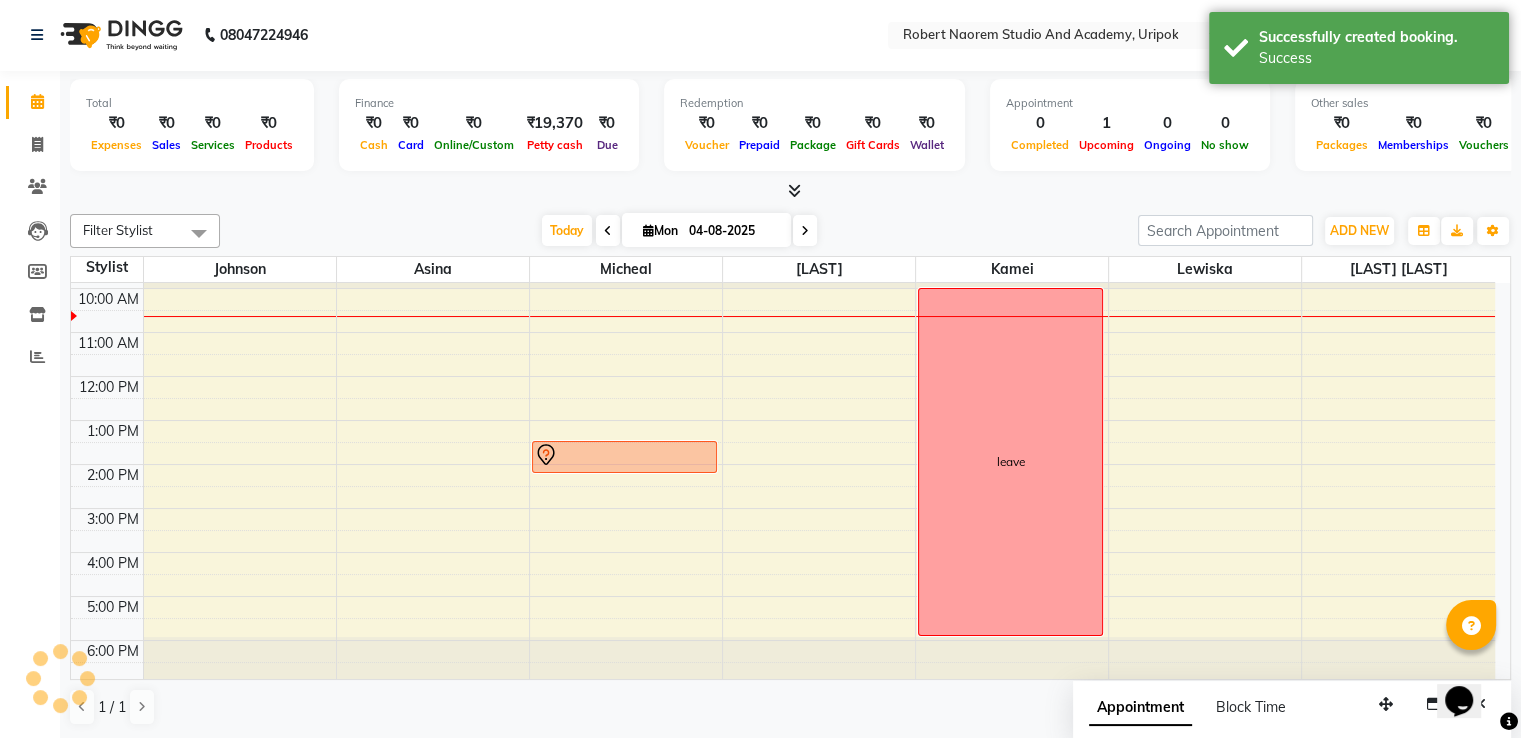 scroll, scrollTop: 0, scrollLeft: 0, axis: both 